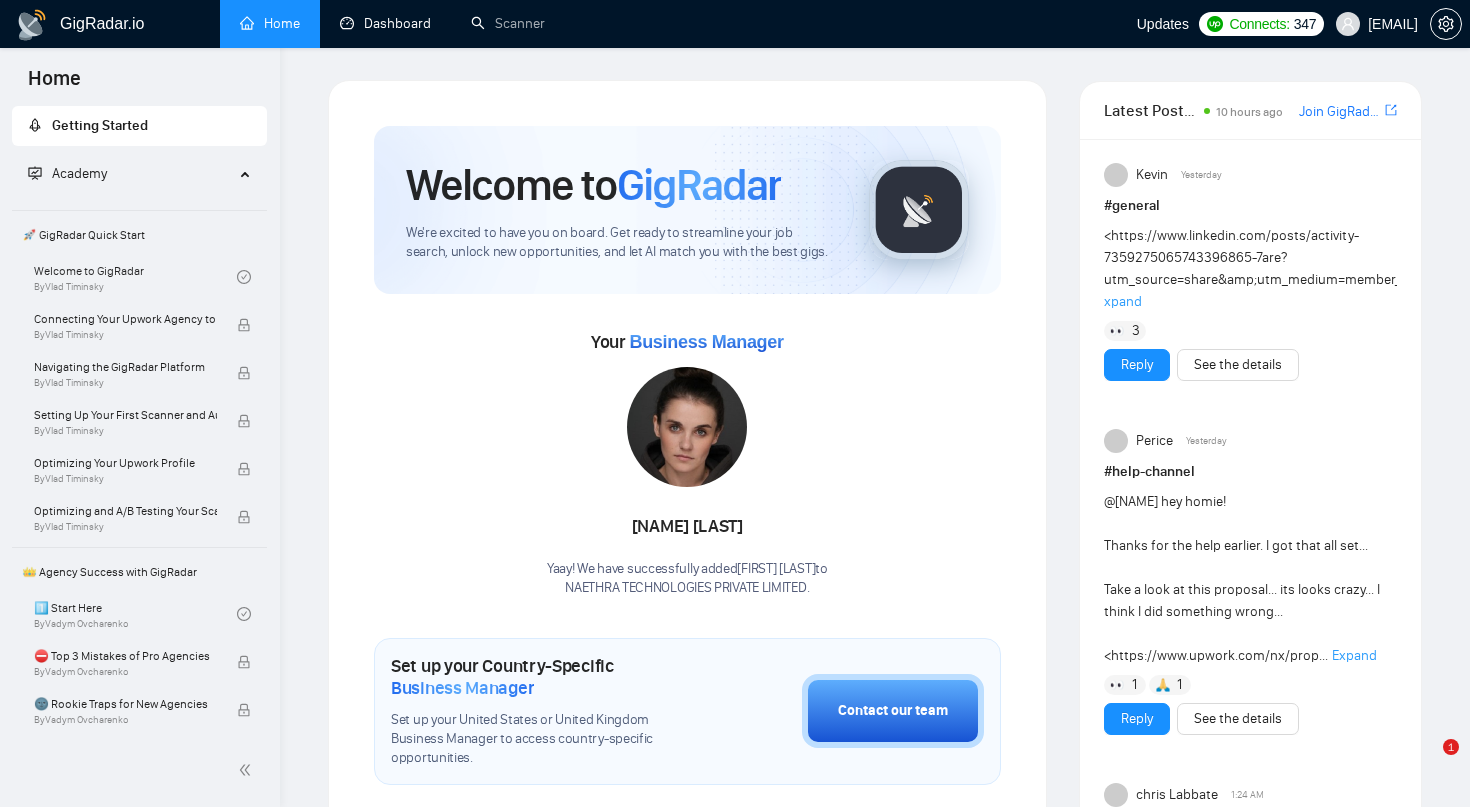 scroll, scrollTop: 0, scrollLeft: 0, axis: both 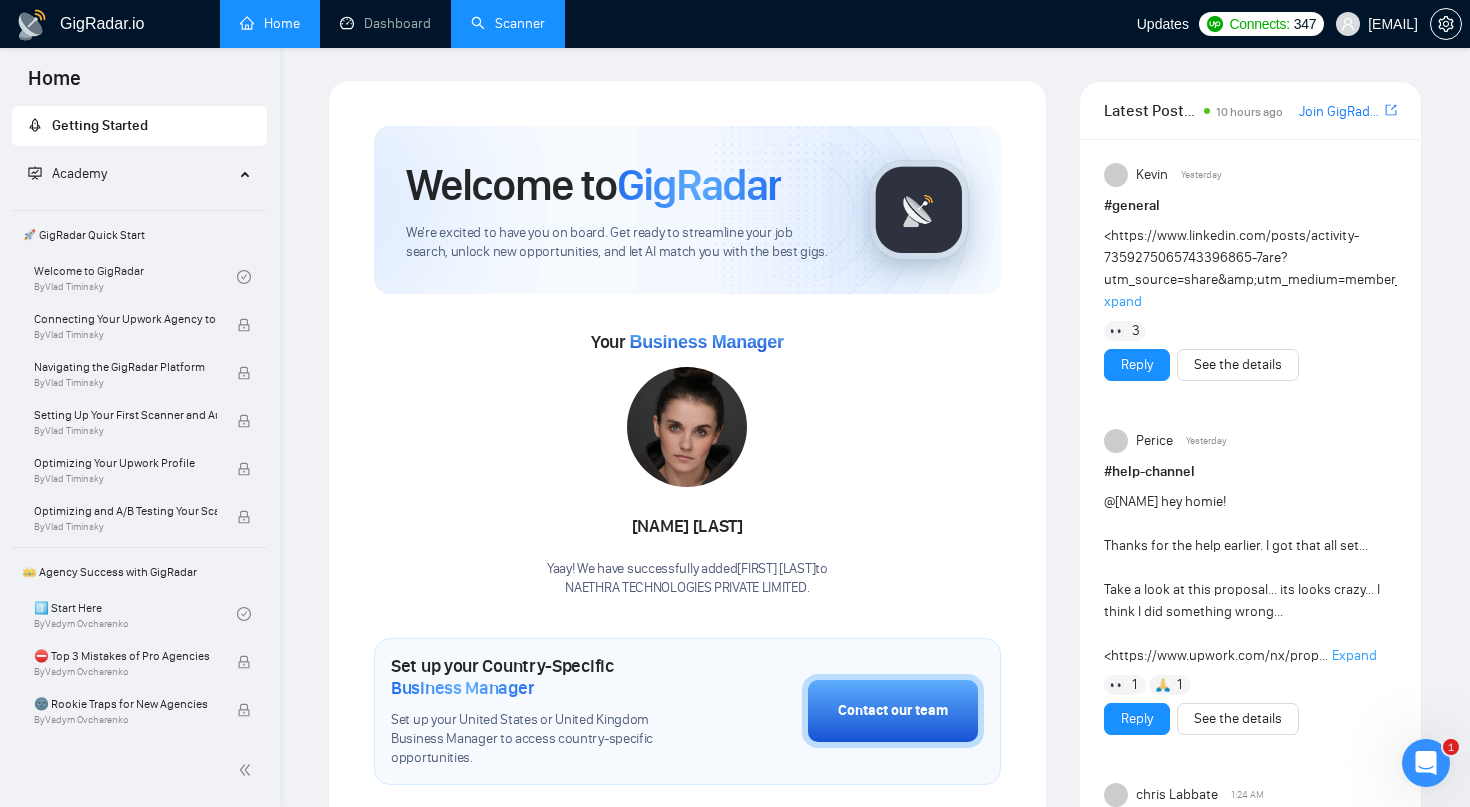 click on "Scanner" at bounding box center [508, 23] 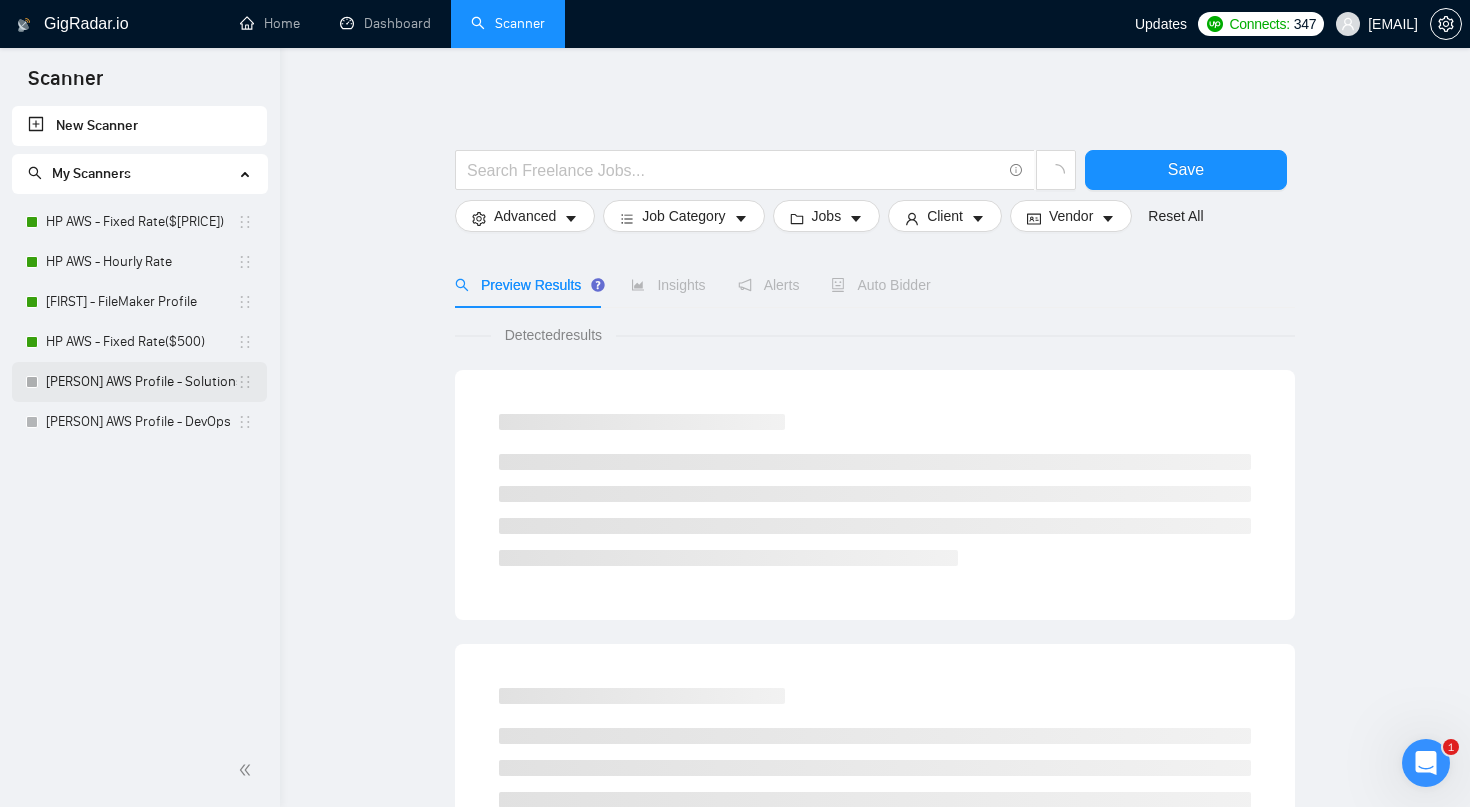 click on "[PERSON] AWS Profile - Solutions Architect" at bounding box center (141, 382) 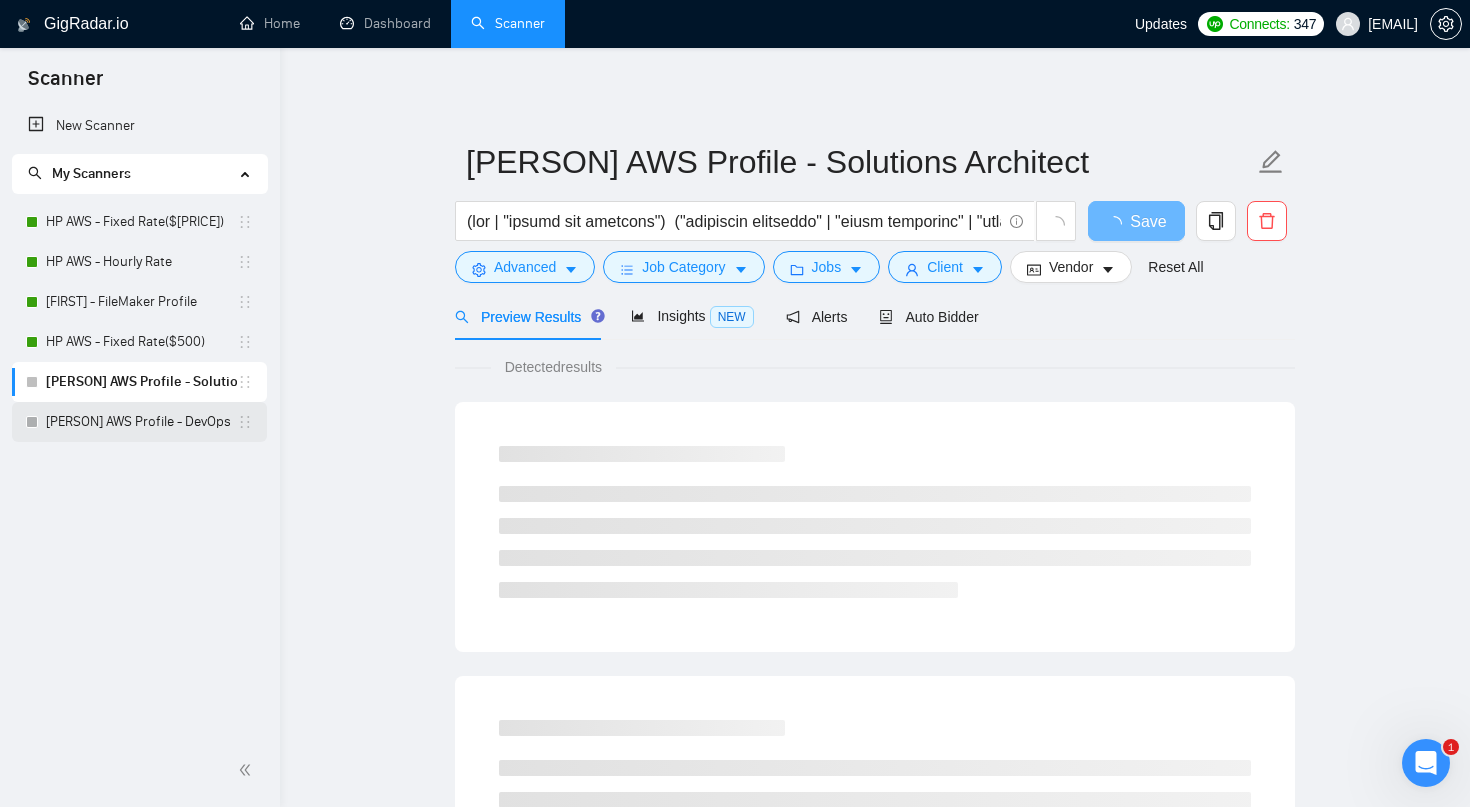 click on "[PERSON] AWS Profile - DevOps" at bounding box center (141, 422) 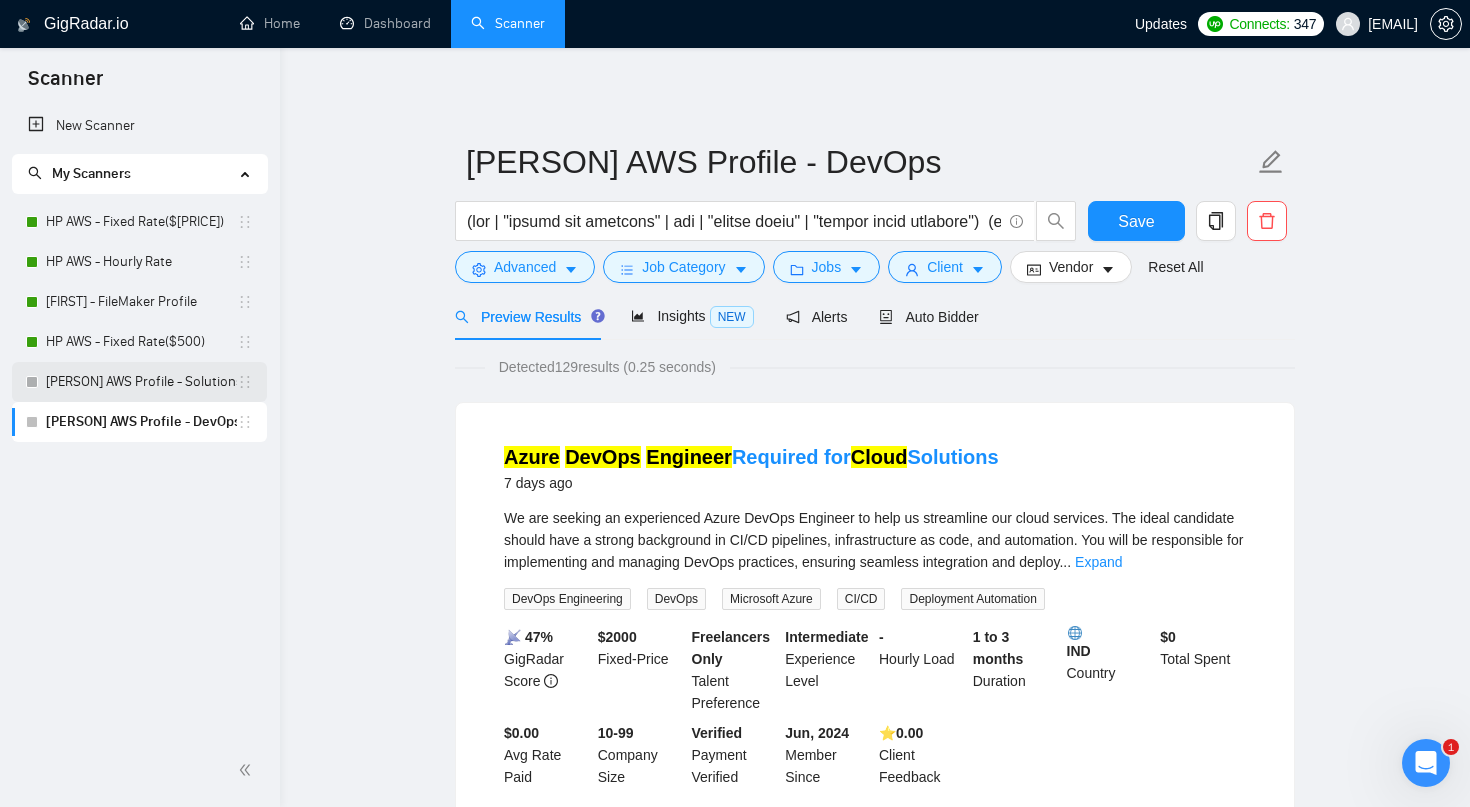 click on "[PERSON] AWS Profile - Solutions Architect" at bounding box center (141, 382) 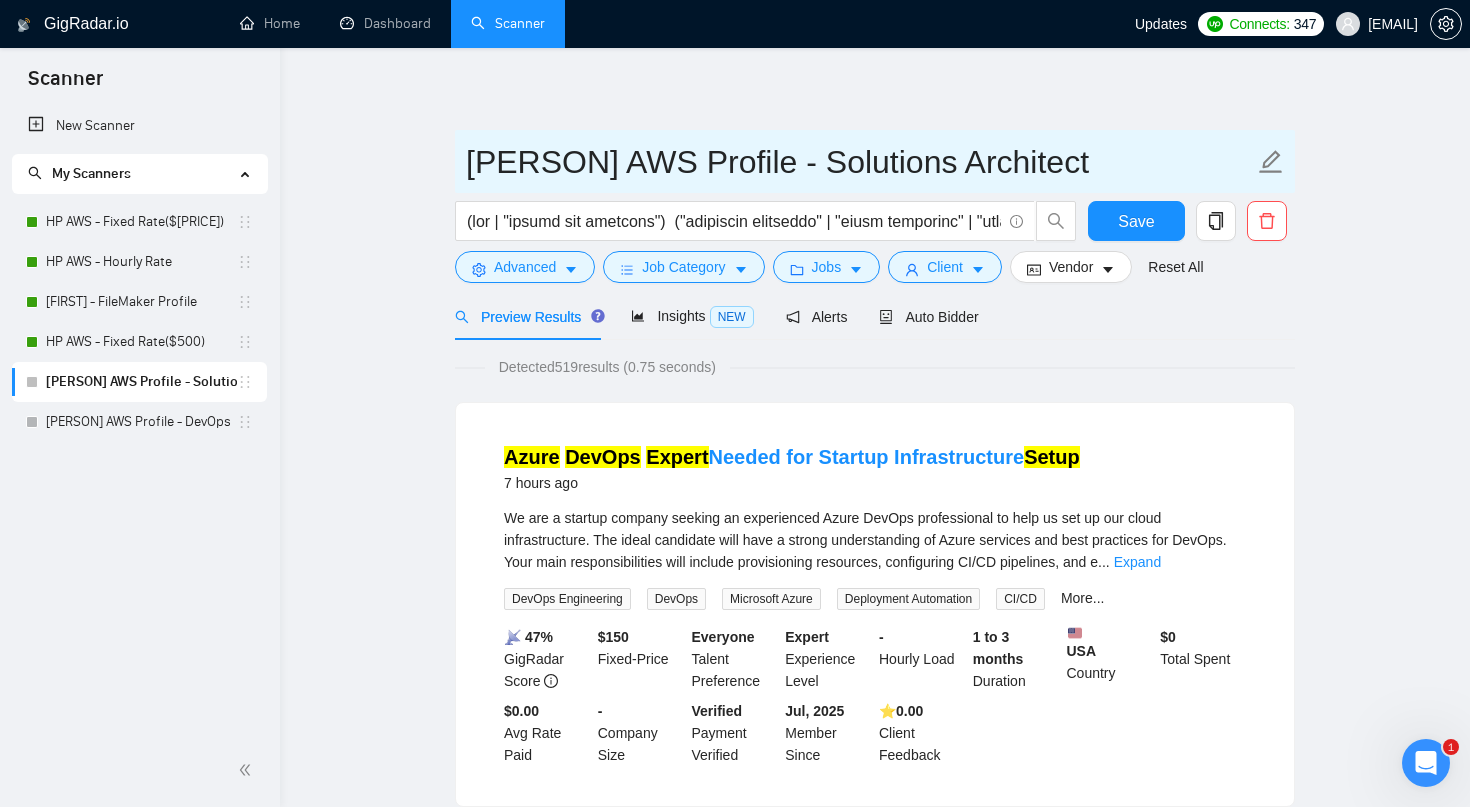 click on "[PERSON] AWS Profile - Solutions Architect" at bounding box center (860, 162) 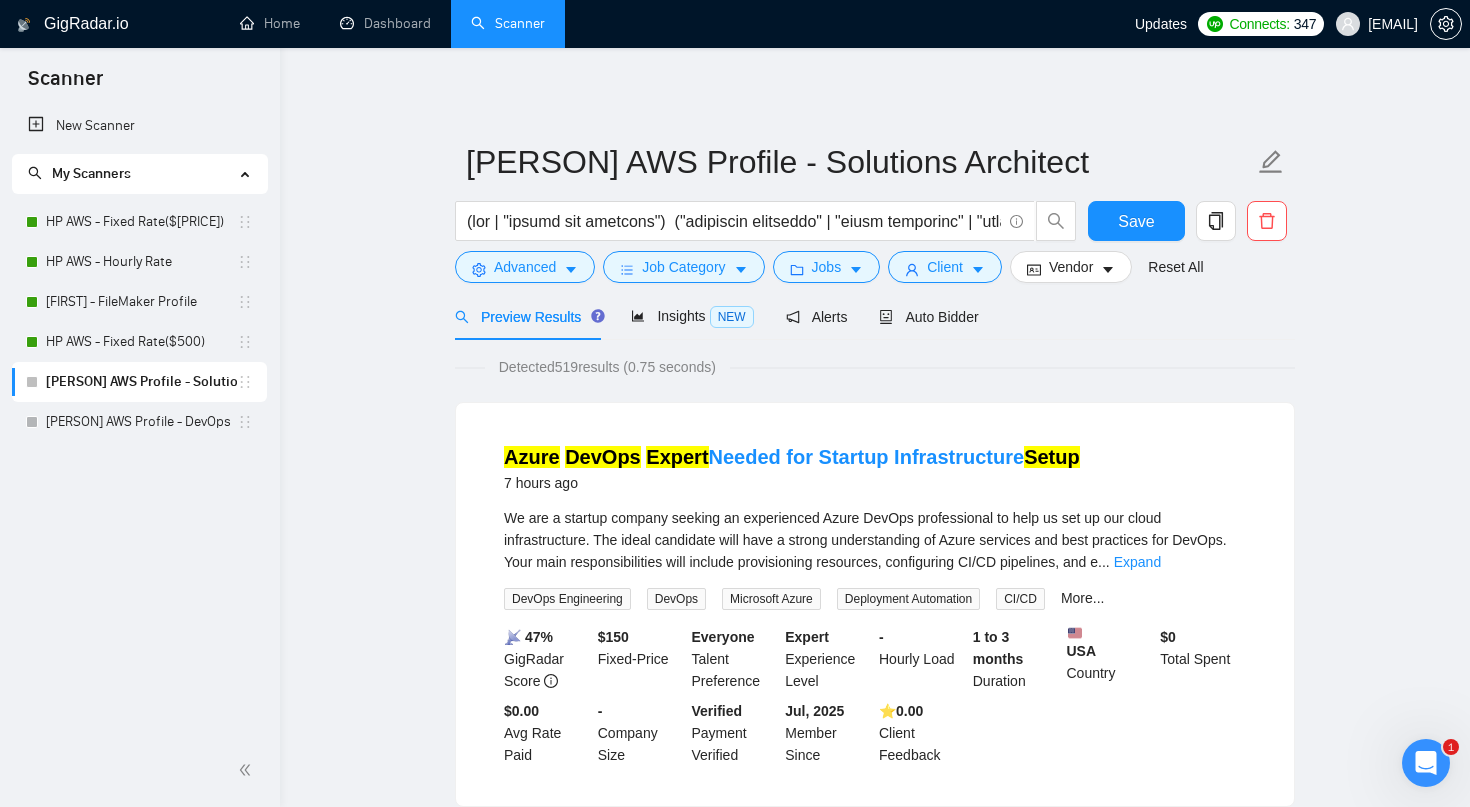 click on "Preview Results Insights NEW Alerts Auto Bidder" at bounding box center (875, 316) 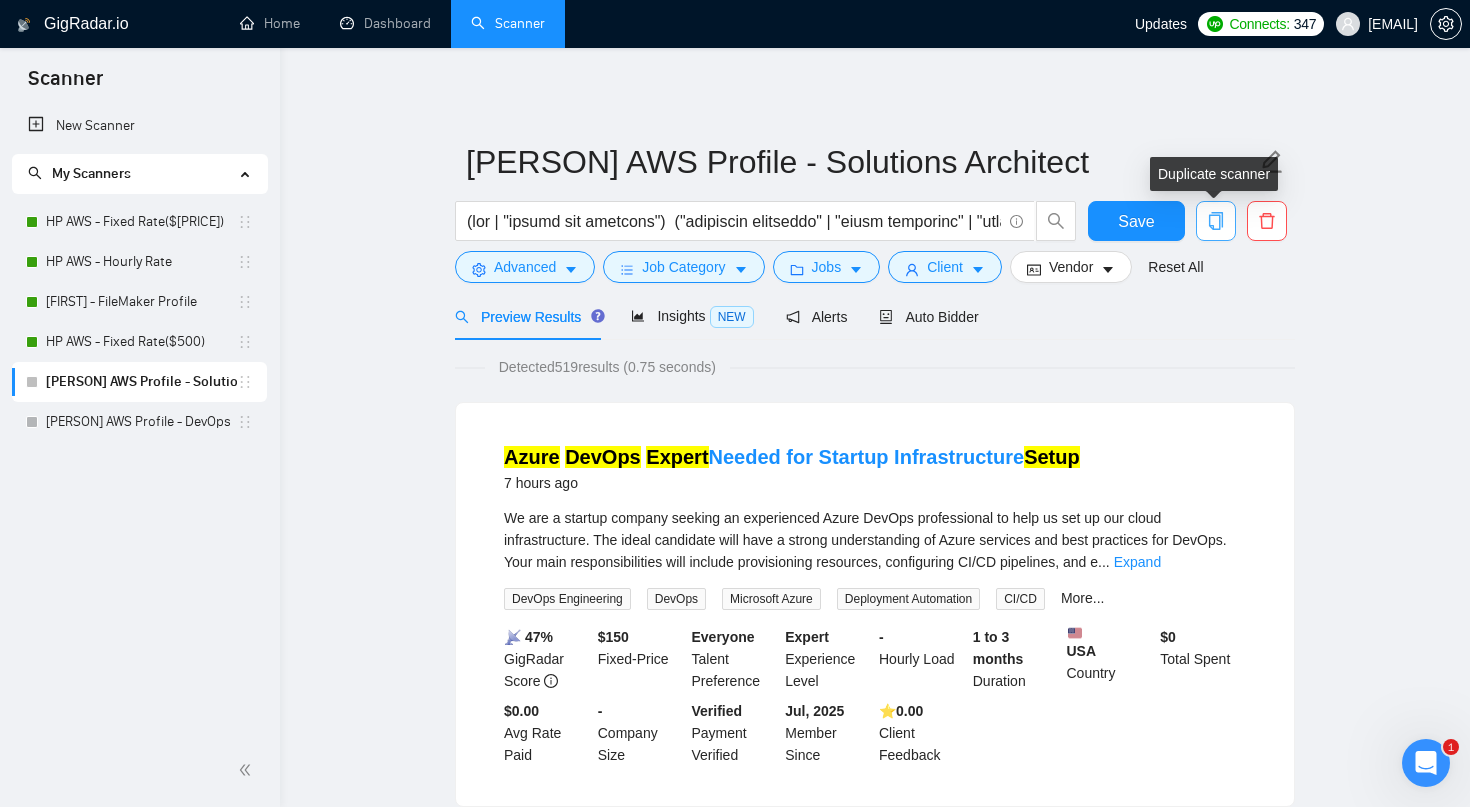 click 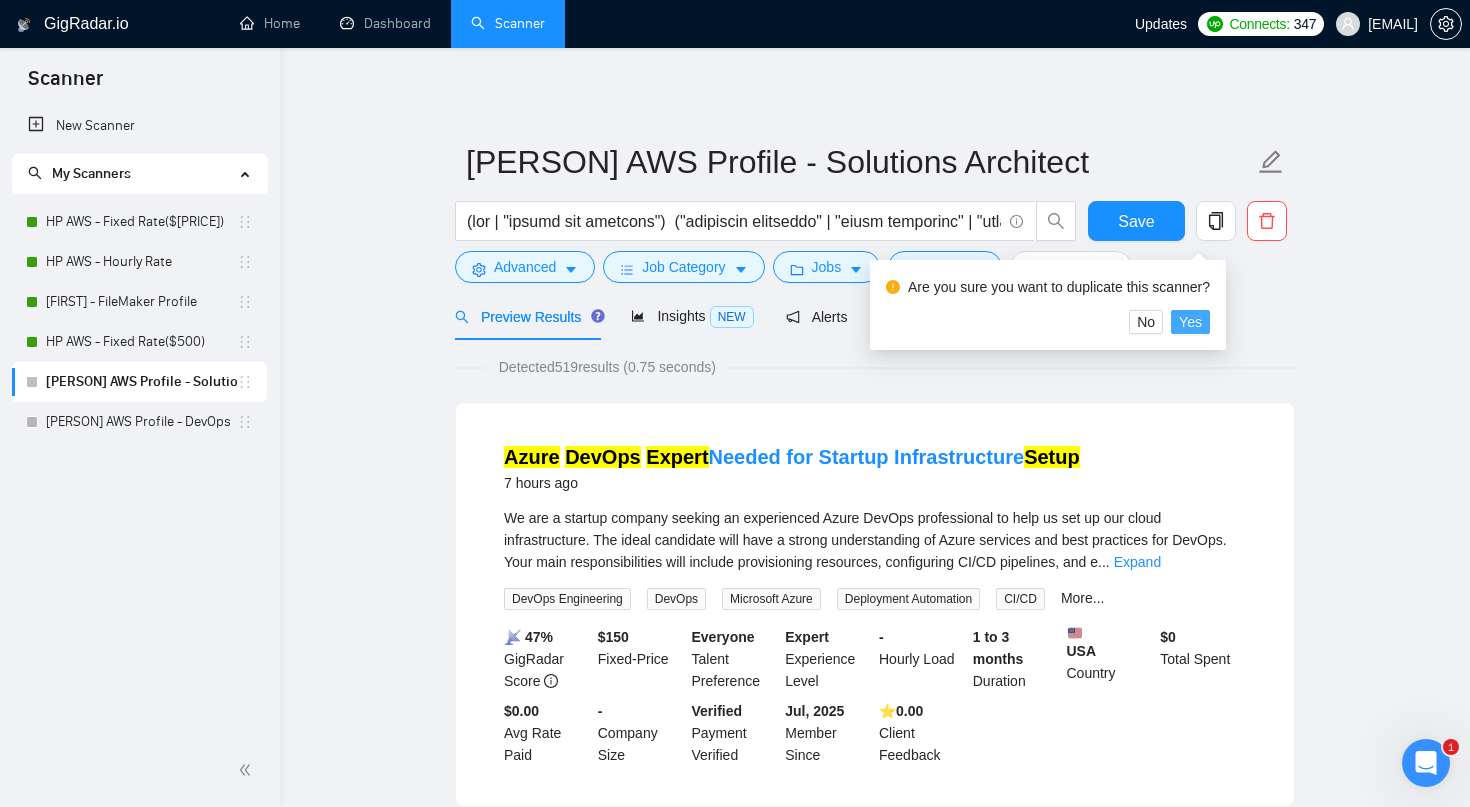 click on "Yes" at bounding box center [1190, 322] 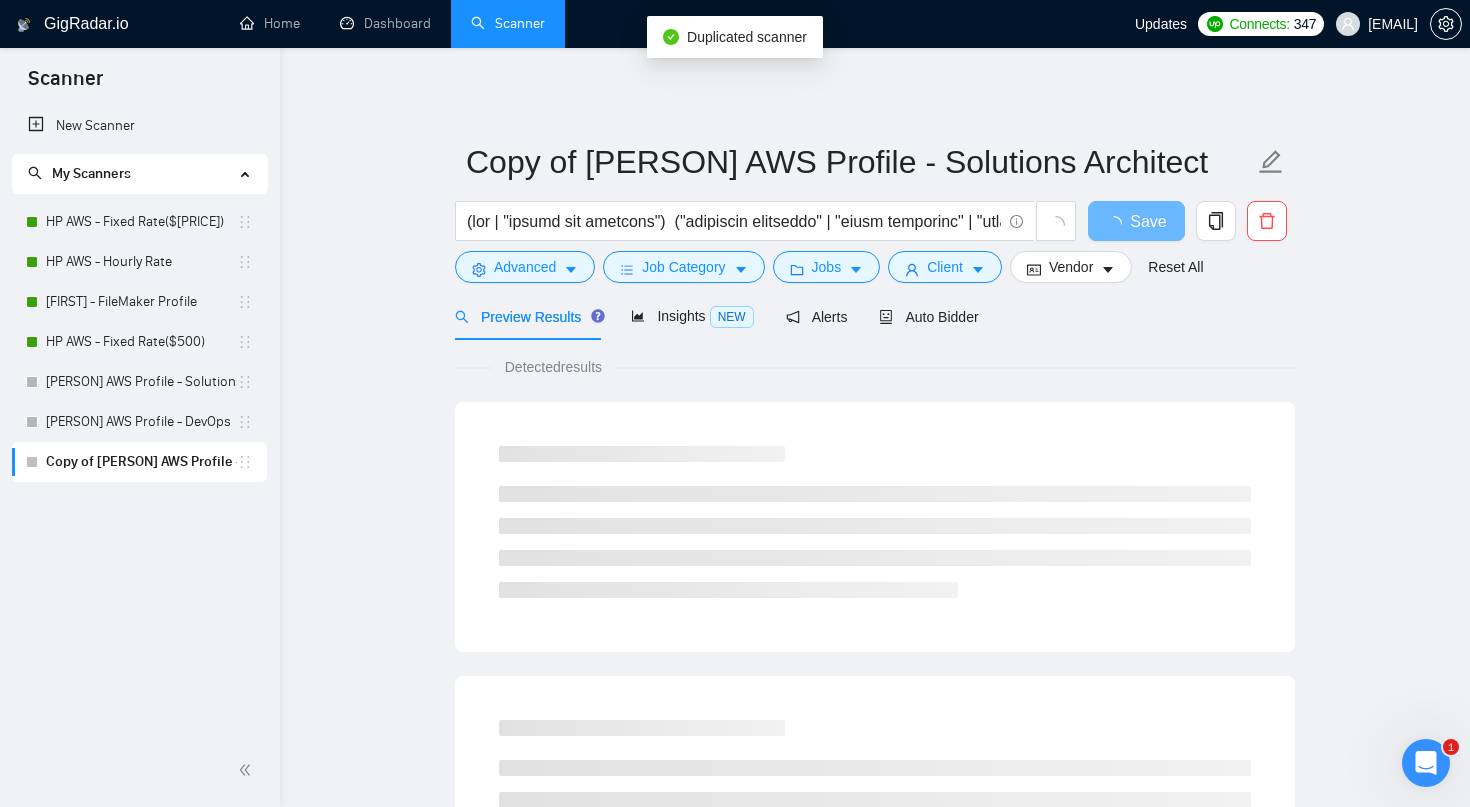 scroll, scrollTop: 6, scrollLeft: 0, axis: vertical 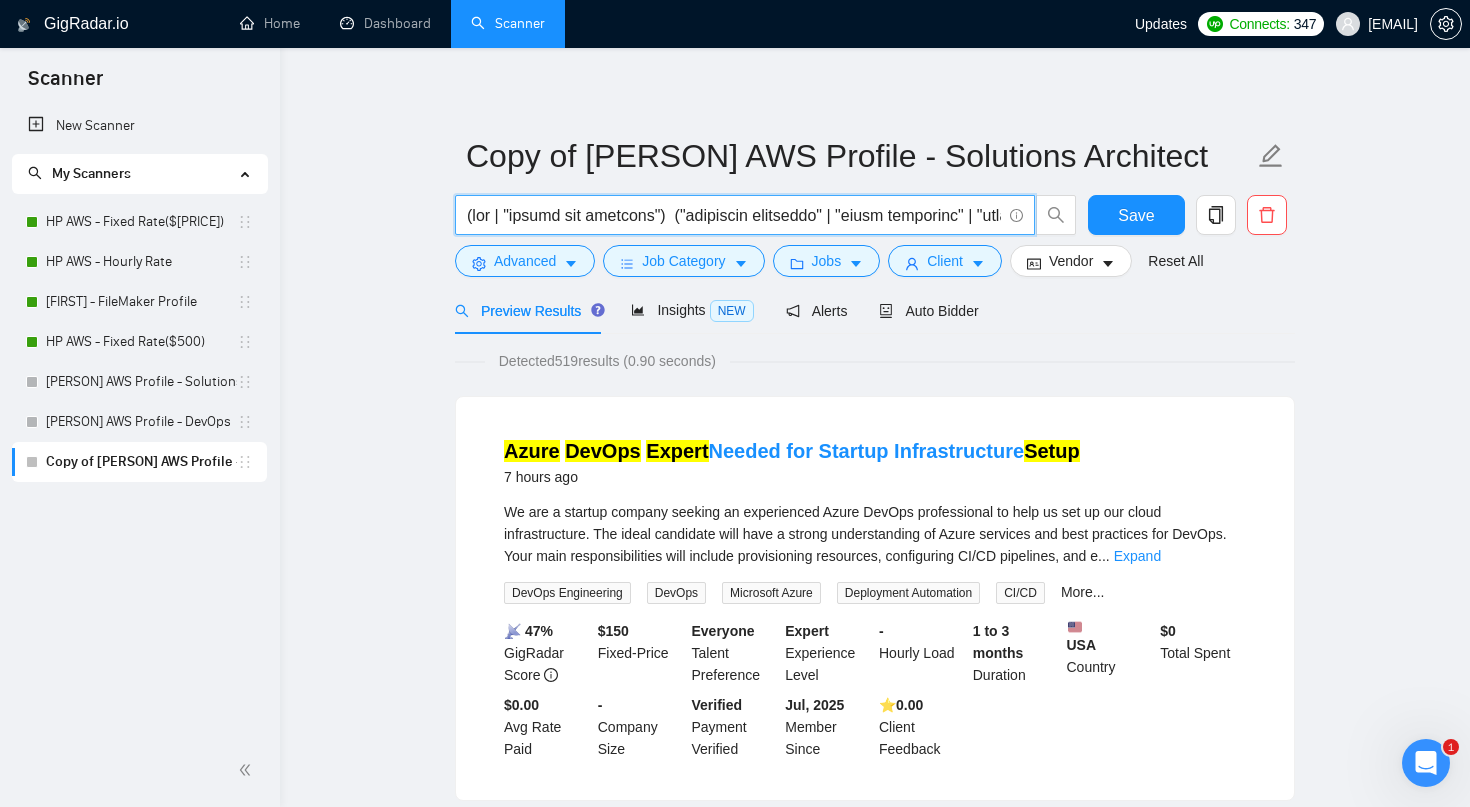 click at bounding box center (734, 215) 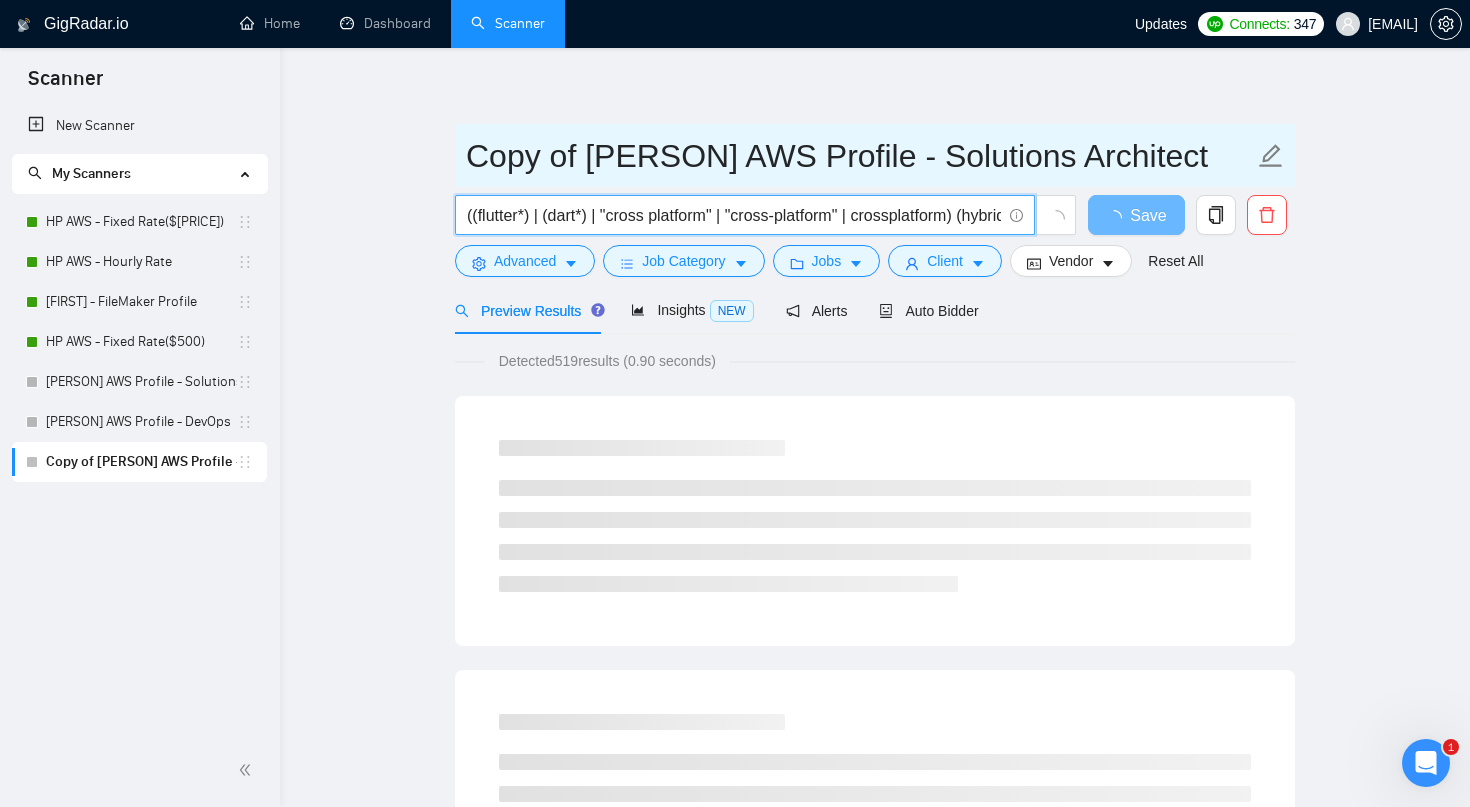 type on "((flutter*) | (dart*) | "cross platform" | "cross-platform" | crossplatform) (hybrid | devops | mobile | app | (develop*) | (engineer*) | (expert*) | (consult*))" 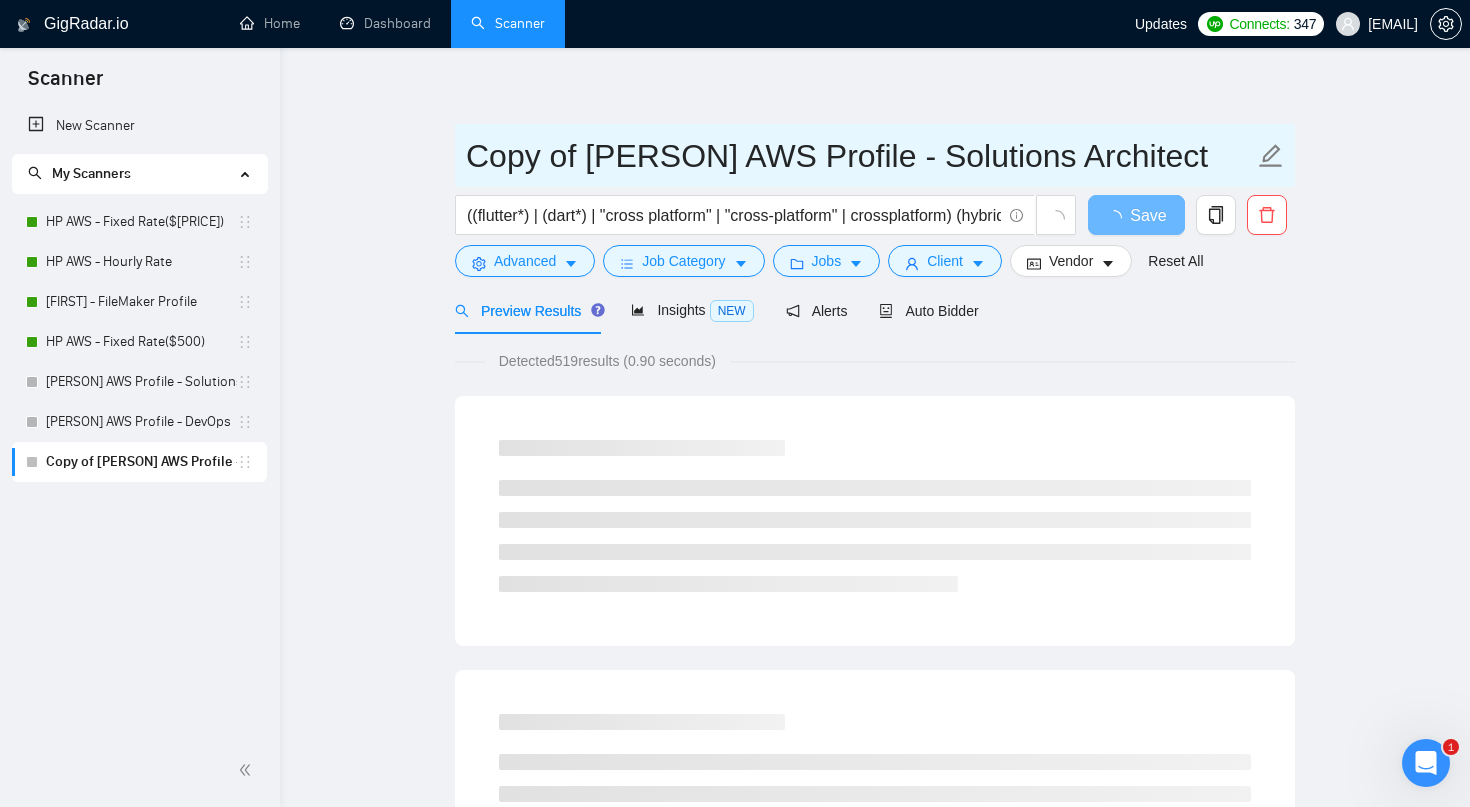 click on "Copy of [PERSON] AWS Profile - Solutions Architect" at bounding box center [860, 156] 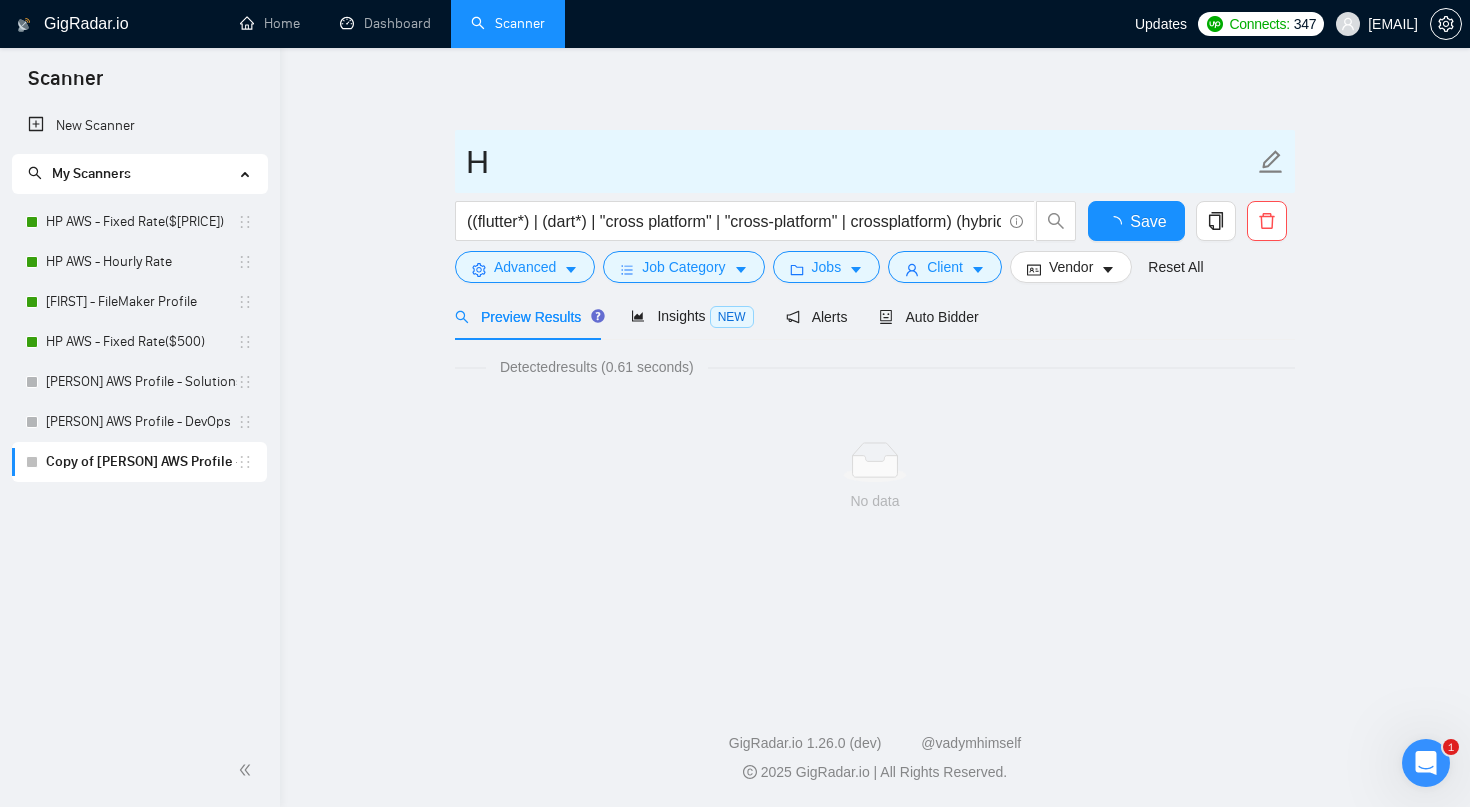 scroll, scrollTop: 0, scrollLeft: 0, axis: both 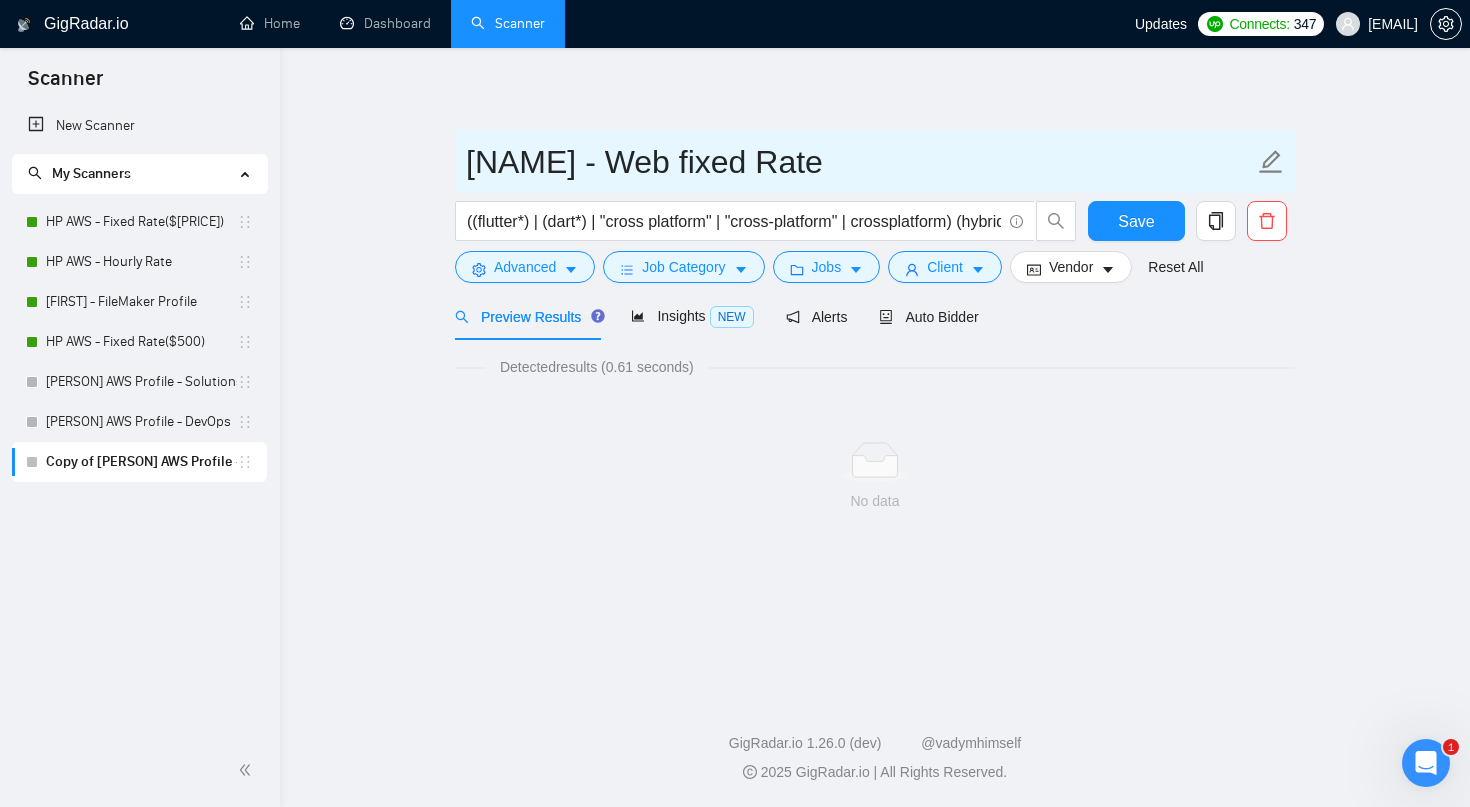 type on "[NAME] - Web fixed Rate" 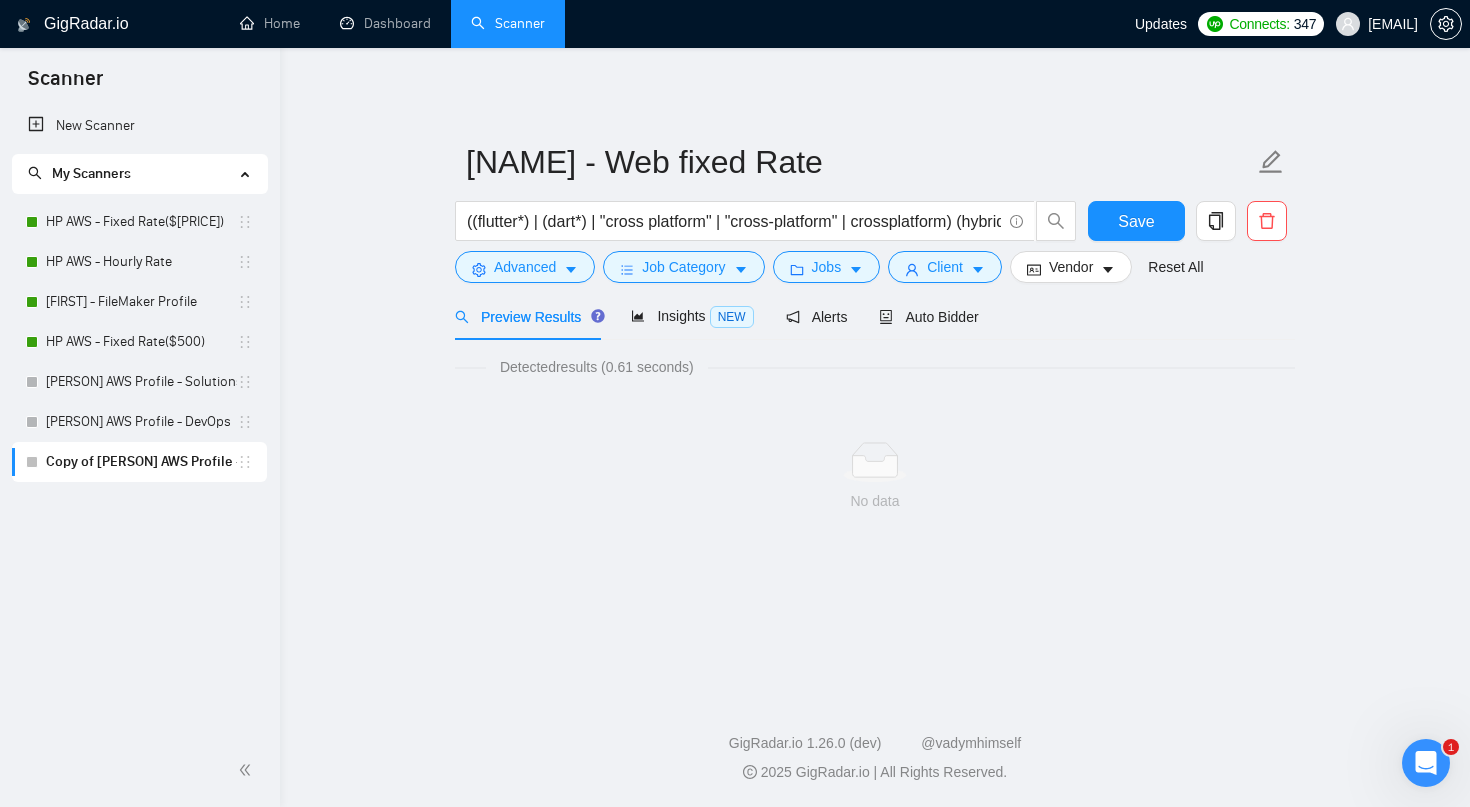 click on "[FIRST] - Web fixed Rate ((flutter*) | (dart*) | "cross platform" | "cross-platform" | crossplatform) (hybrid | devops | mobile | app | (develop*) | (engineer*) | (expert*) | (consult*)) Save Advanced   Job Category   Jobs   Client   Vendor   Reset All Preview Results Insights NEW Alerts Auto Bidder Detected   results   (0.61 seconds) No data" at bounding box center (875, 366) 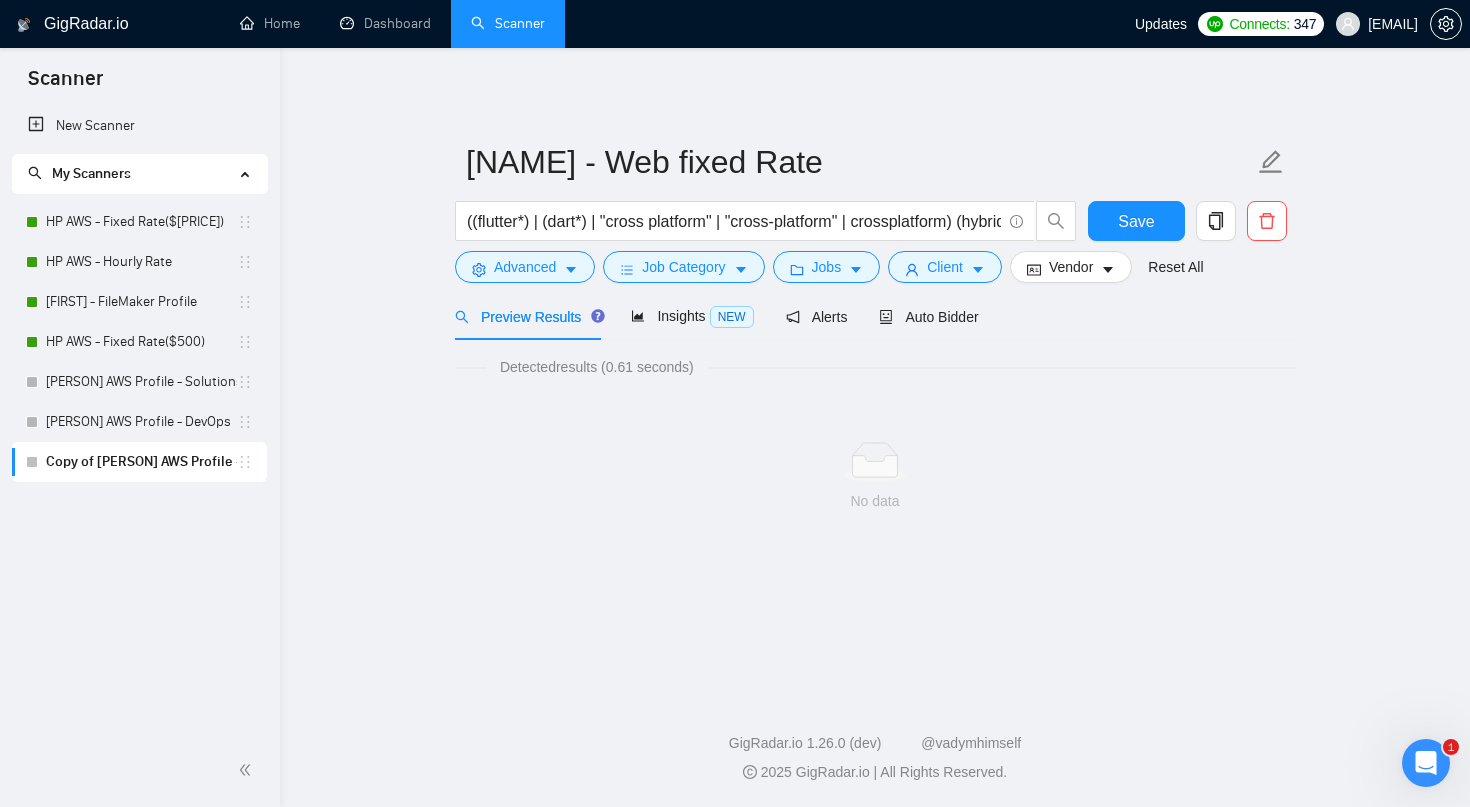 click on "No data" at bounding box center (875, 477) 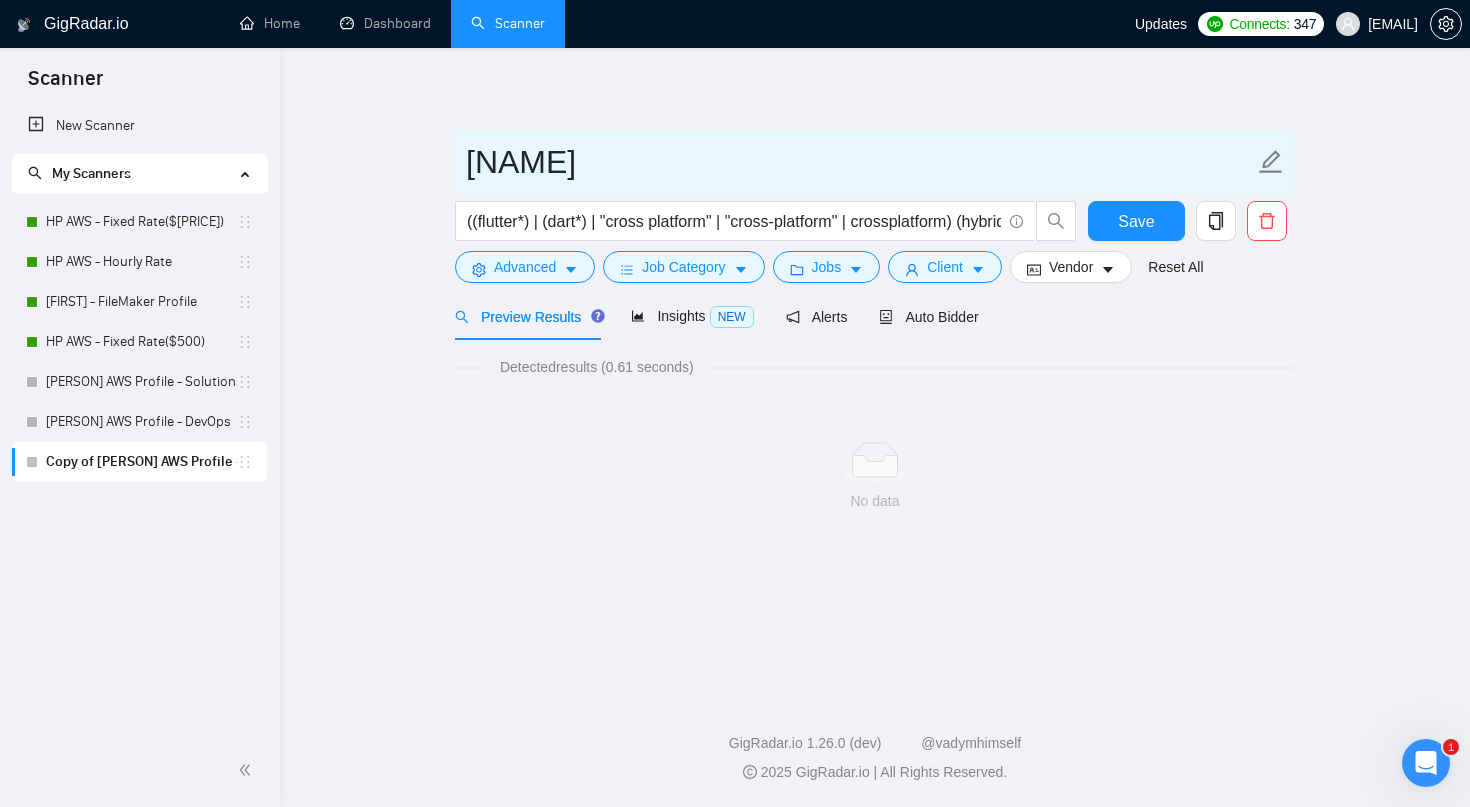 click on "[NAME]" at bounding box center [860, 162] 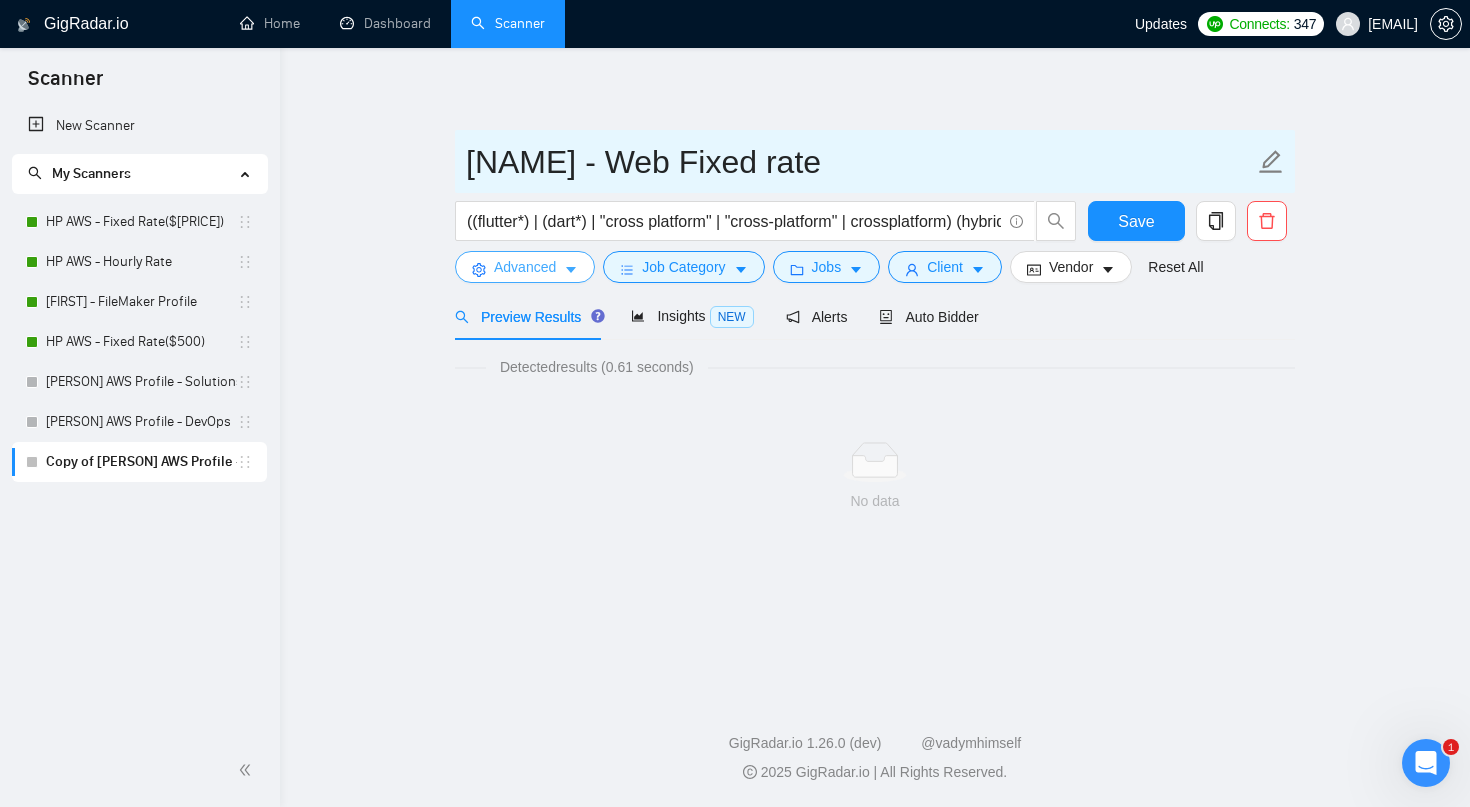 type on "[NAME] - Web Fixed rate" 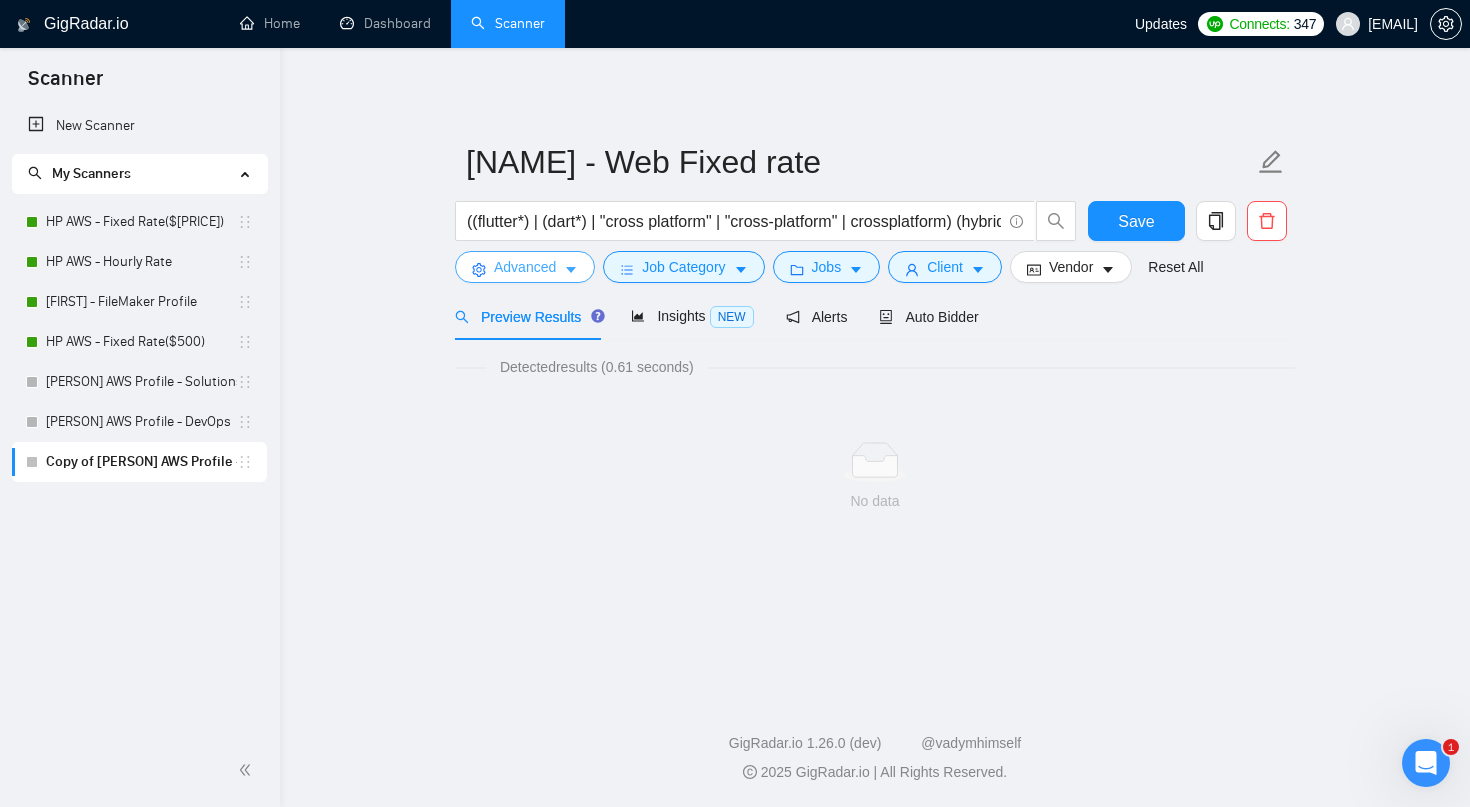 click on "Advanced" at bounding box center [525, 267] 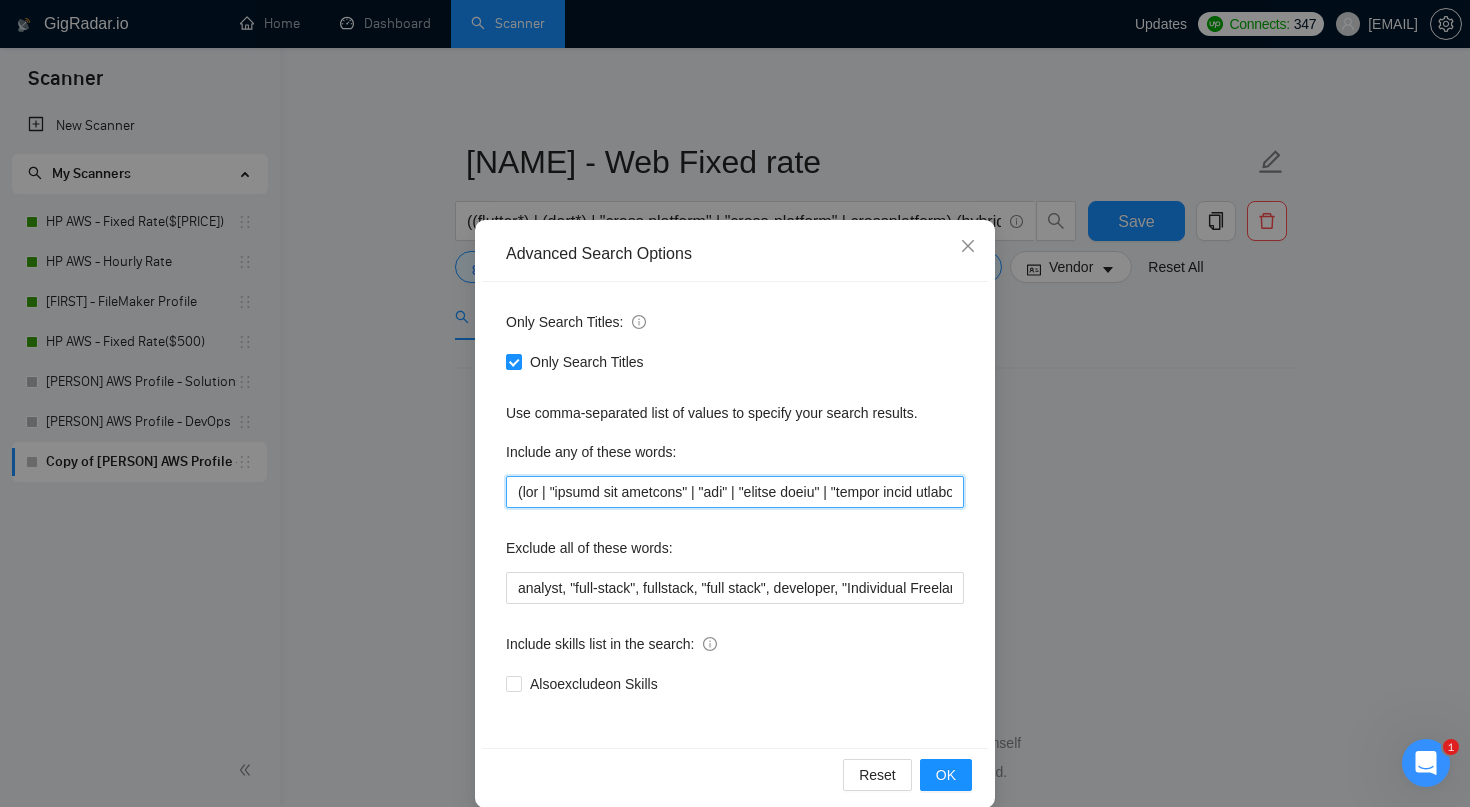click at bounding box center (735, 492) 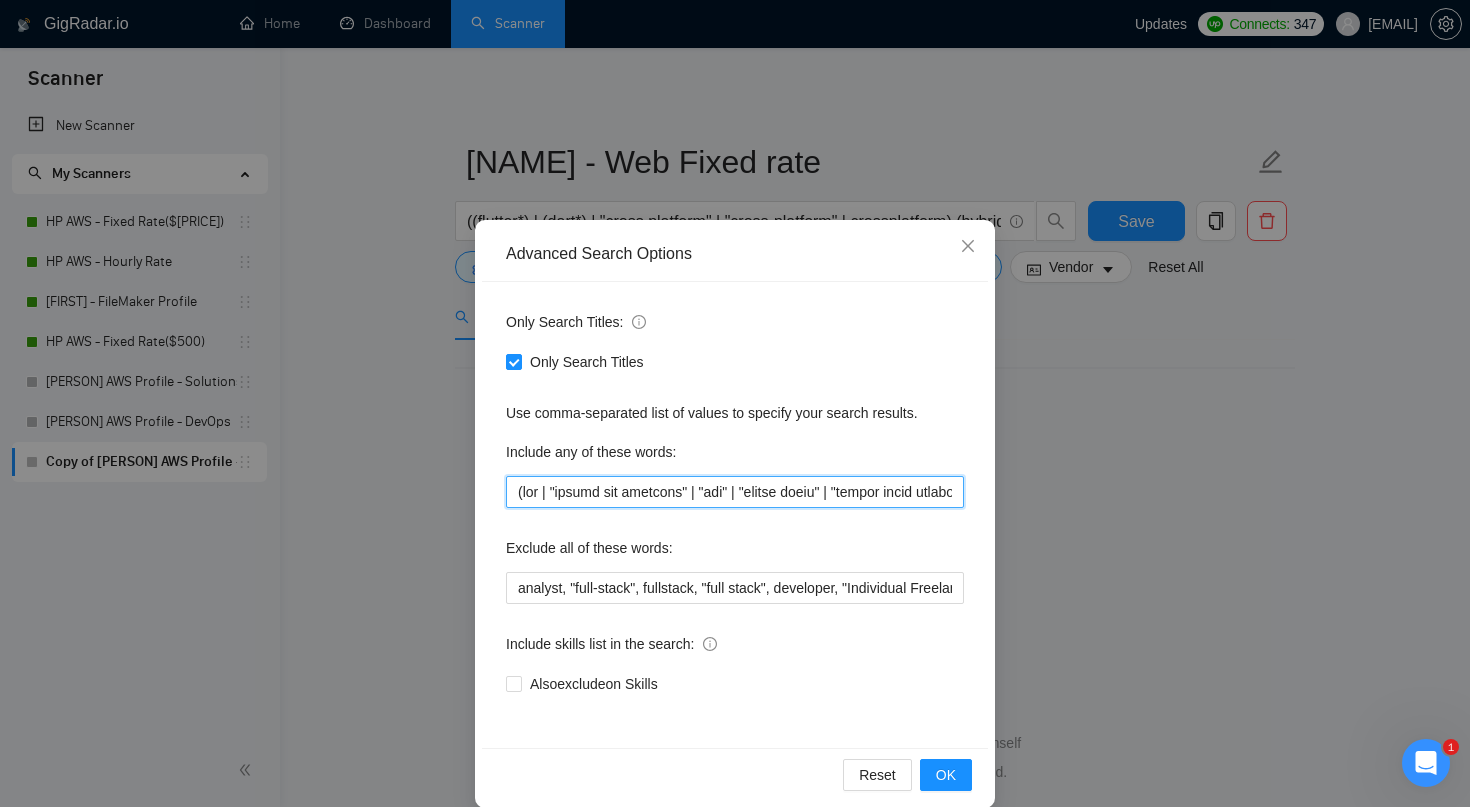 paste on "(flutter*) | (dart*) | "cross platform" | "cross-platform" | crossplatform) (hybrid | devops | mobile | app | (develop*) | (engineer*) | (expert*) | (consult*)" 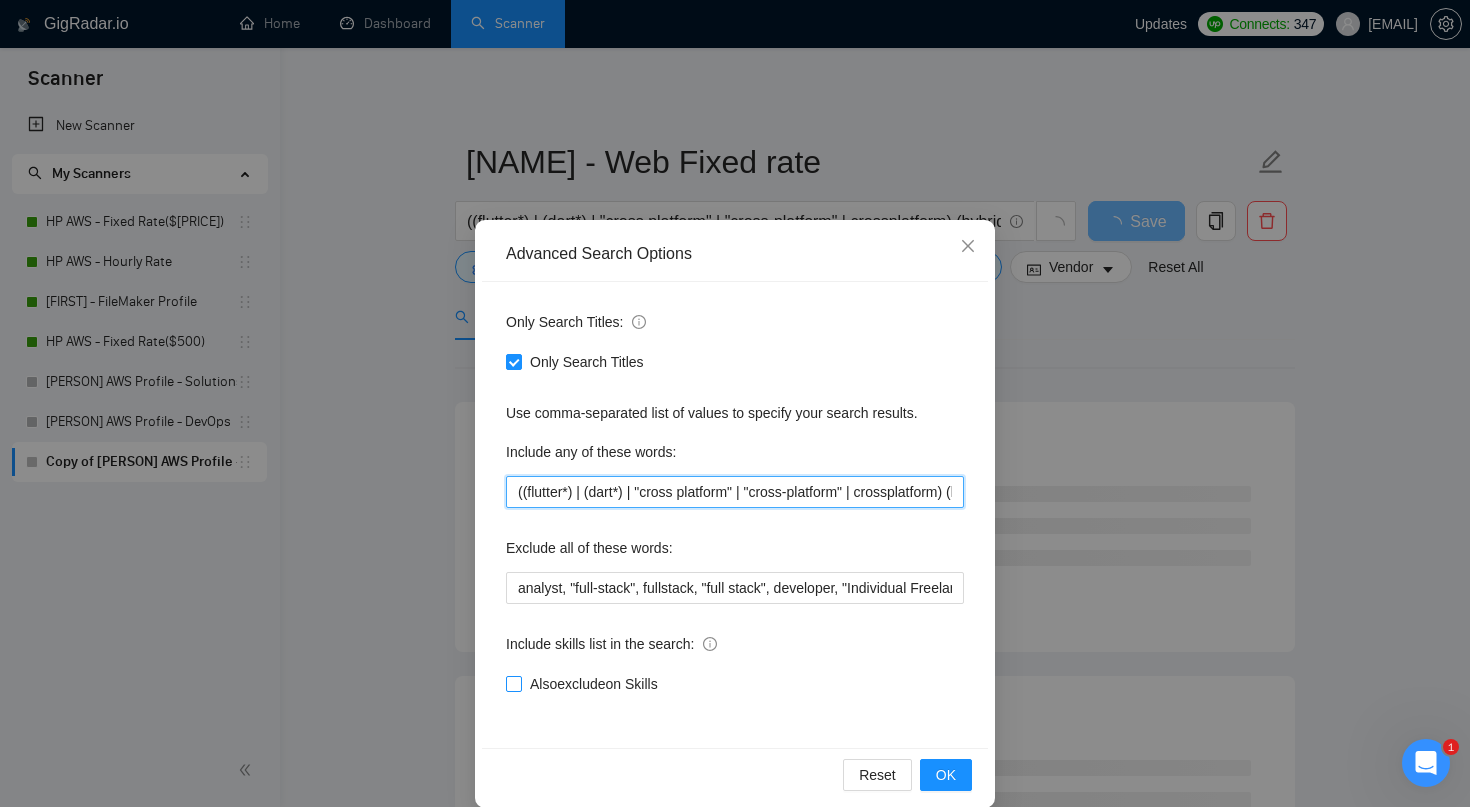 type on "((flutter*) | (dart*) | "cross platform" | "cross-platform" | crossplatform) (hybrid | devops | mobile | app | (develop*) | (engineer*) | (expert*) | (consult*))" 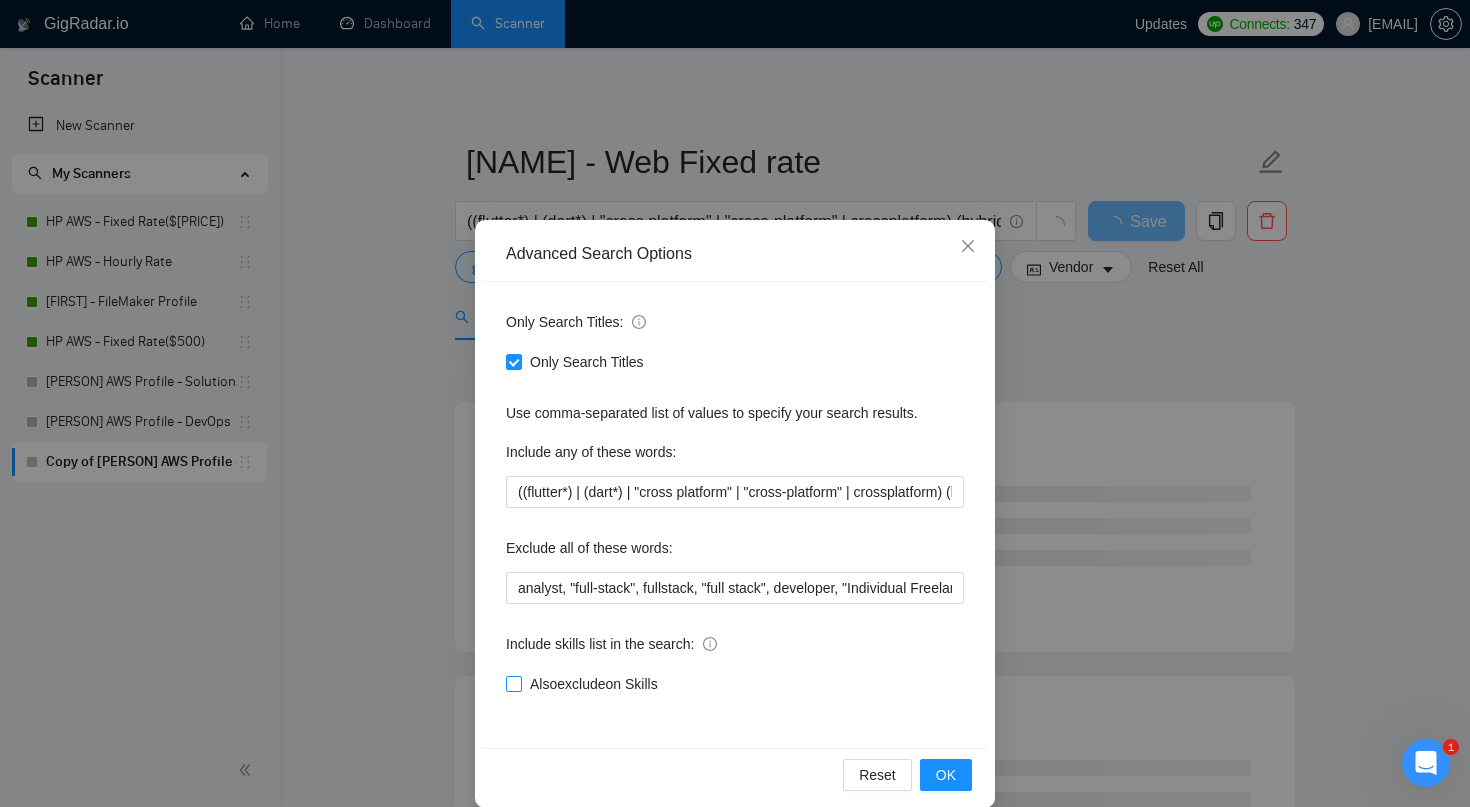 click on "Also  exclude  on Skills" at bounding box center (594, 684) 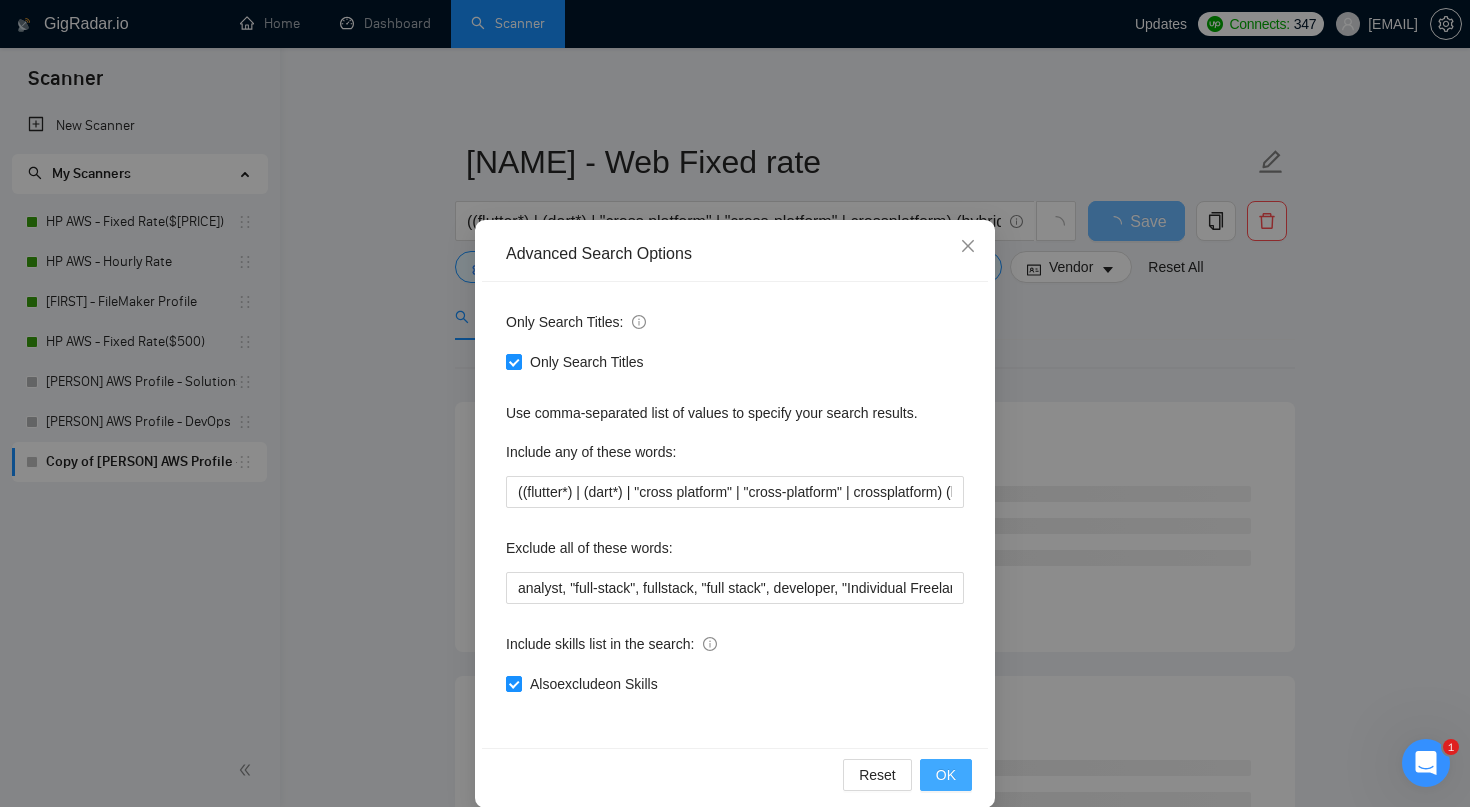 click on "OK" at bounding box center (946, 775) 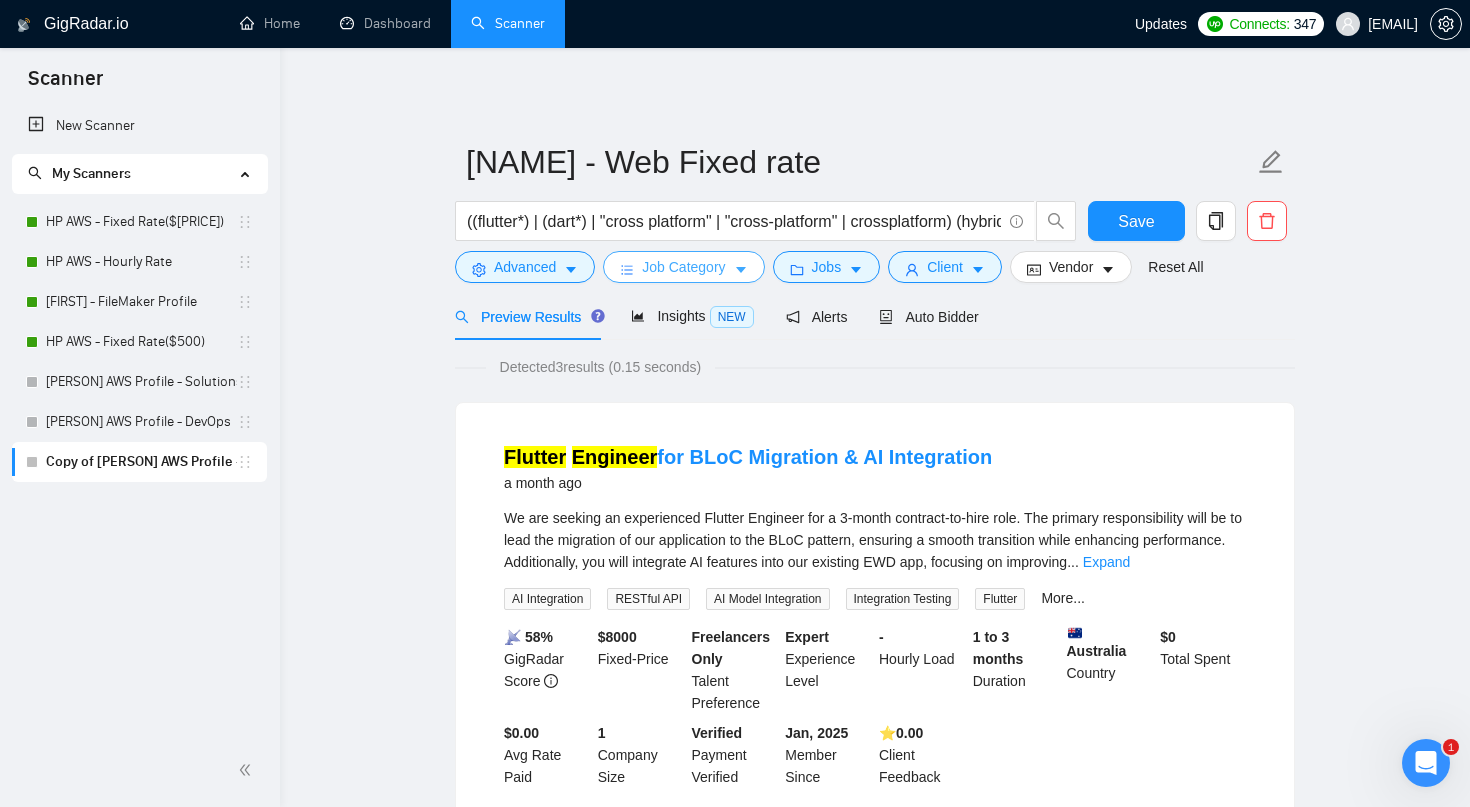 click on "Job Category" at bounding box center [683, 267] 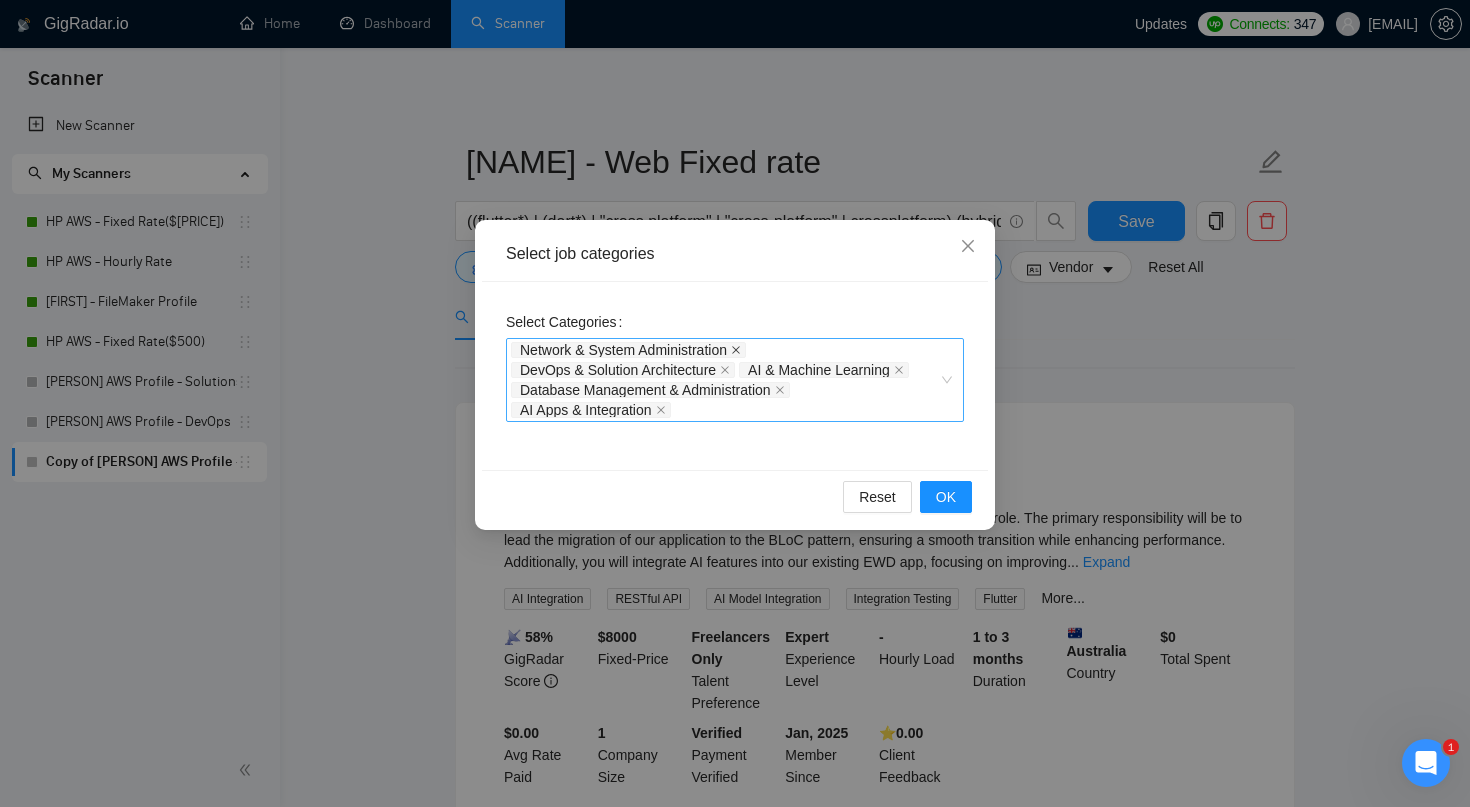 click at bounding box center [736, 350] 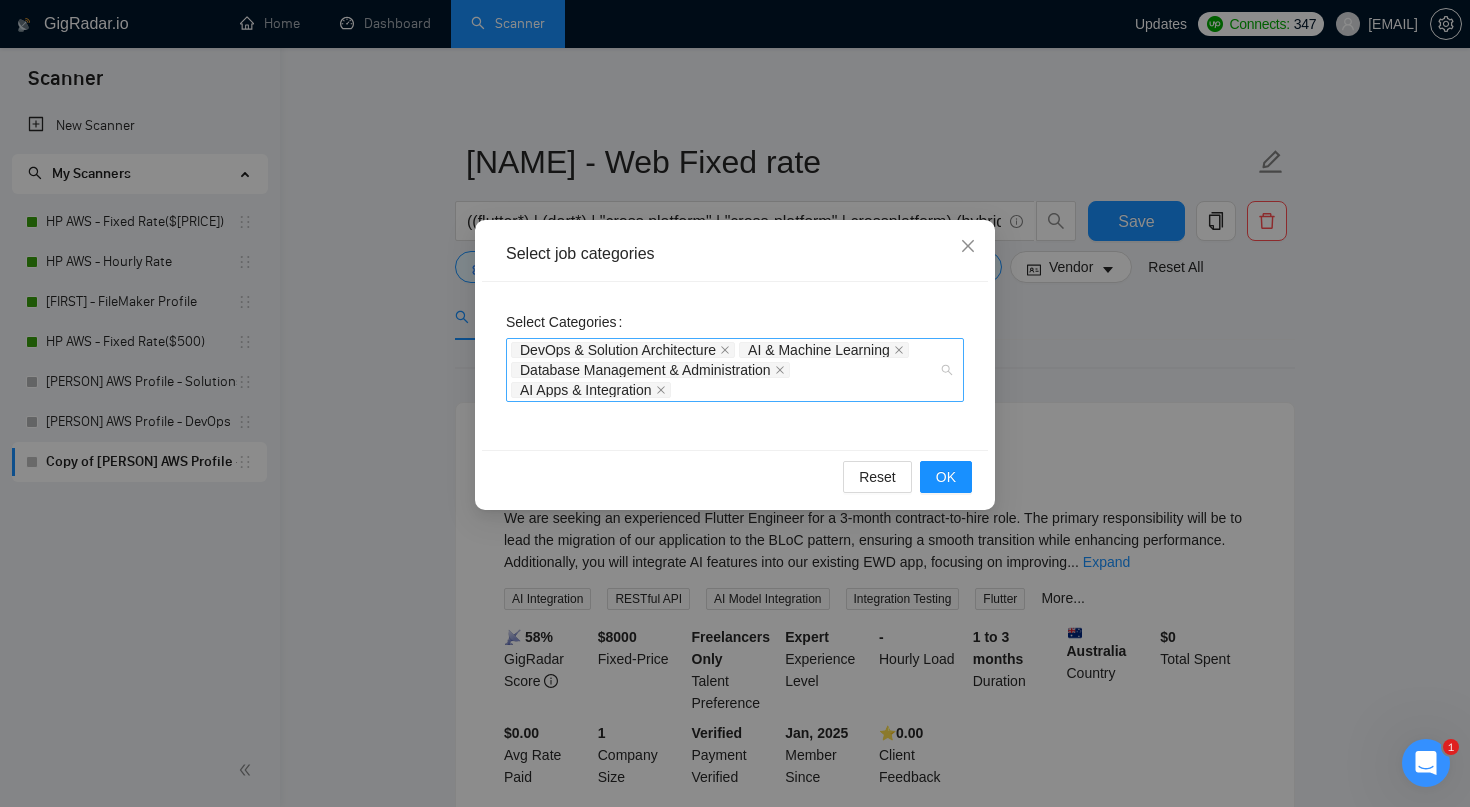 click on "DevOps & Solution Architecture" at bounding box center [623, 350] 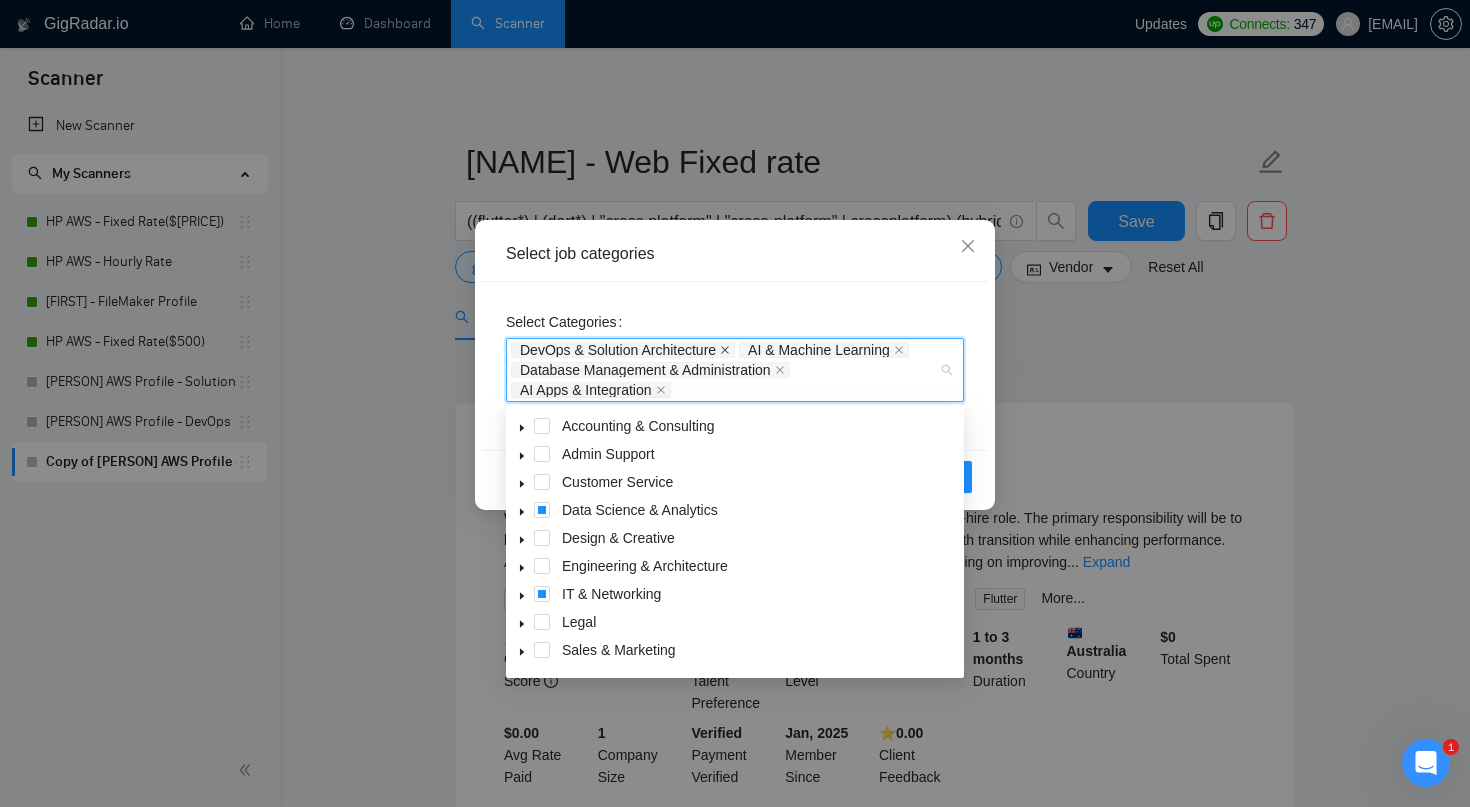 click 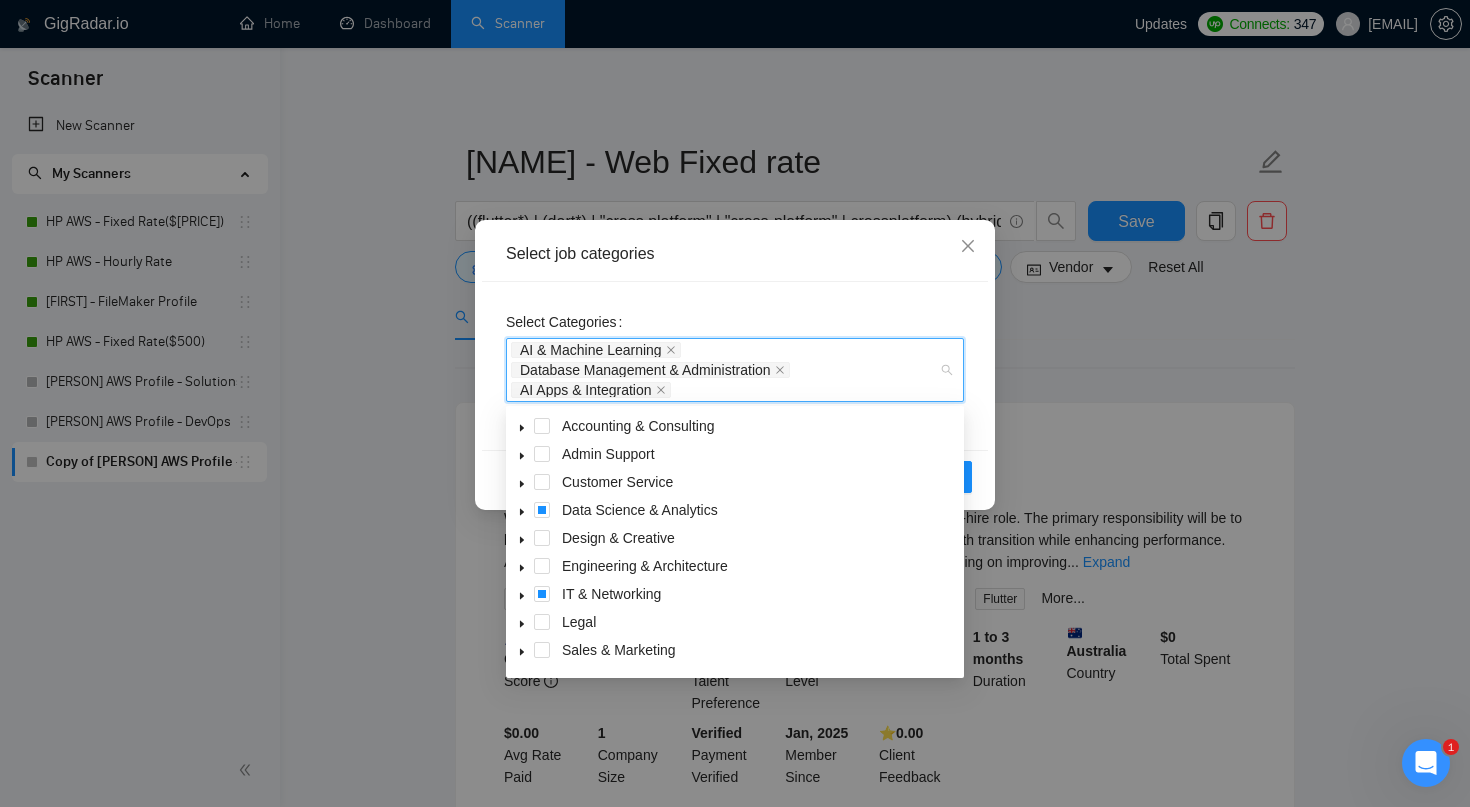 click on "AI & Machine Learning" at bounding box center [596, 350] 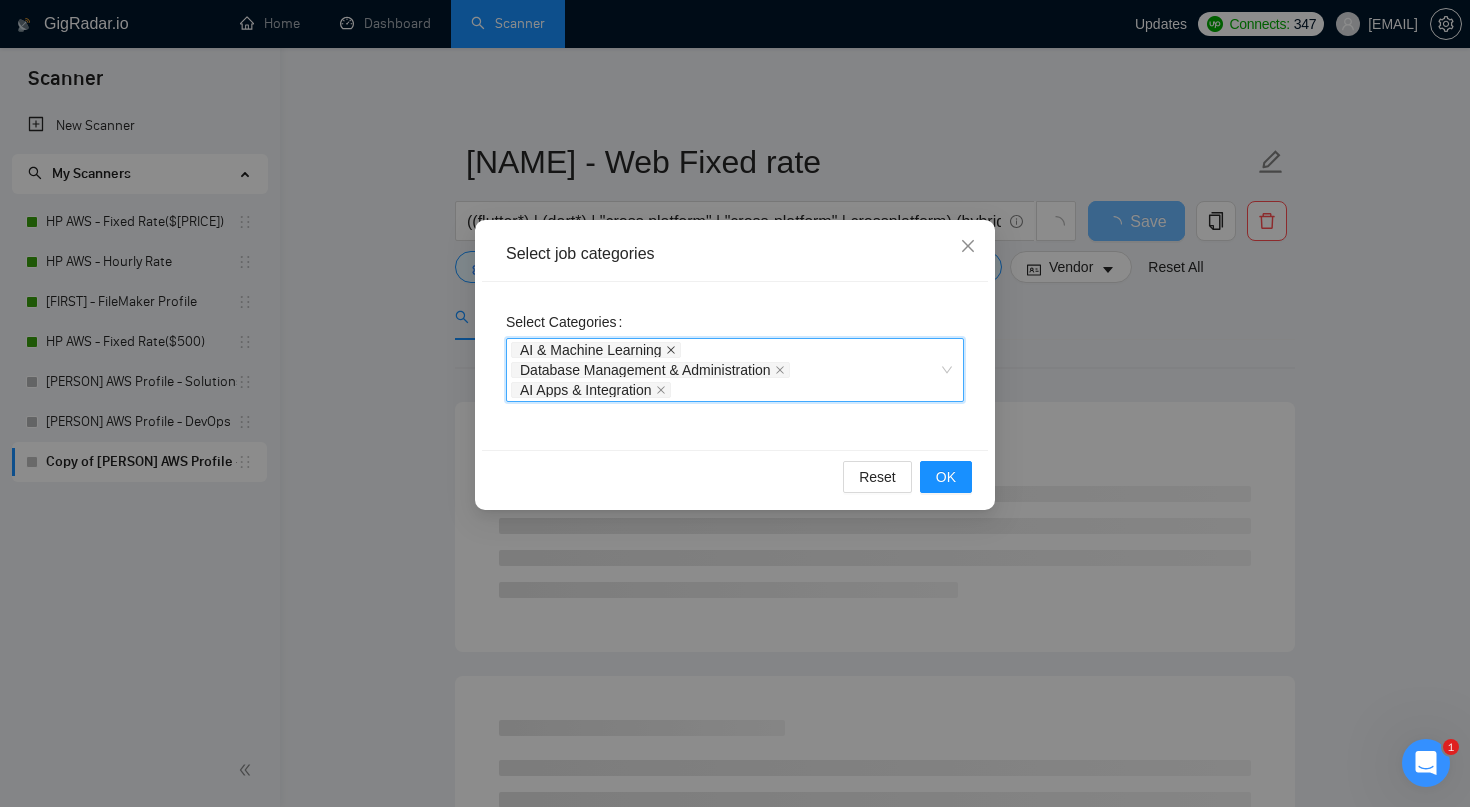 click 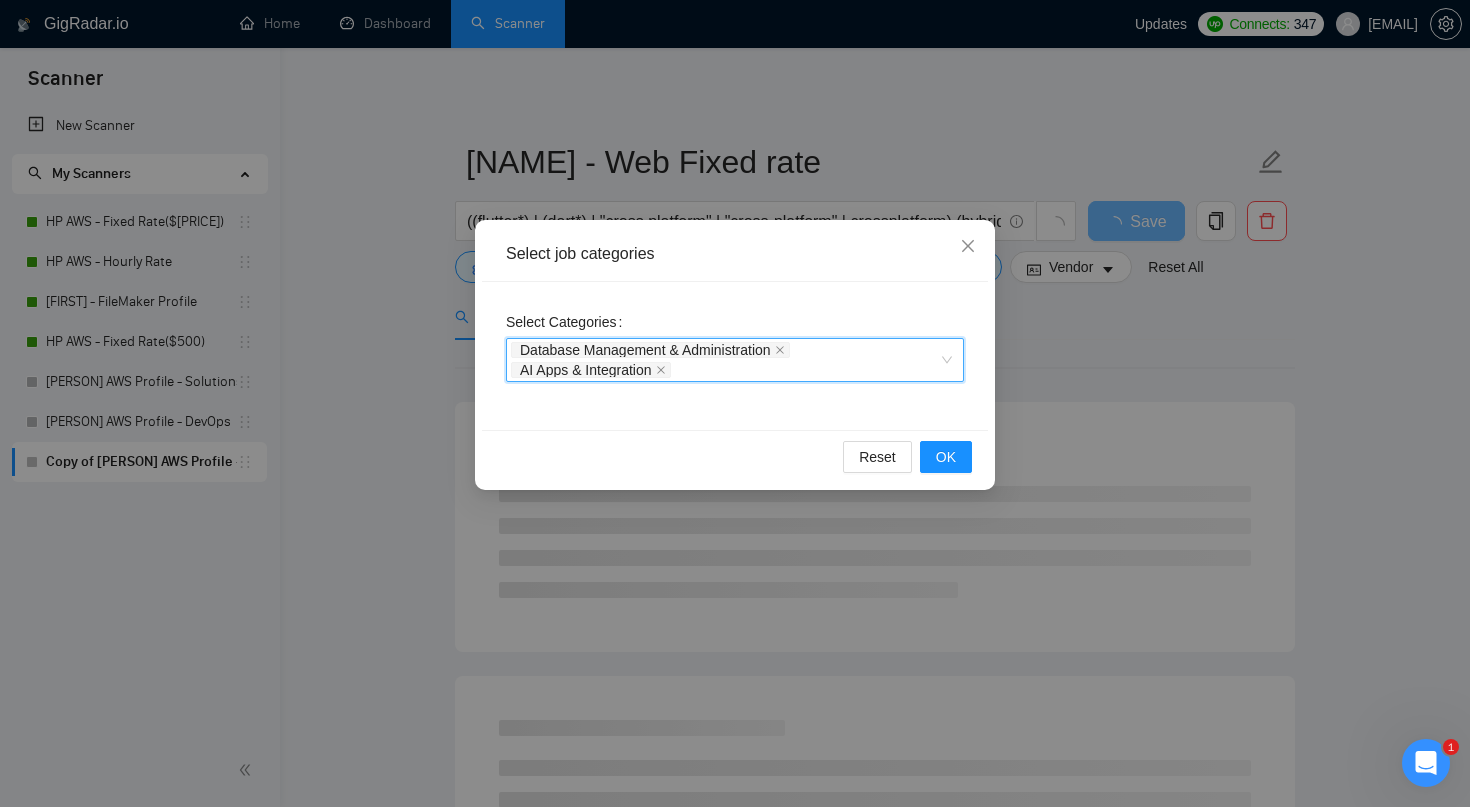 click on "AI Apps & Integration" at bounding box center [591, 370] 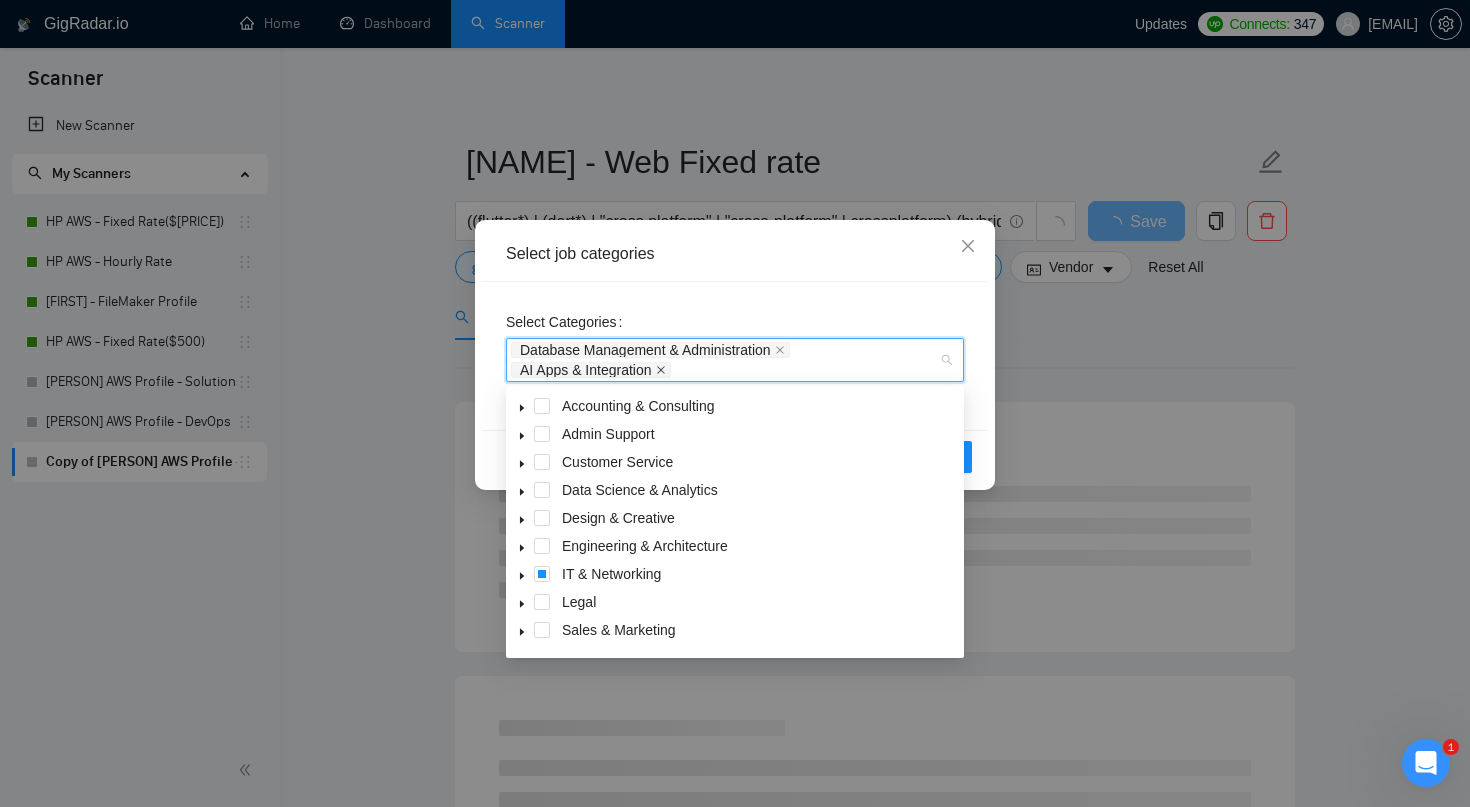 click 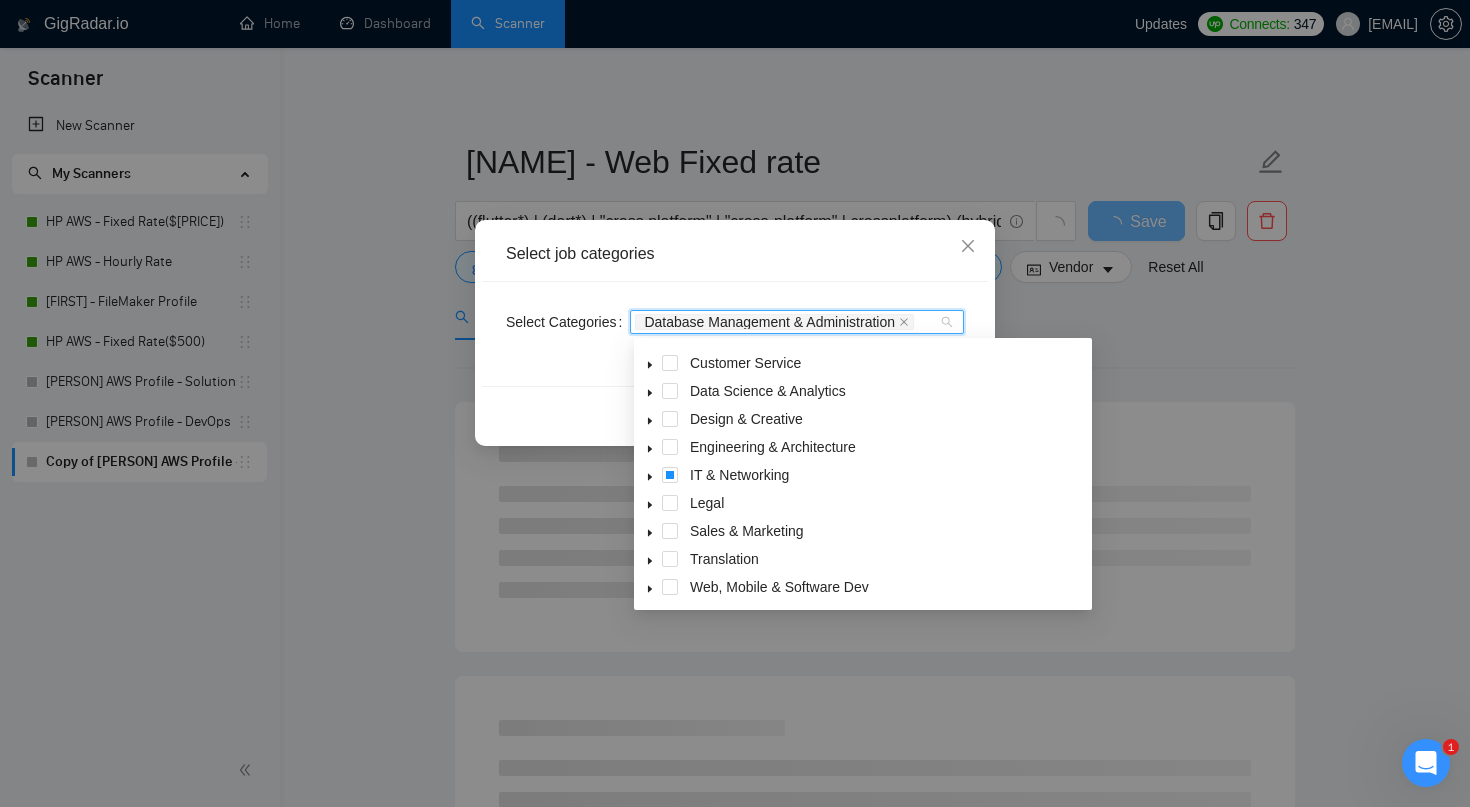 scroll, scrollTop: 54, scrollLeft: 0, axis: vertical 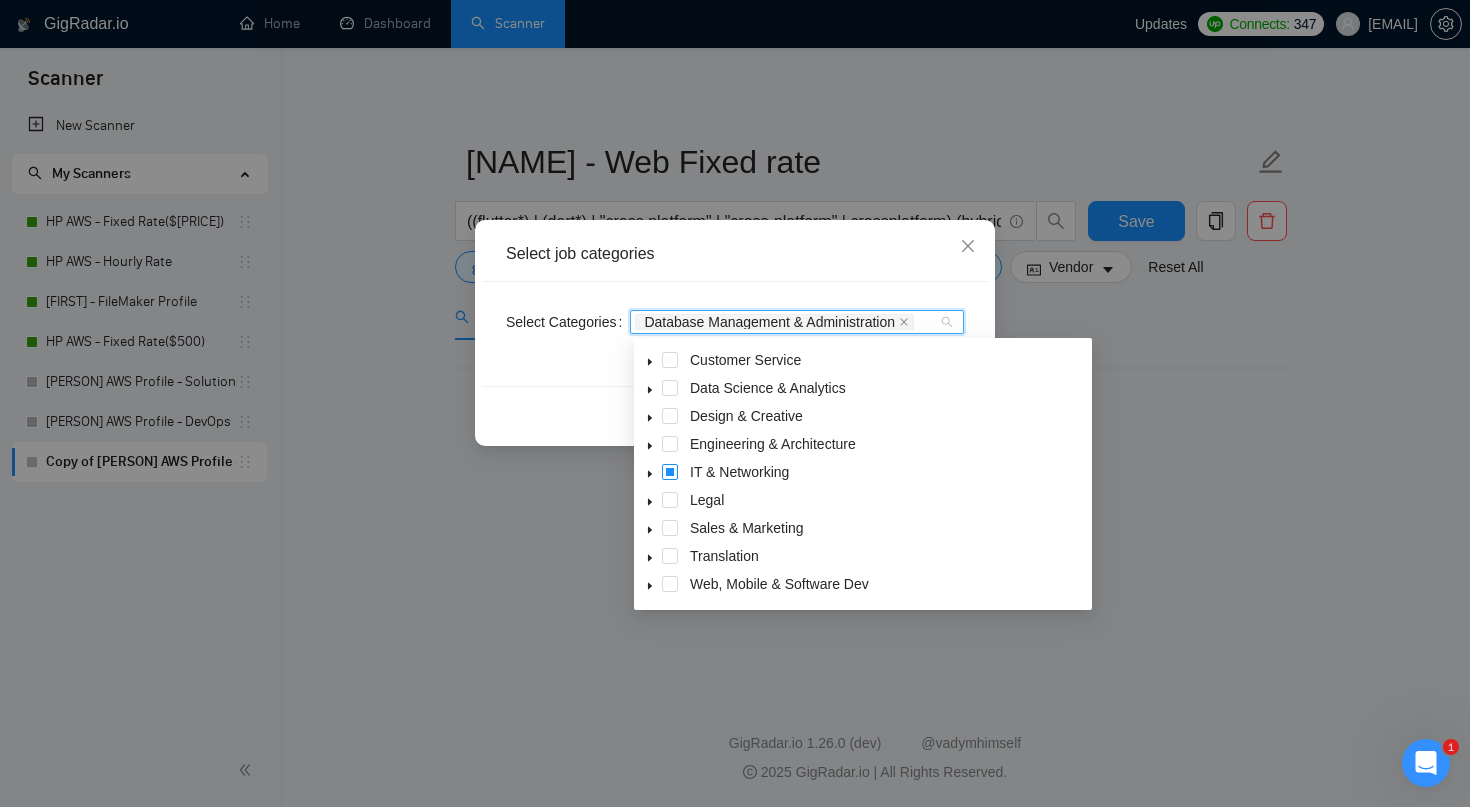 click at bounding box center (670, 472) 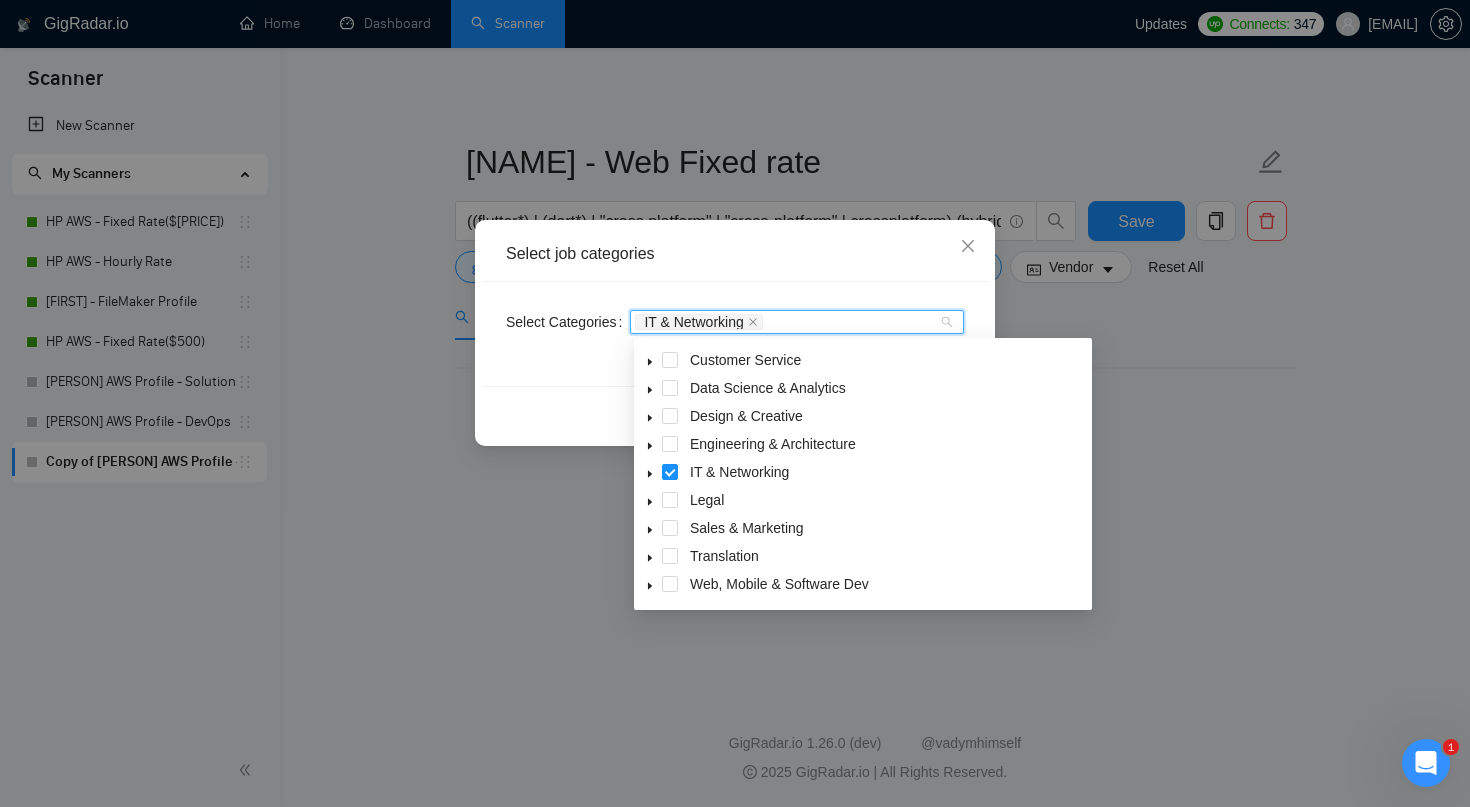 click 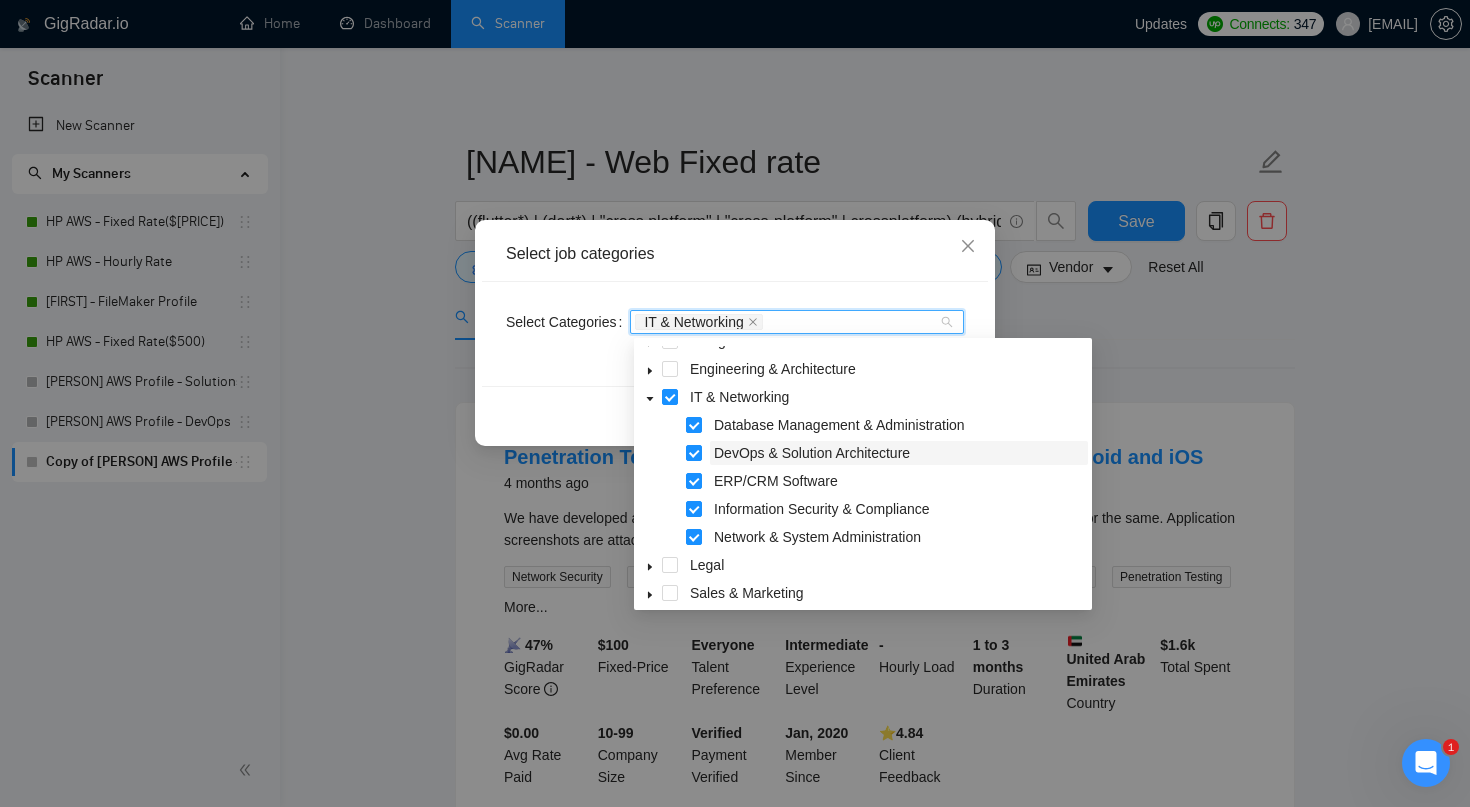 scroll, scrollTop: 130, scrollLeft: 0, axis: vertical 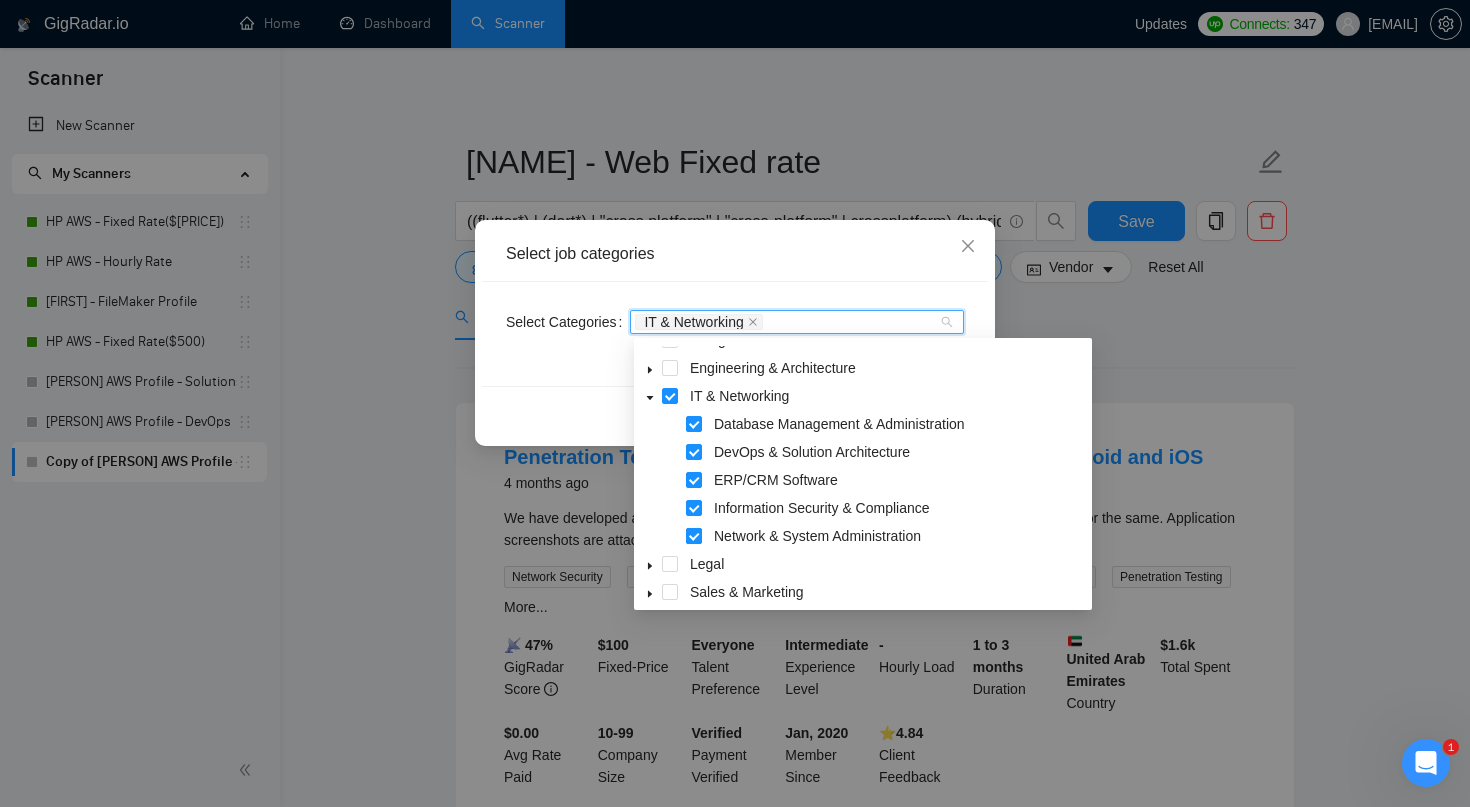 click at bounding box center [694, 536] 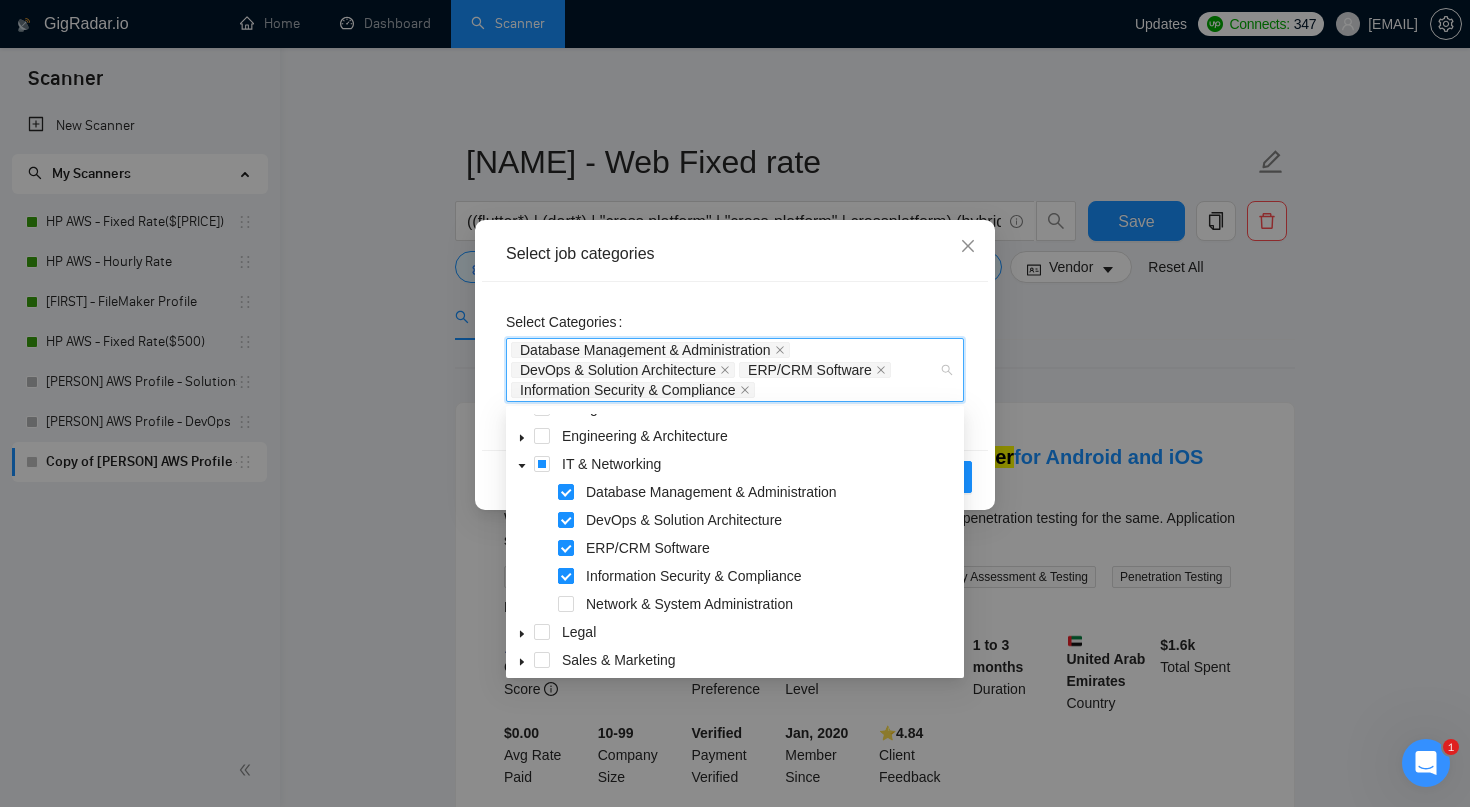 click at bounding box center [566, 576] 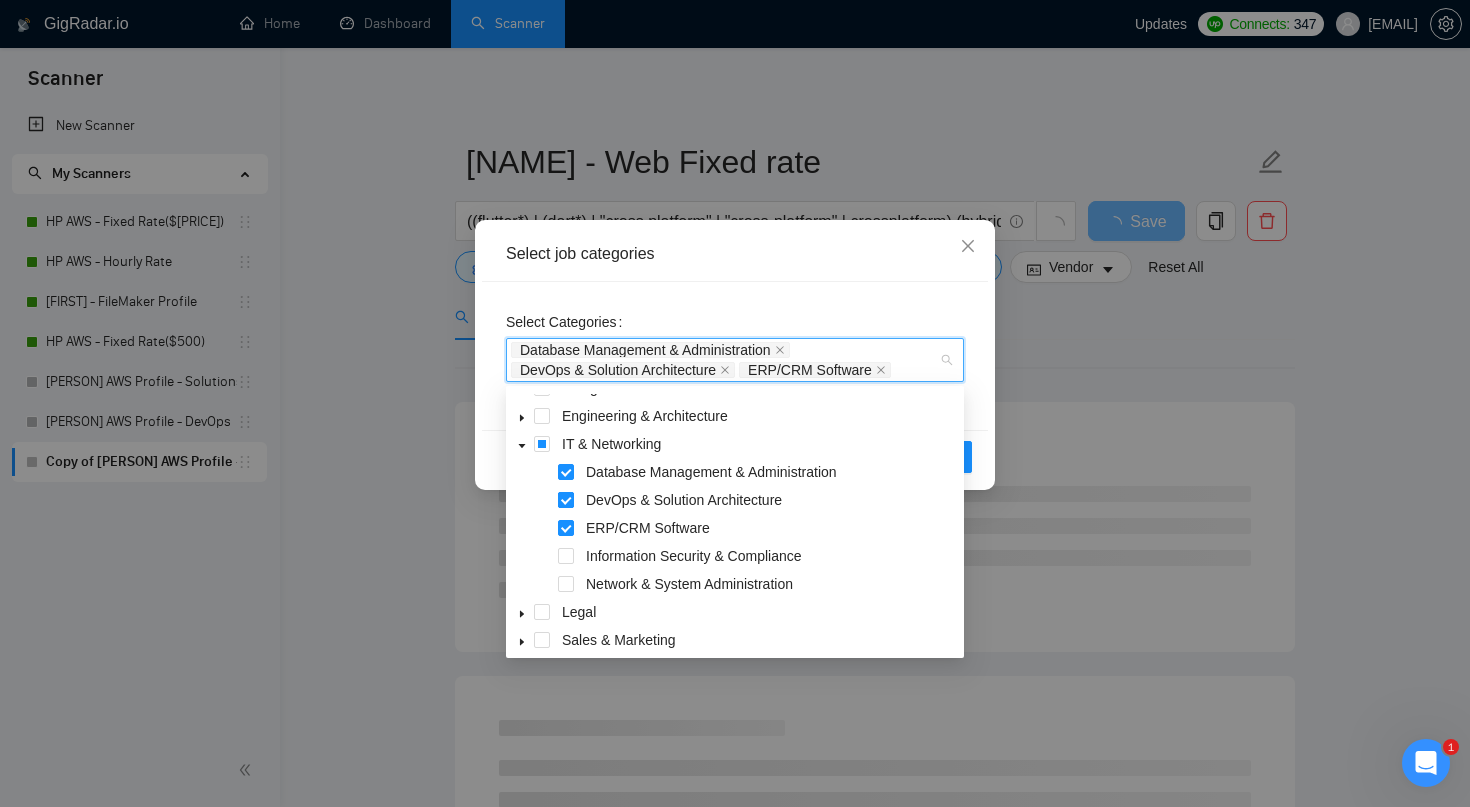 click at bounding box center (566, 500) 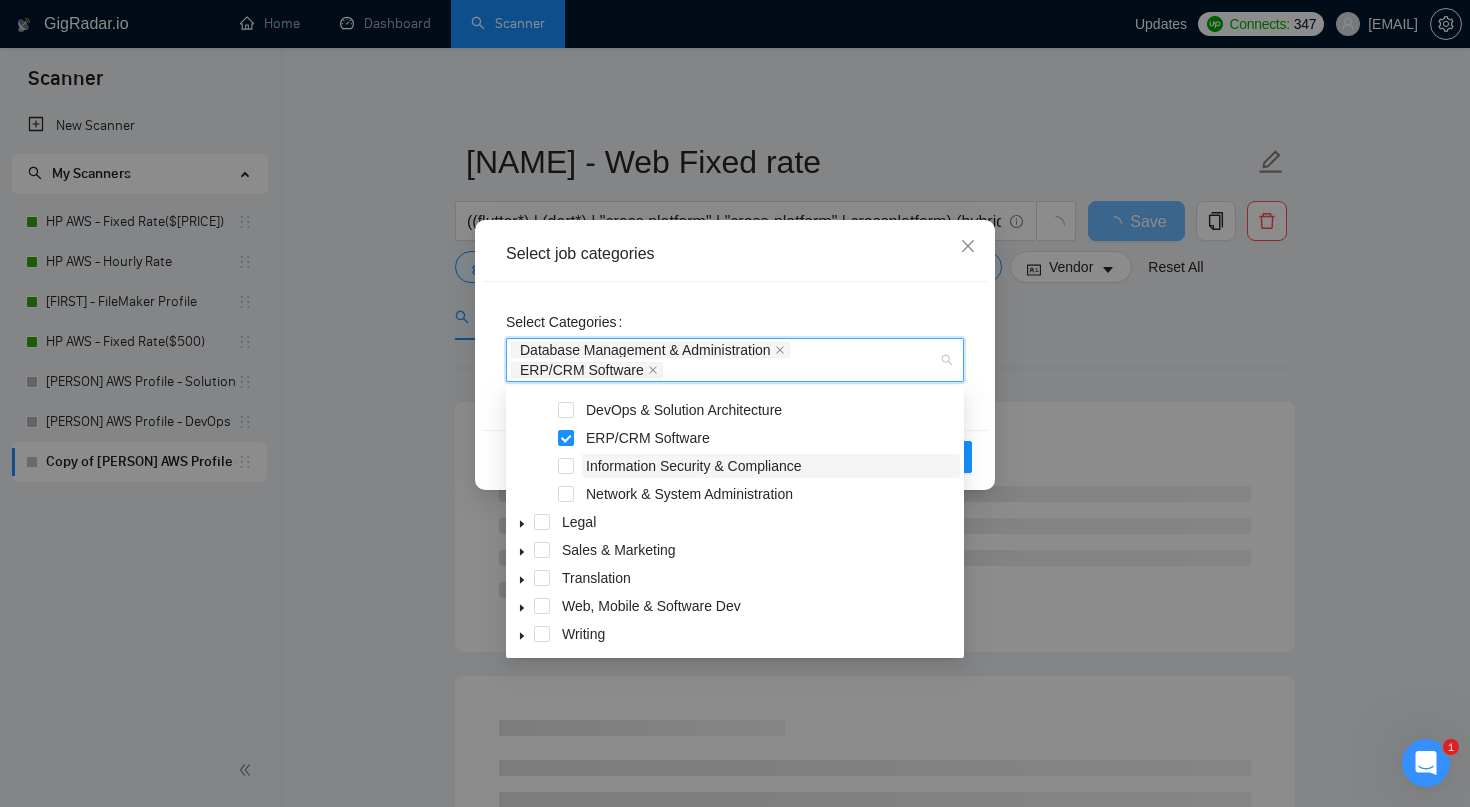 scroll, scrollTop: 220, scrollLeft: 0, axis: vertical 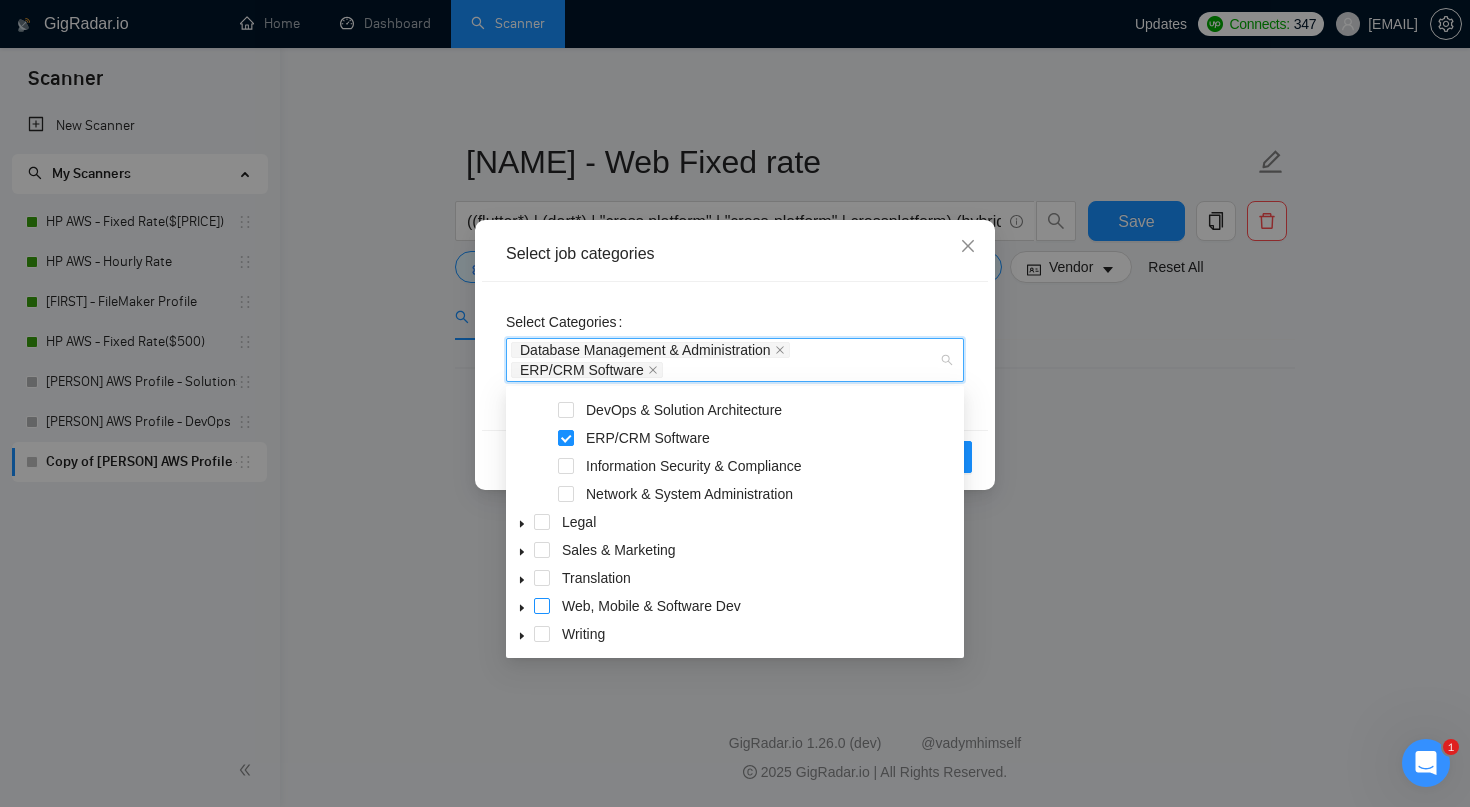click at bounding box center (542, 606) 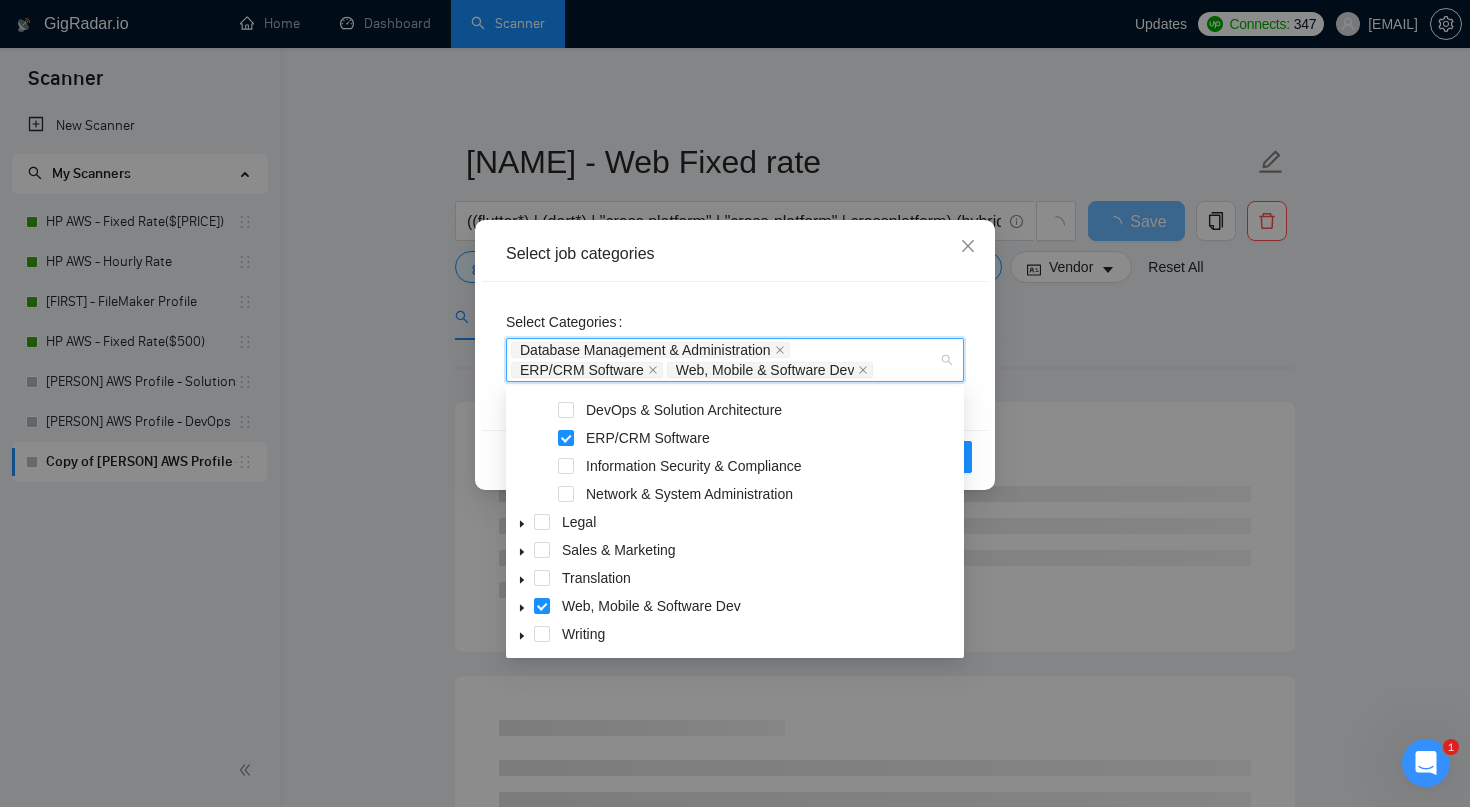 click 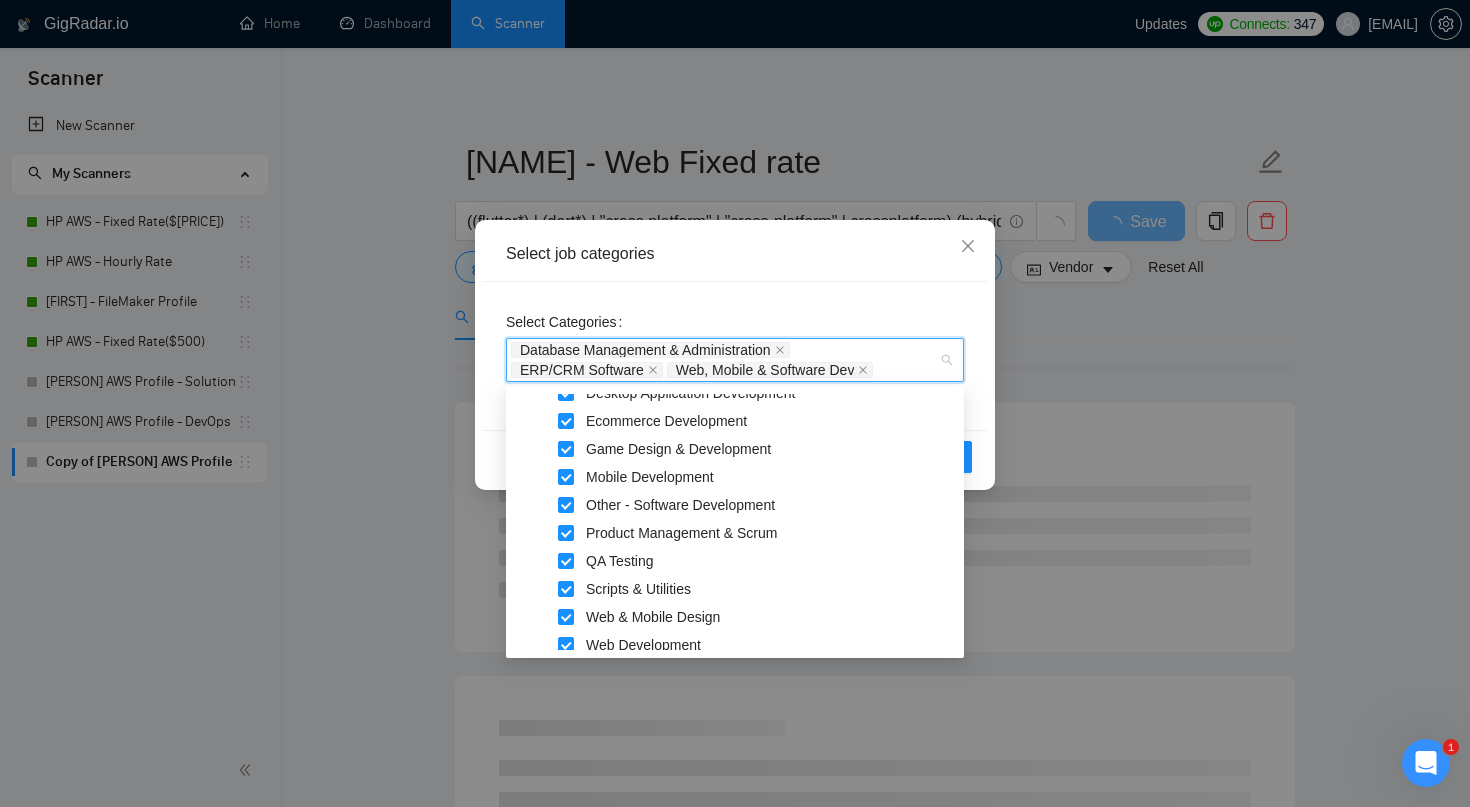 scroll, scrollTop: 556, scrollLeft: 0, axis: vertical 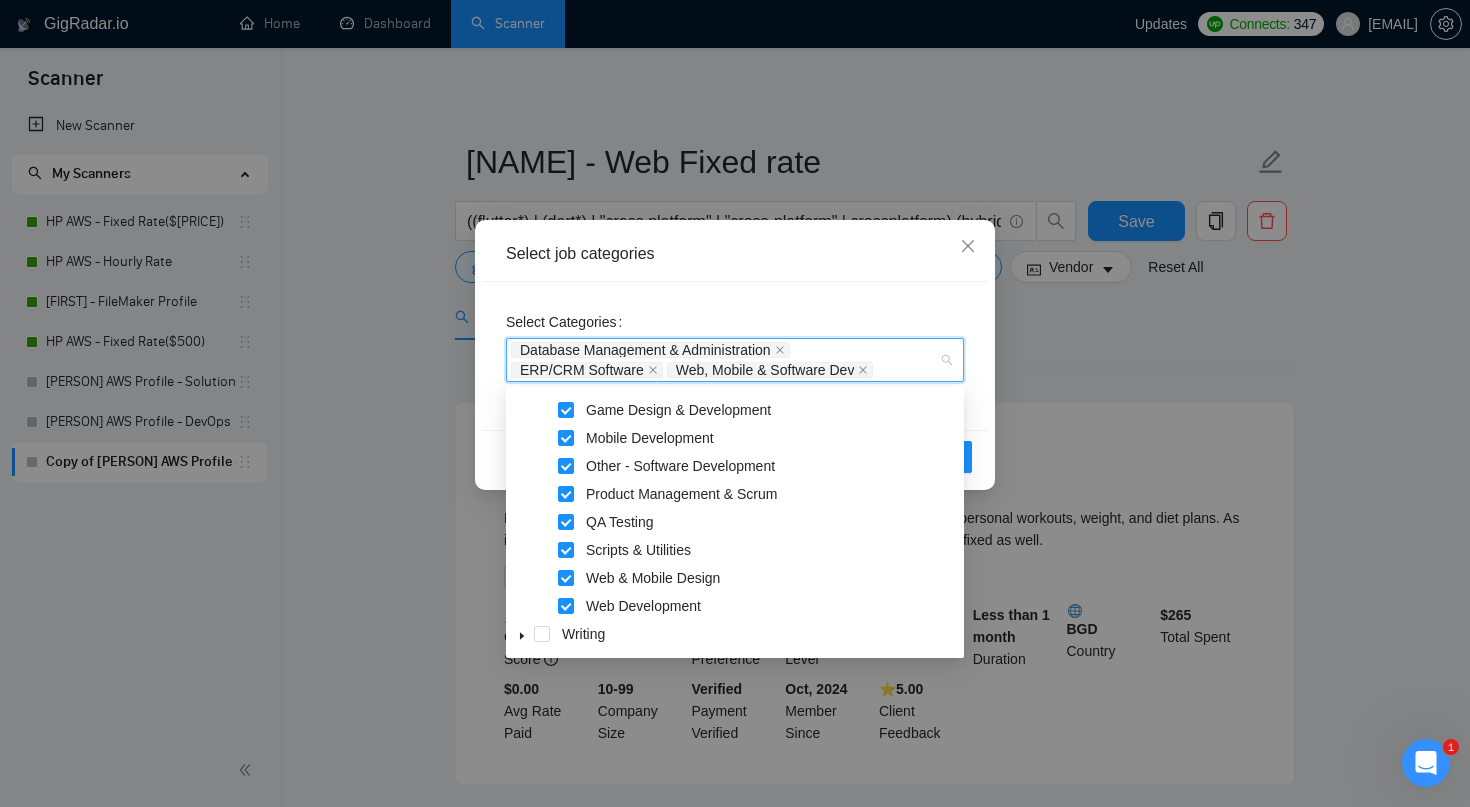 click on "Select Categories Database Management & Administration ERP/CRM Software Web, Mobile & Software Dev" at bounding box center [735, 356] 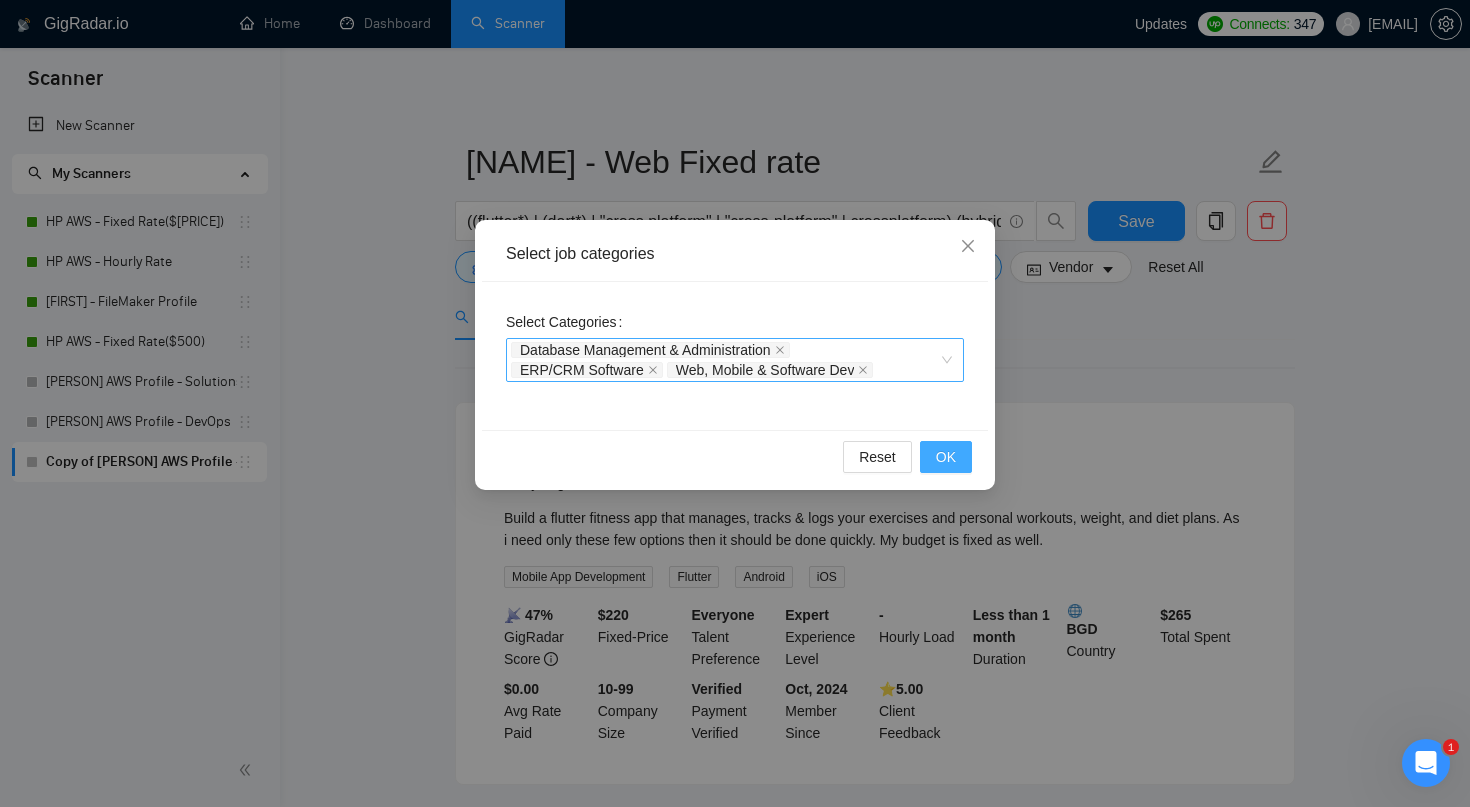 click on "OK" at bounding box center [946, 457] 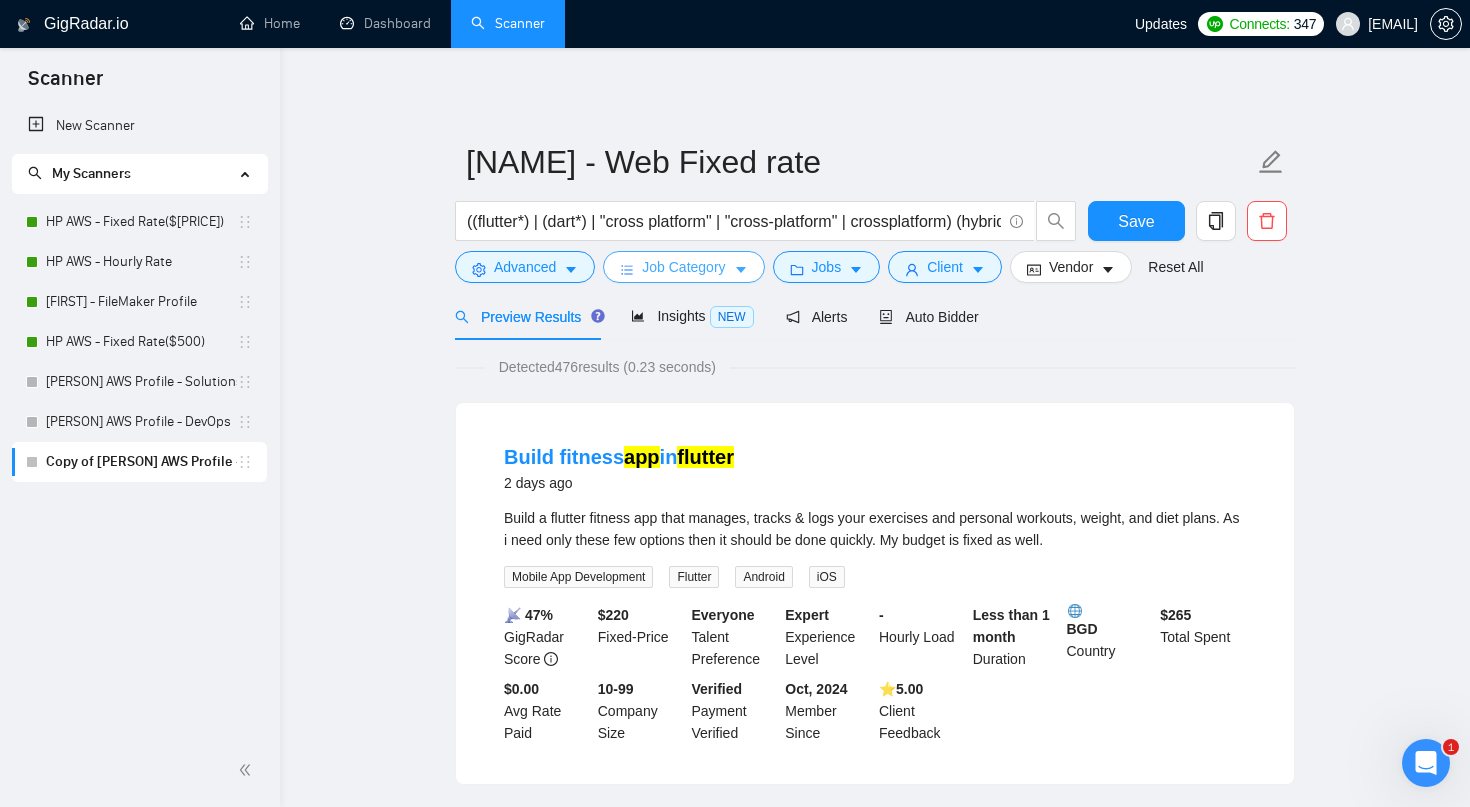 click on "Job Category" at bounding box center (683, 267) 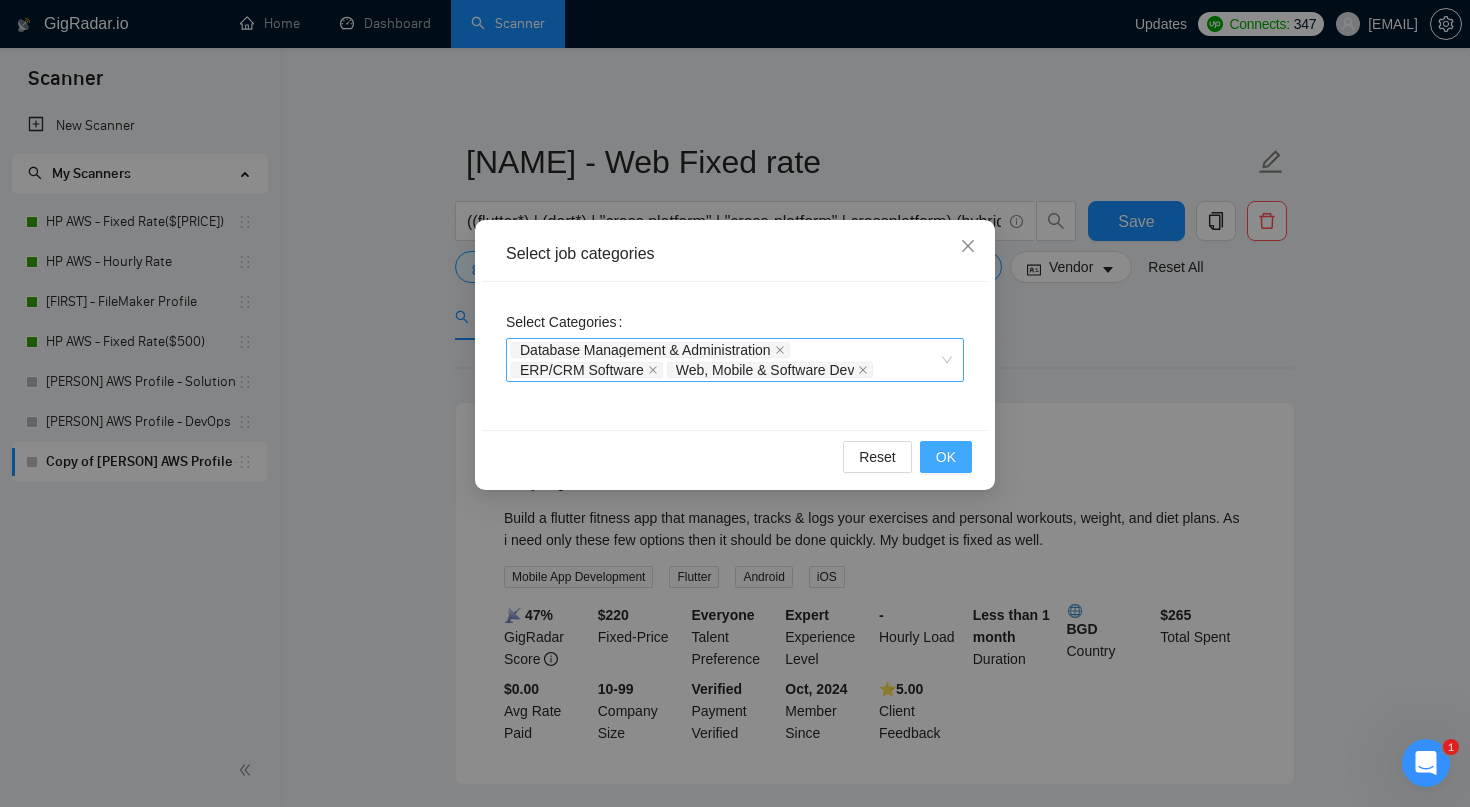 click on "OK" at bounding box center [946, 457] 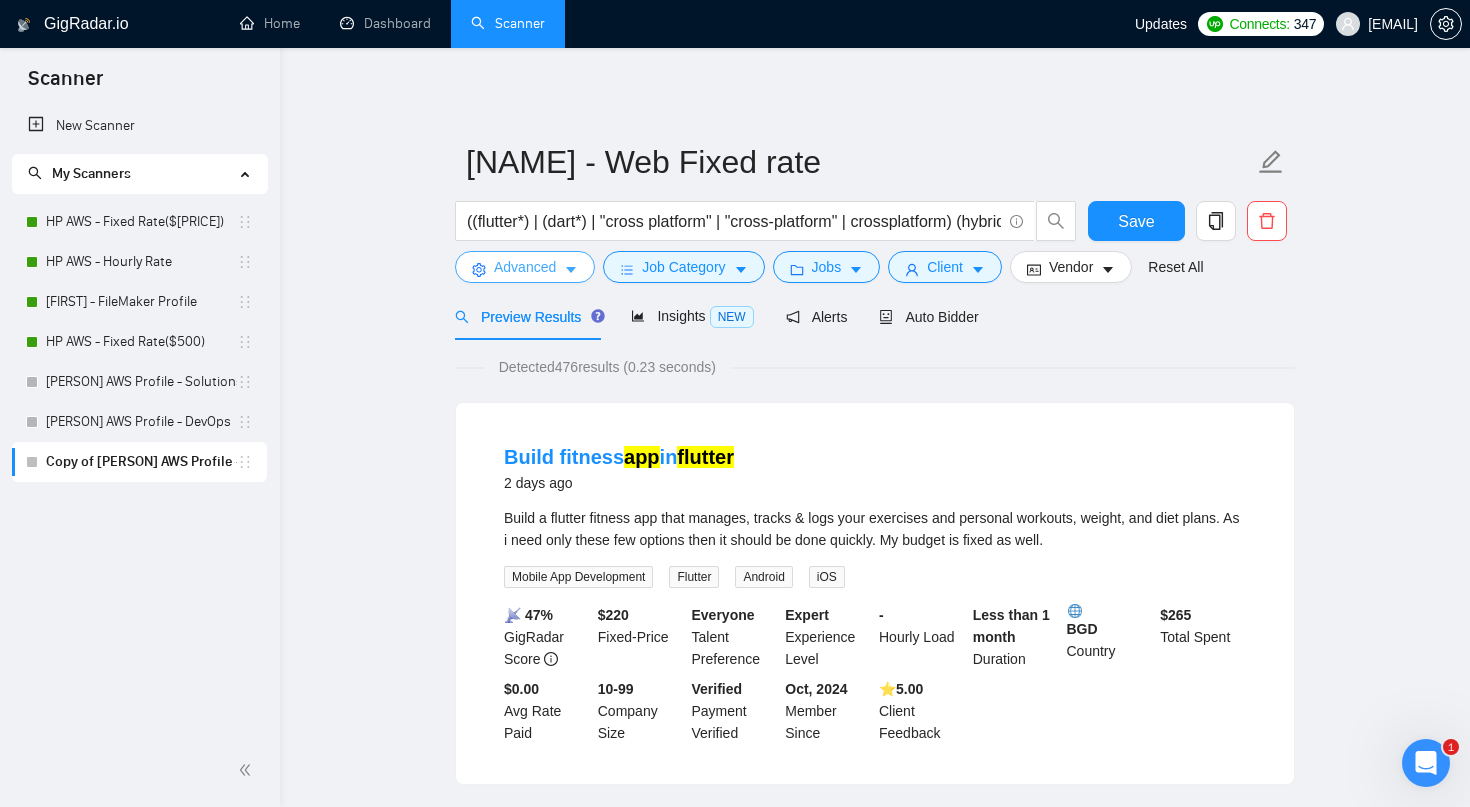 click 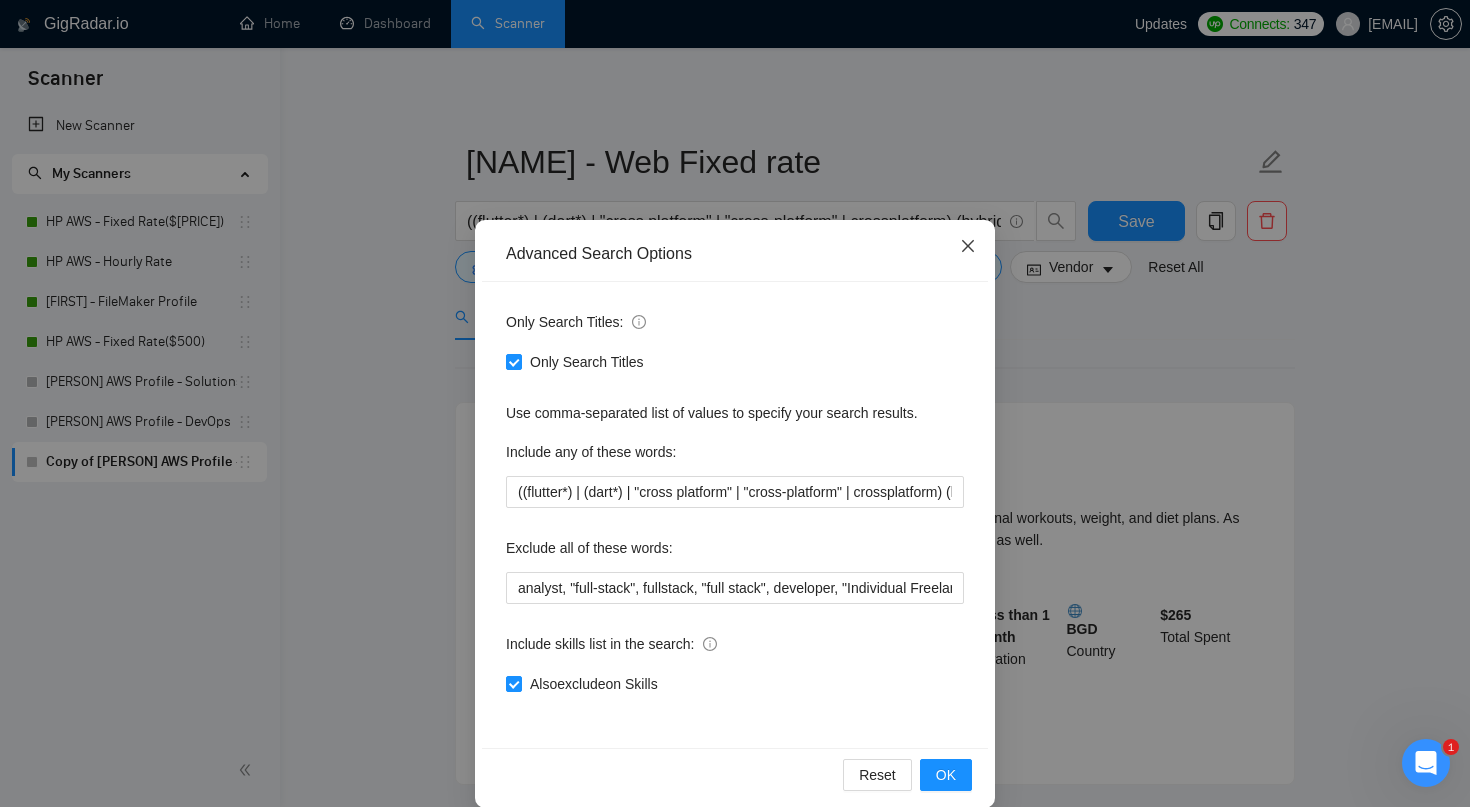 click 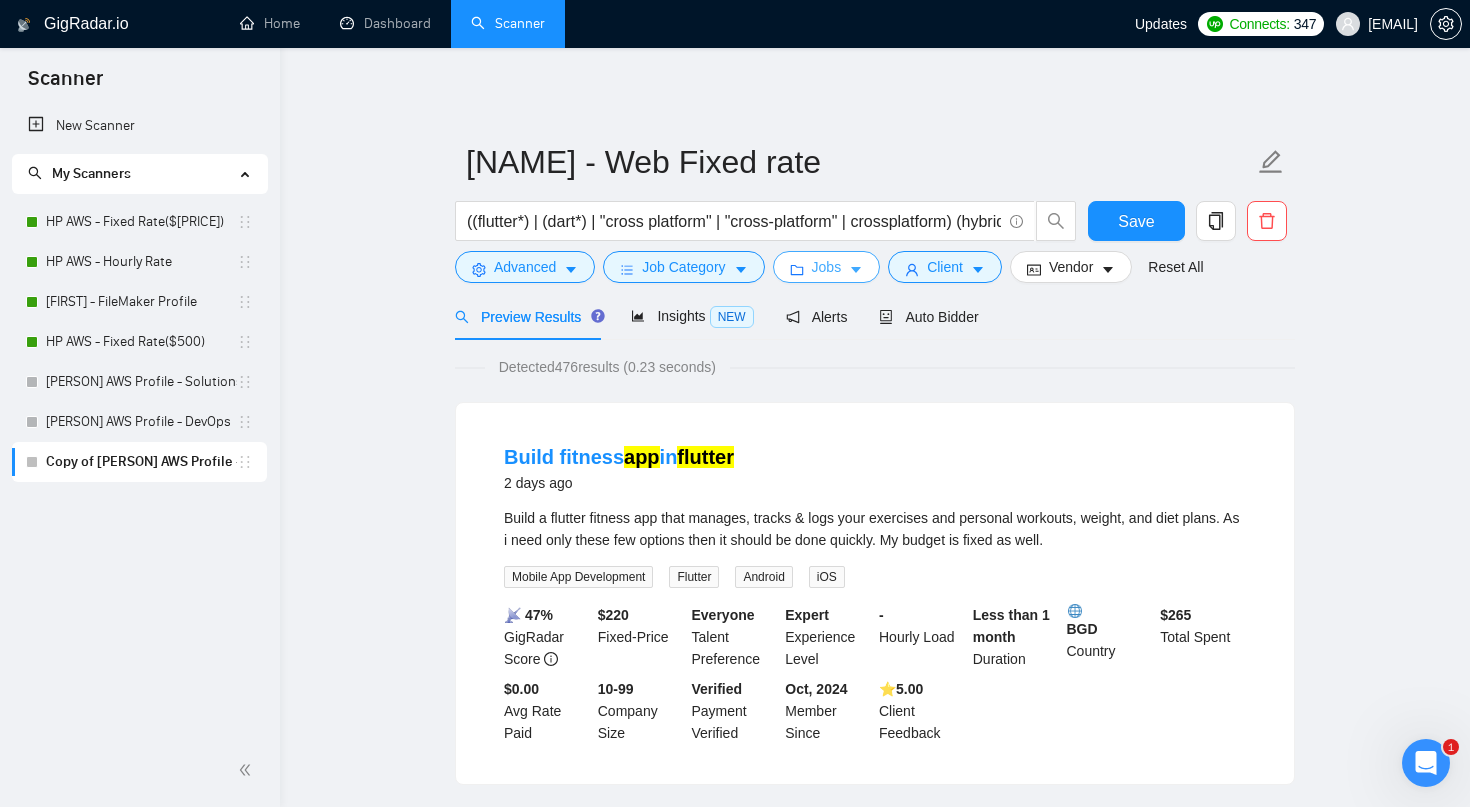 click 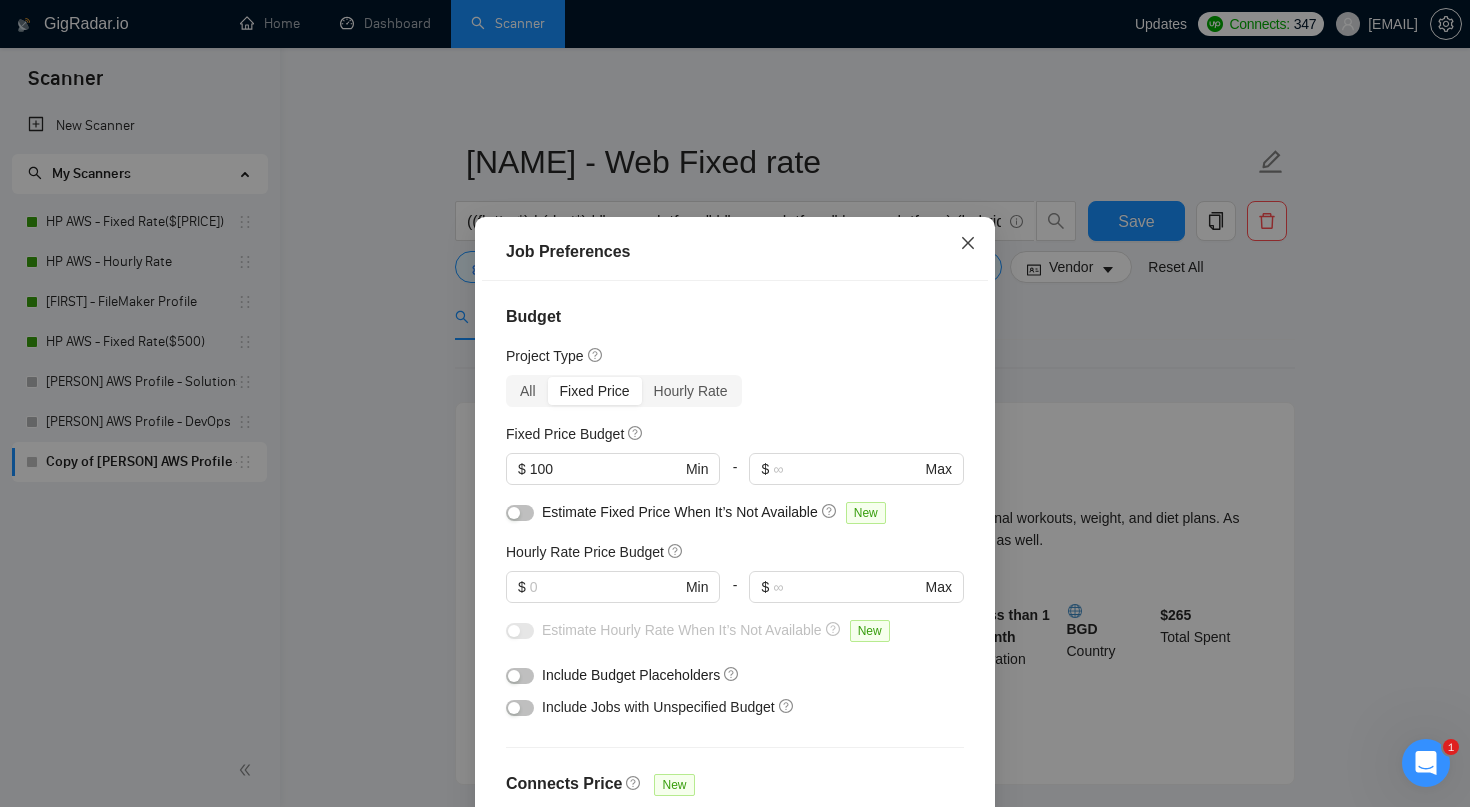 click at bounding box center [968, 244] 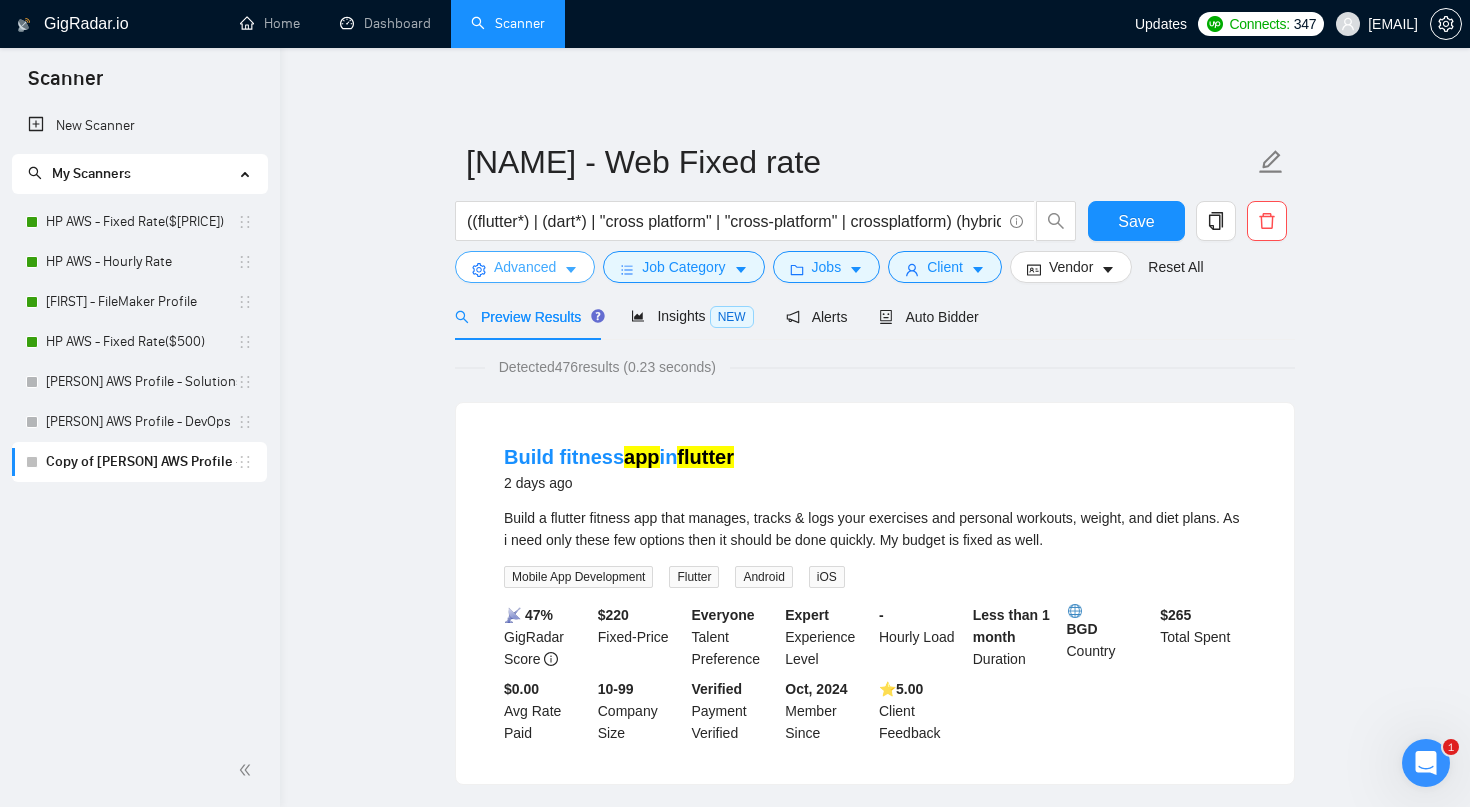 click on "Advanced" at bounding box center (525, 267) 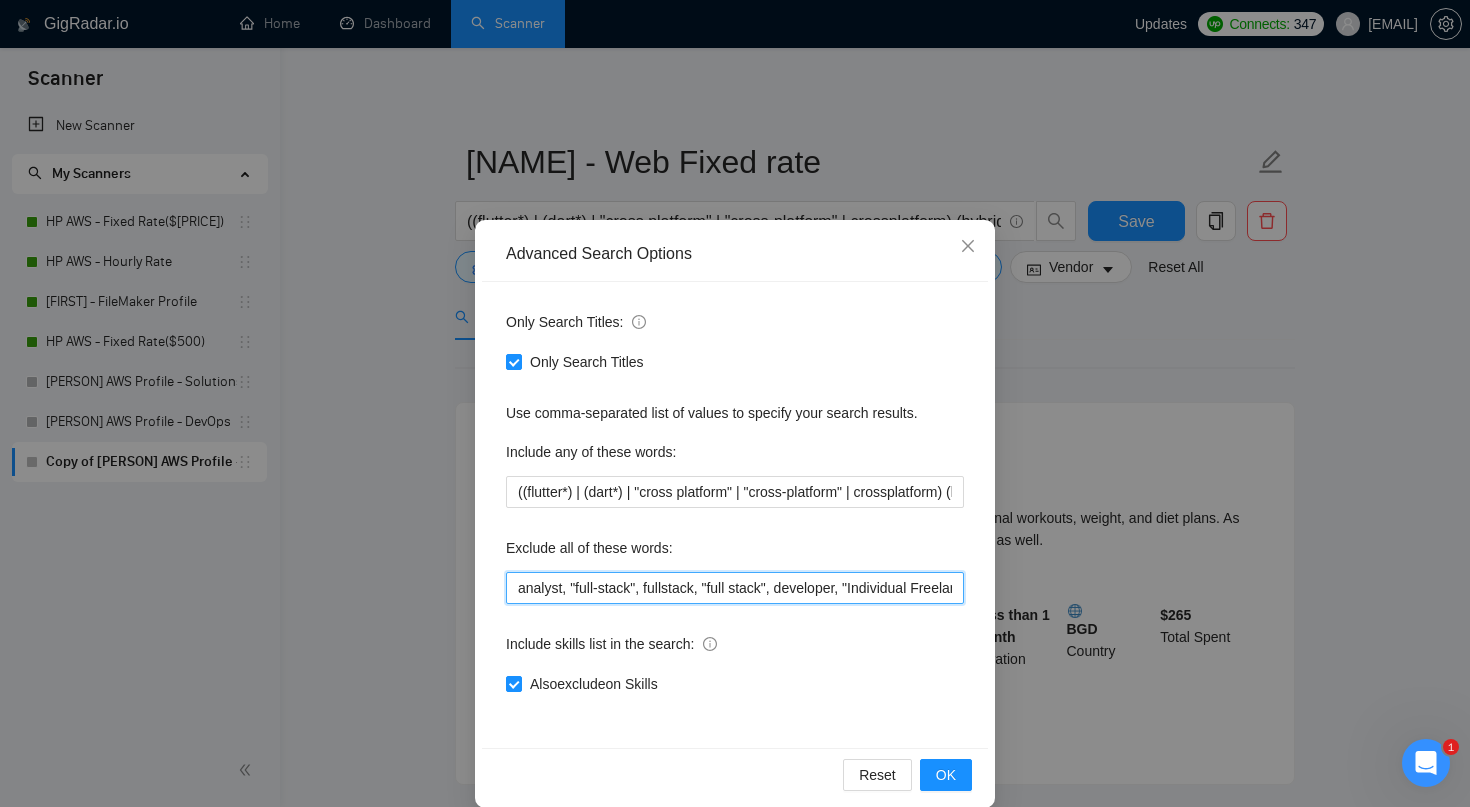 click on "analyst, "full-stack", fullstack, "full stack", developer, "Individual Freelancer""Penetration", "Tester", "Quick", web, website, (teach*), (tutor*), ASAP, today, va, (virtual*), (assistant*), copywriter, "copy writer", resume, cv, (writer*)"NO AGENCIES***", "NO AGENCIES**", "NO AGENCIES*","*NO AGENCIES*" "Freelancer Only" "Trainer" "*Trainer" "Practice exam" "teach" "tutor" "Penetration" "Penetration Testing" "Assessment testing" "VAPT" "Vulnerability" "Full Stack Development" "Full" "Stack" "Development" "database"" at bounding box center [735, 588] 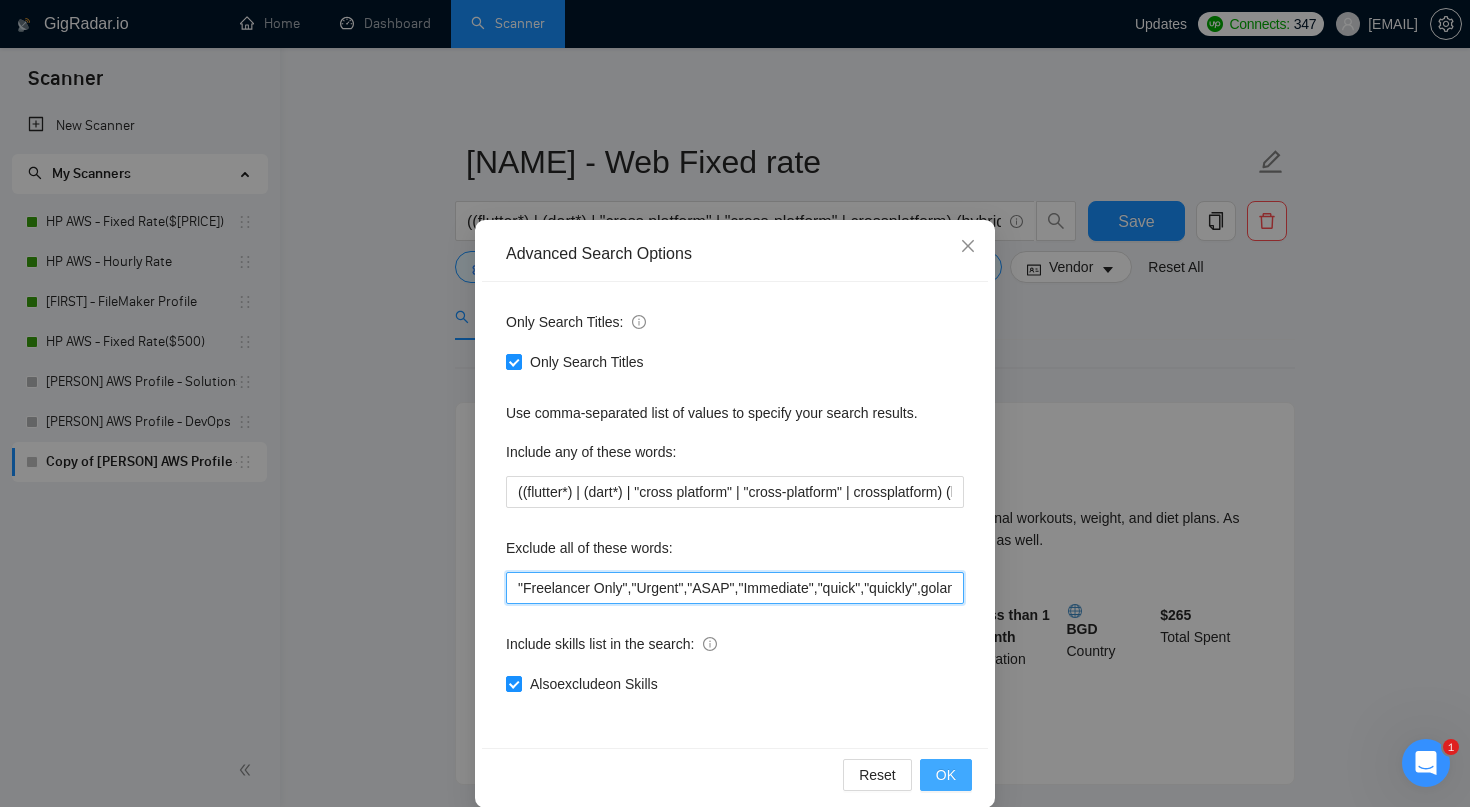 type on ""Freelancer Only","Urgent","ASAP","Immediate","quick","quickly",golang, "go lang", "go-lang", (react*), (teach*), (tutor*), ASAP, today, va, (virtual*), (assistant*), copywriter, "copy writer", resume, cv, (writer*),"NO AGENCIES***", "NO AGENCIES**", "NO AGENCIES*","MAUI","C#", "Prism.MAUI", "XAML"" 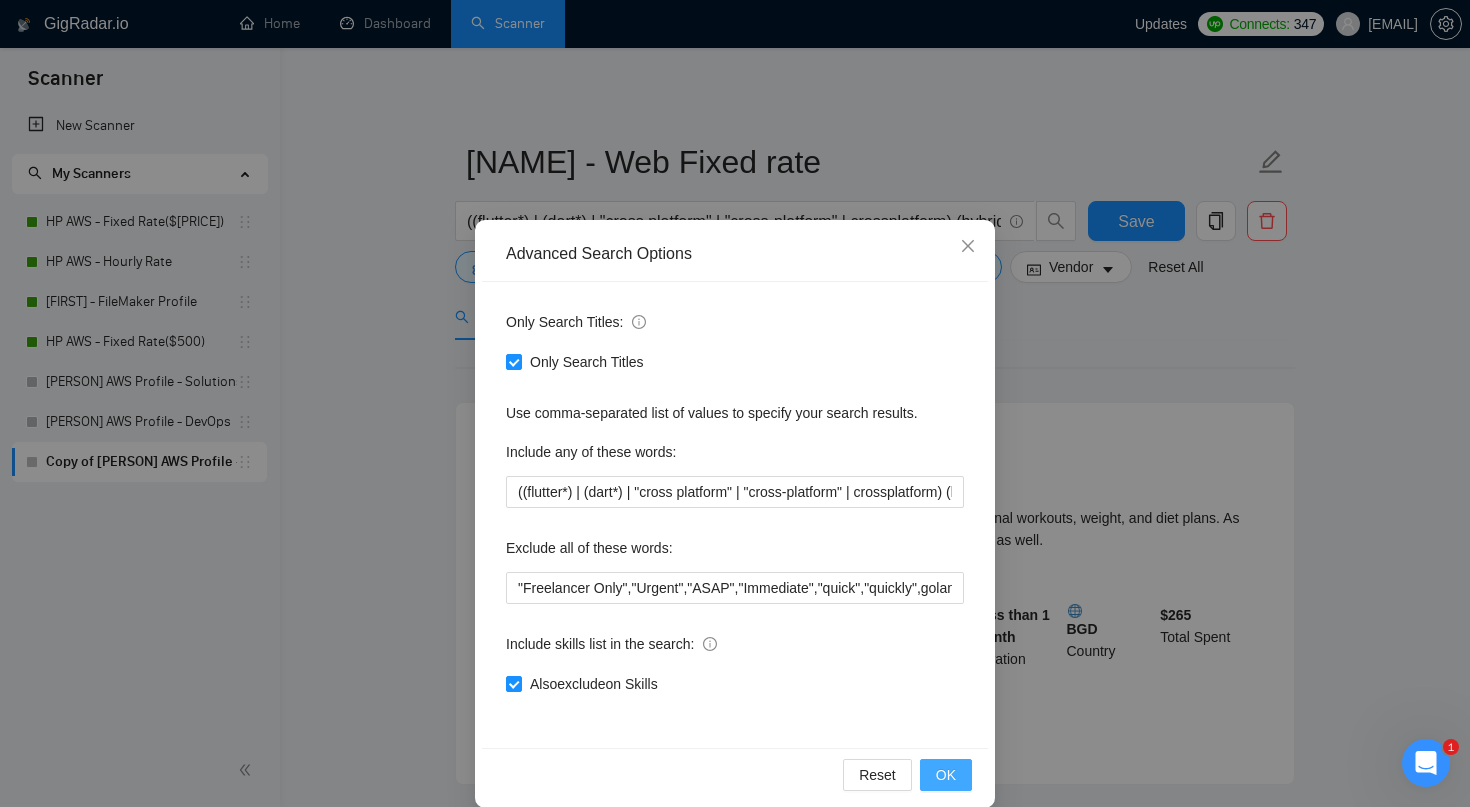 click on "OK" at bounding box center (946, 775) 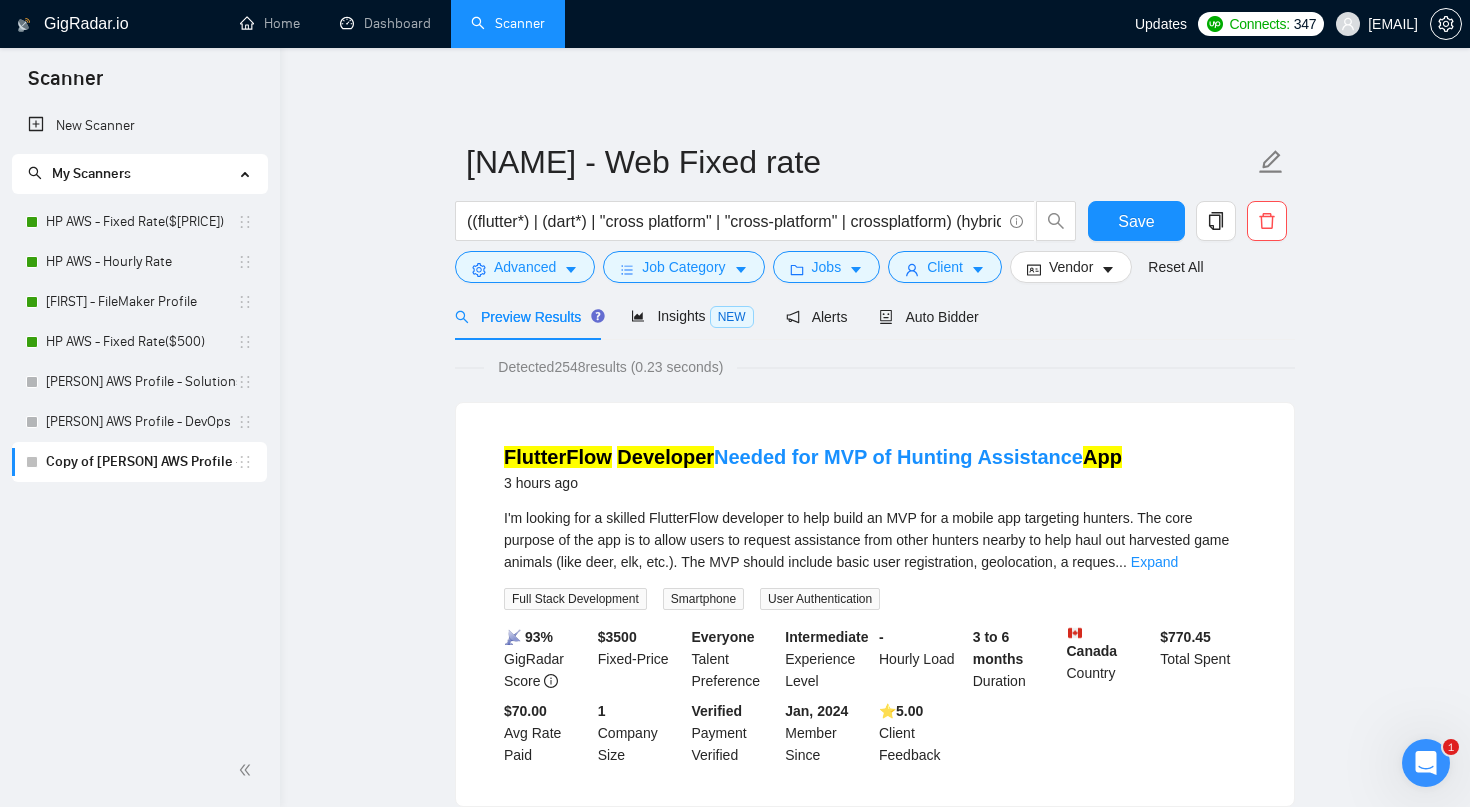 click on "Preview Results" at bounding box center [527, 317] 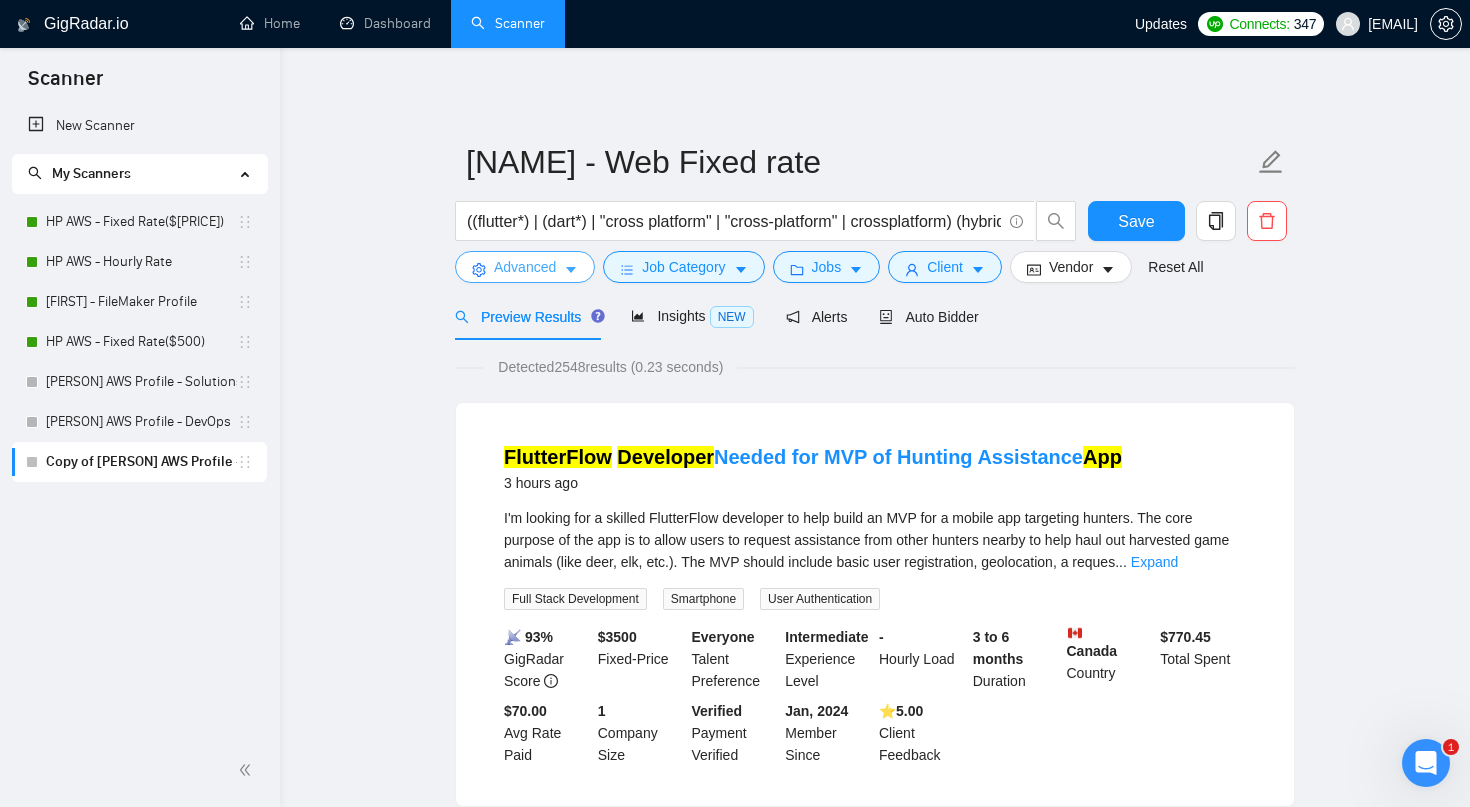click on "Advanced" at bounding box center (525, 267) 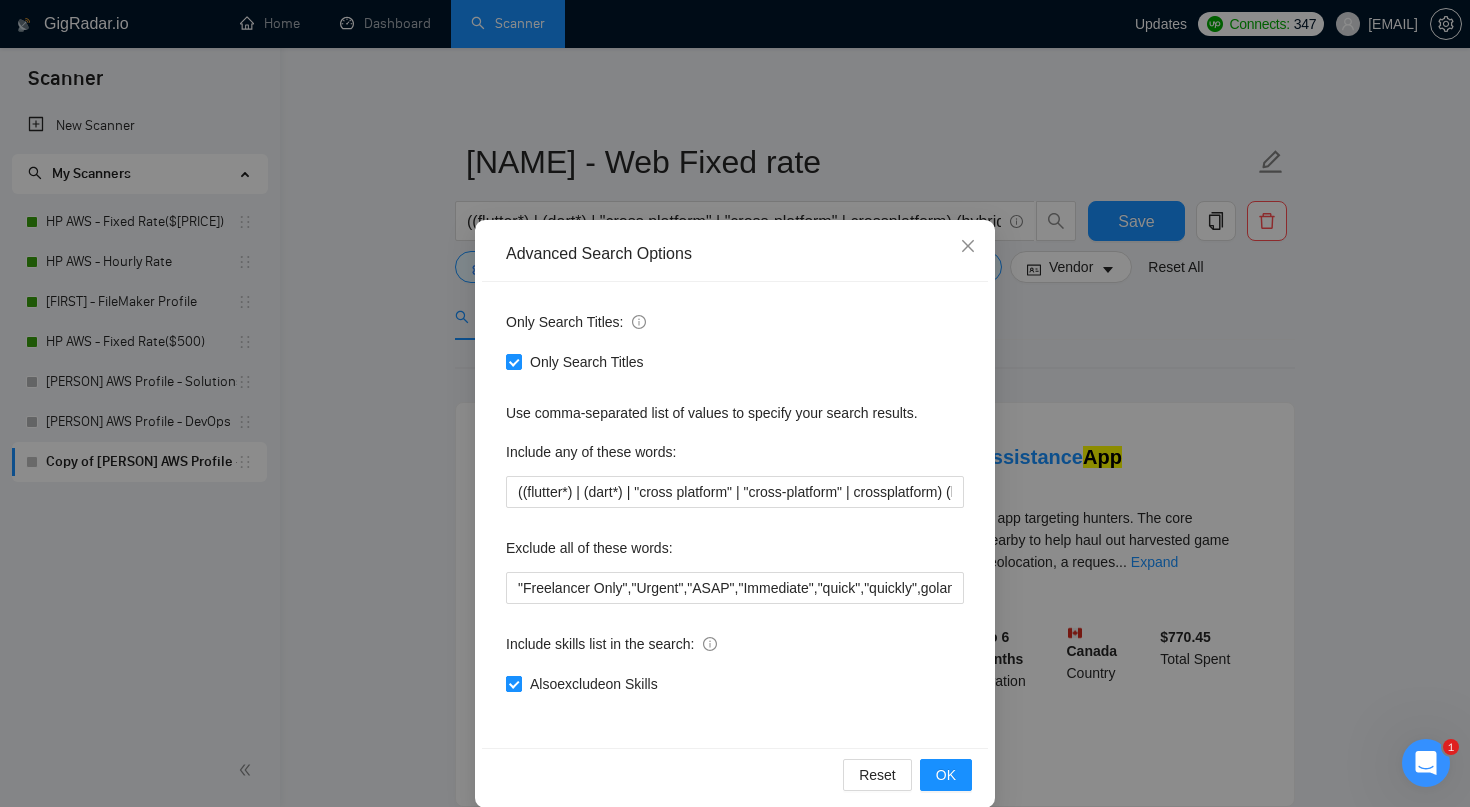 click on "Also  exclude  on Skills" at bounding box center (594, 684) 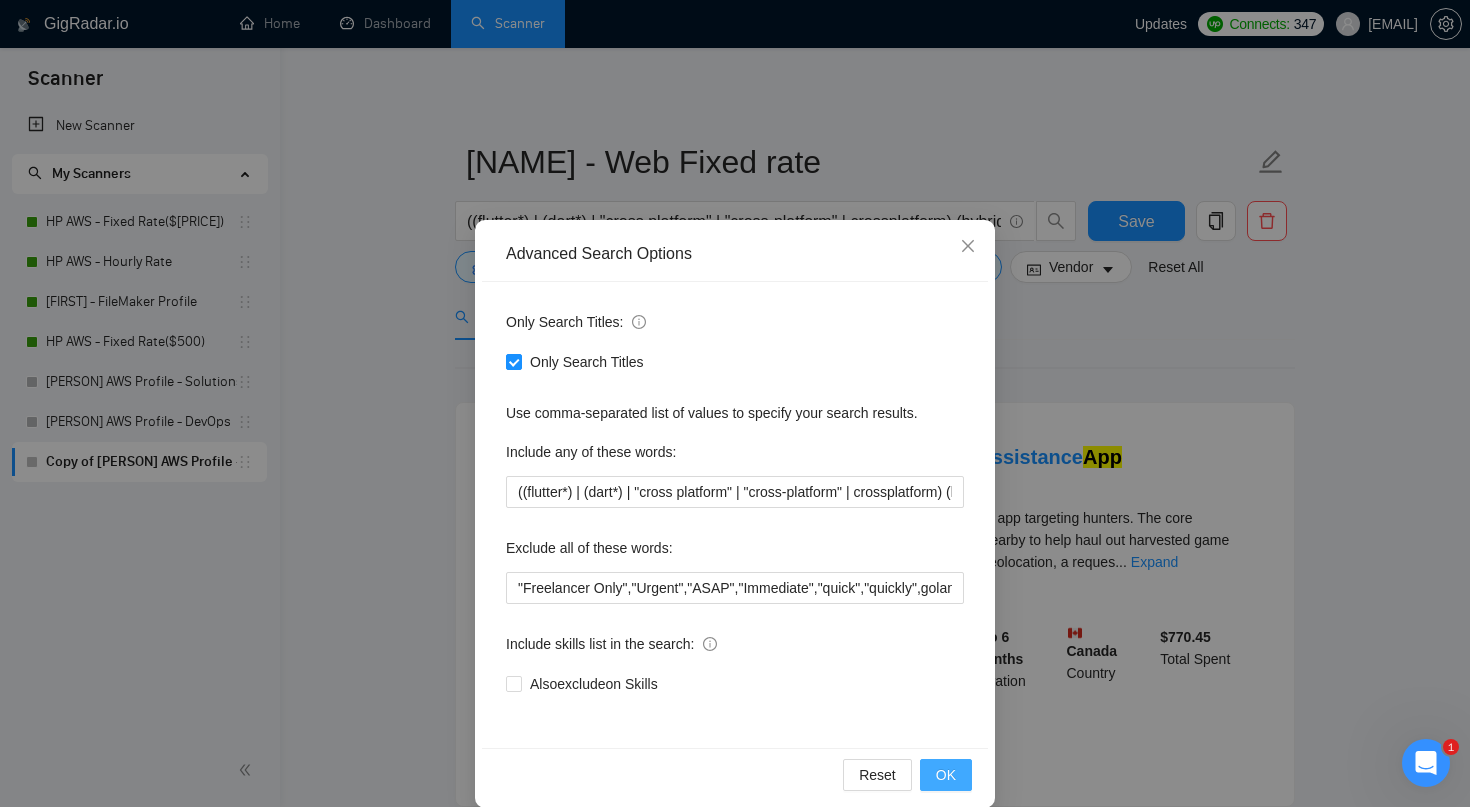 click on "OK" at bounding box center [946, 775] 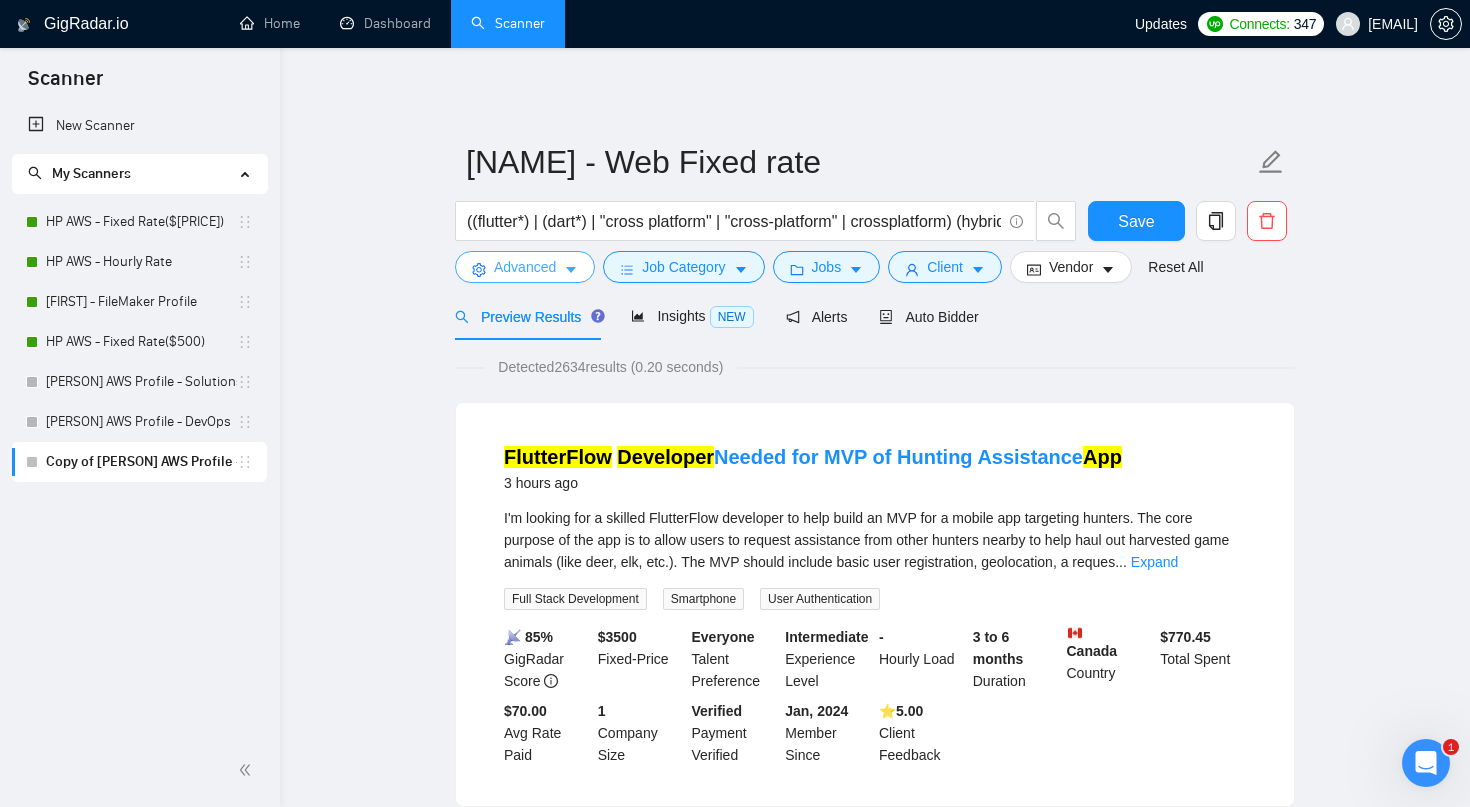 click on "Advanced" at bounding box center (525, 267) 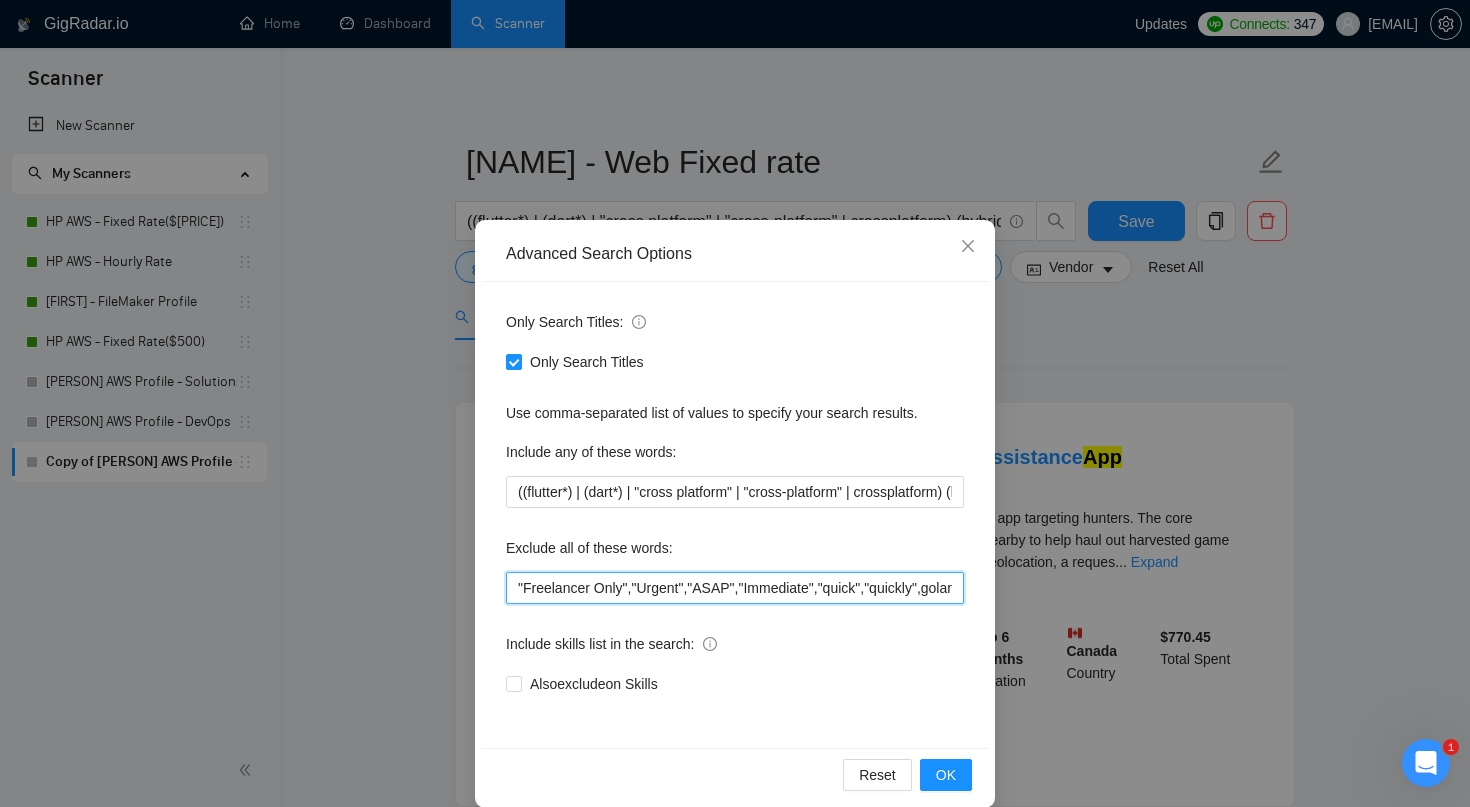 click on ""Freelancer Only","Urgent","ASAP","Immediate","quick","quickly",golang, "go lang", "go-lang", (react*), (teach*), (tutor*), ASAP, today, va, (virtual*), (assistant*), copywriter, "copy writer", resume, cv, (writer*),"NO AGENCIES***", "NO AGENCIES**", "NO AGENCIES*","MAUI","C#", "Prism.MAUI", "XAML"" at bounding box center [735, 588] 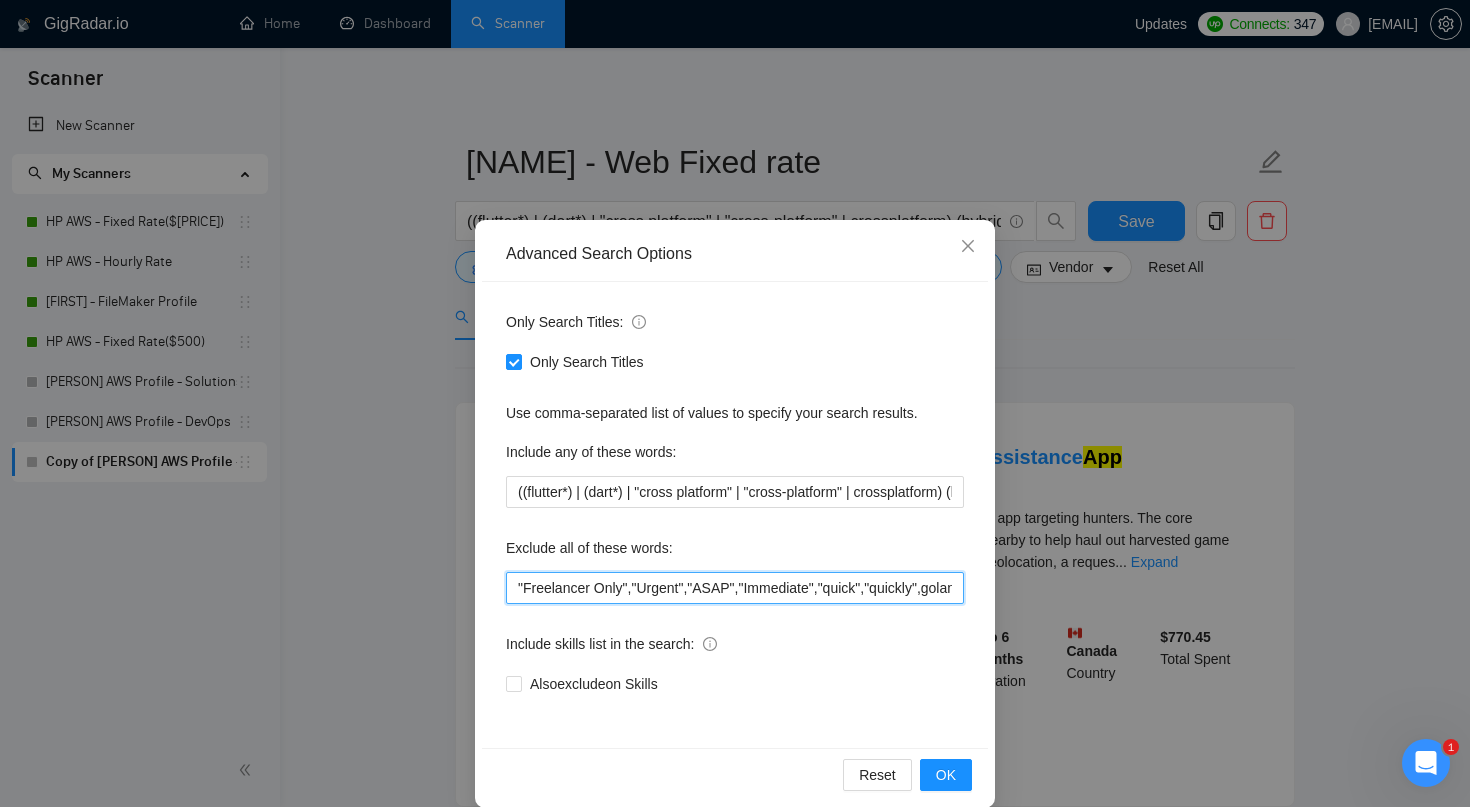 click on ""Freelancer Only","Urgent","ASAP","Immediate","quick","quickly",golang, "go lang", "go-lang", (react*), (teach*), (tutor*), ASAP, today, va, (virtual*), (assistant*), copywriter, "copy writer", resume, cv, (writer*),"NO AGENCIES***", "NO AGENCIES**", "NO AGENCIES*","MAUI","C#", "Prism.MAUI", "XAML"" at bounding box center [735, 588] 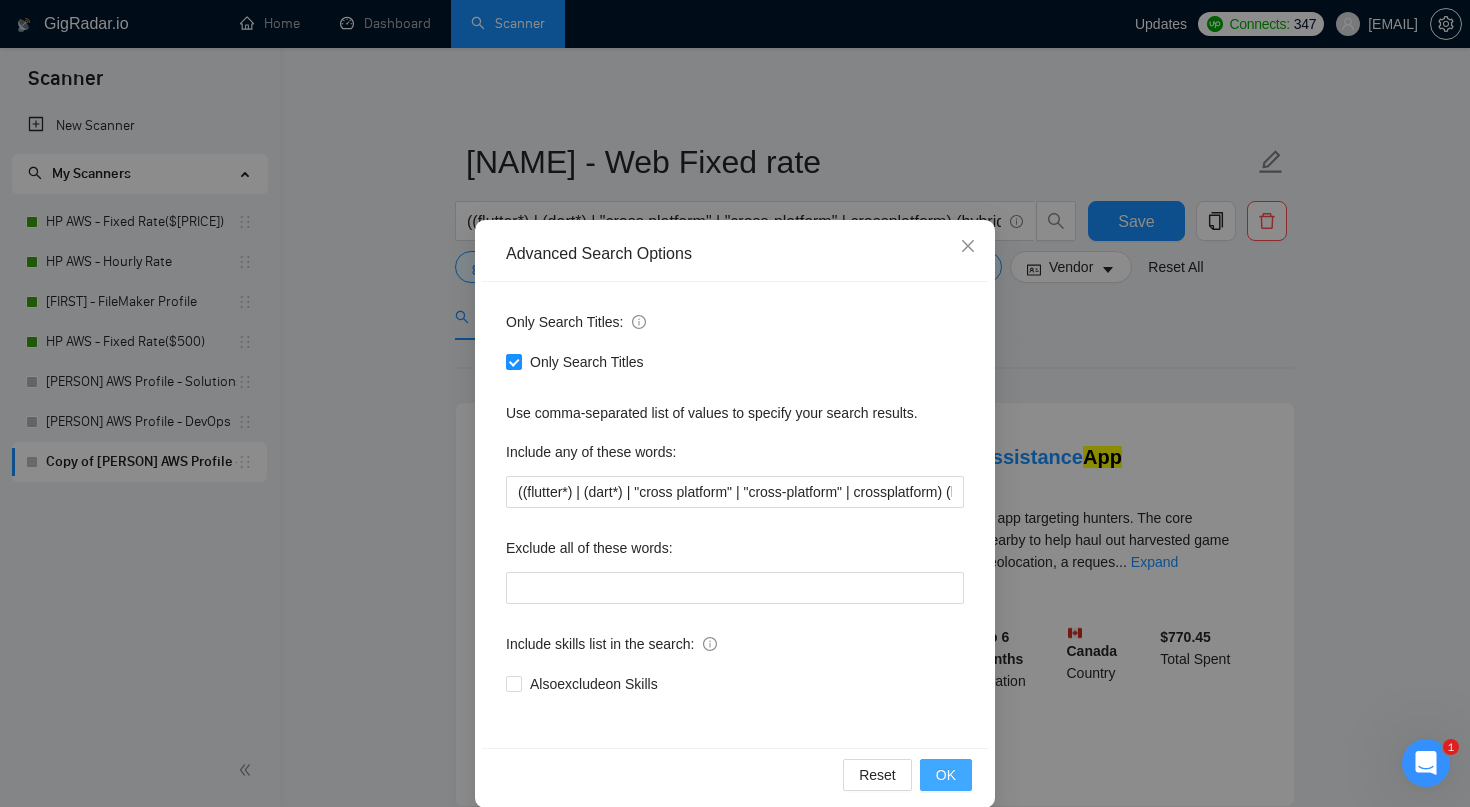 click on "OK" at bounding box center (946, 775) 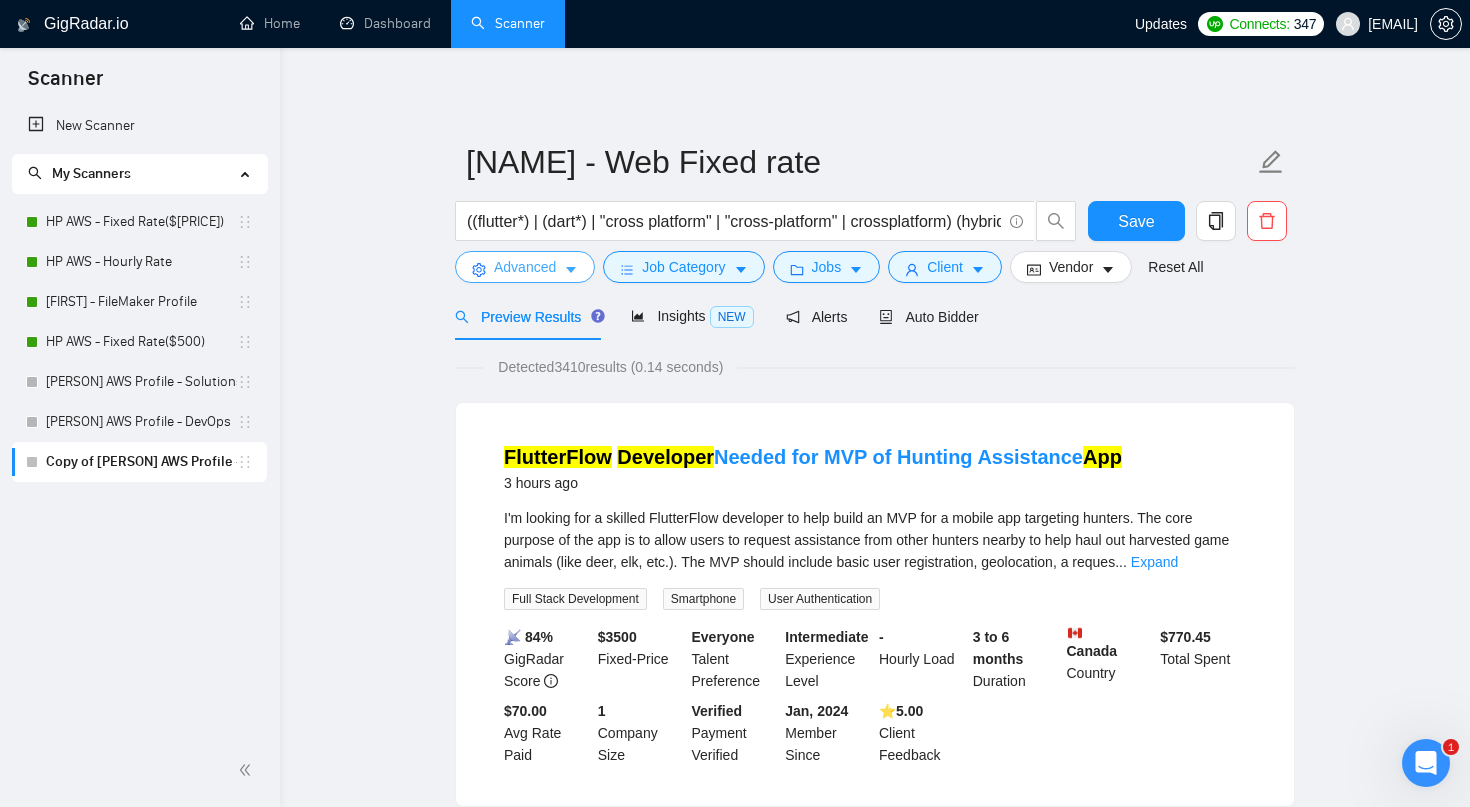 click on "Advanced" at bounding box center (525, 267) 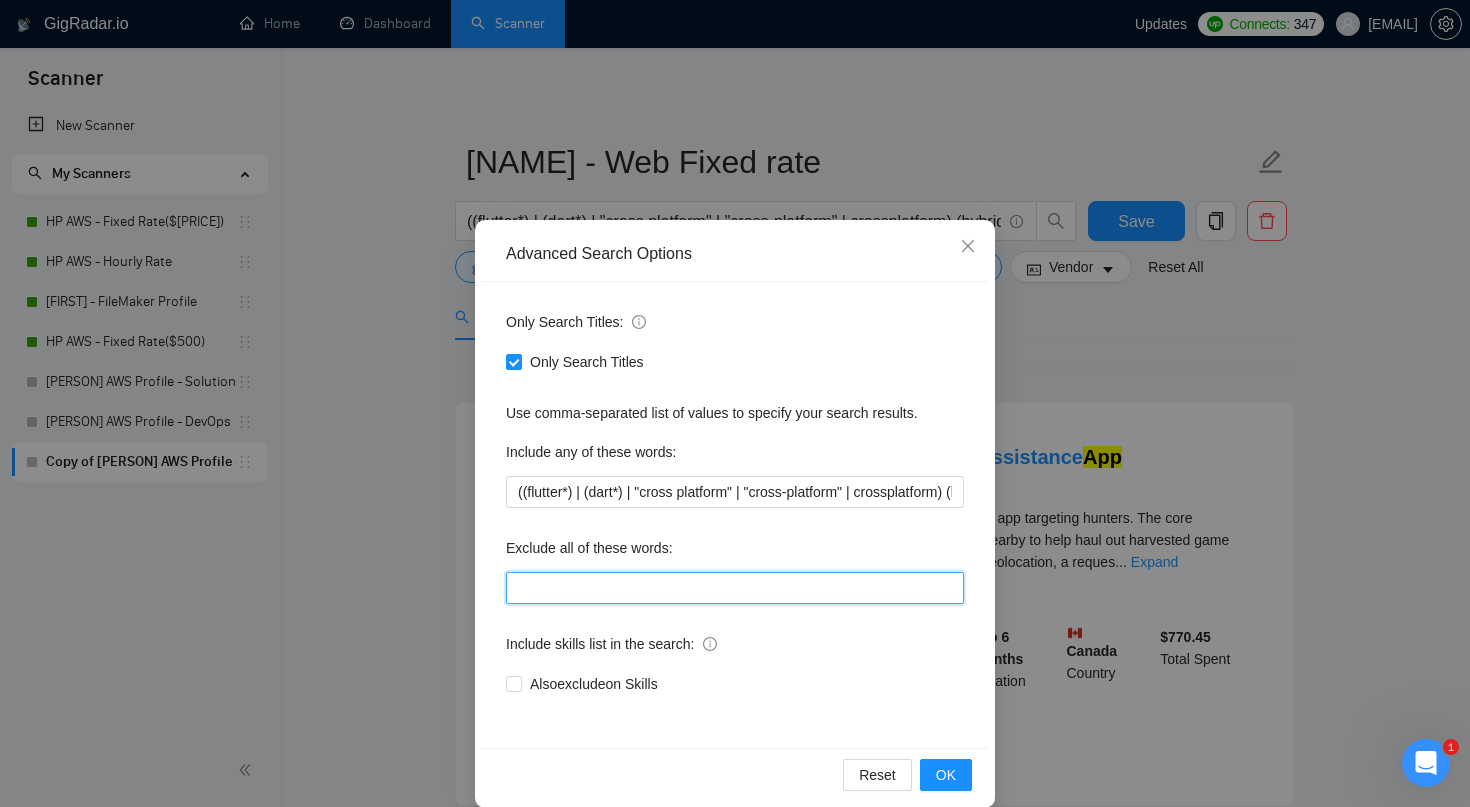 click at bounding box center (735, 588) 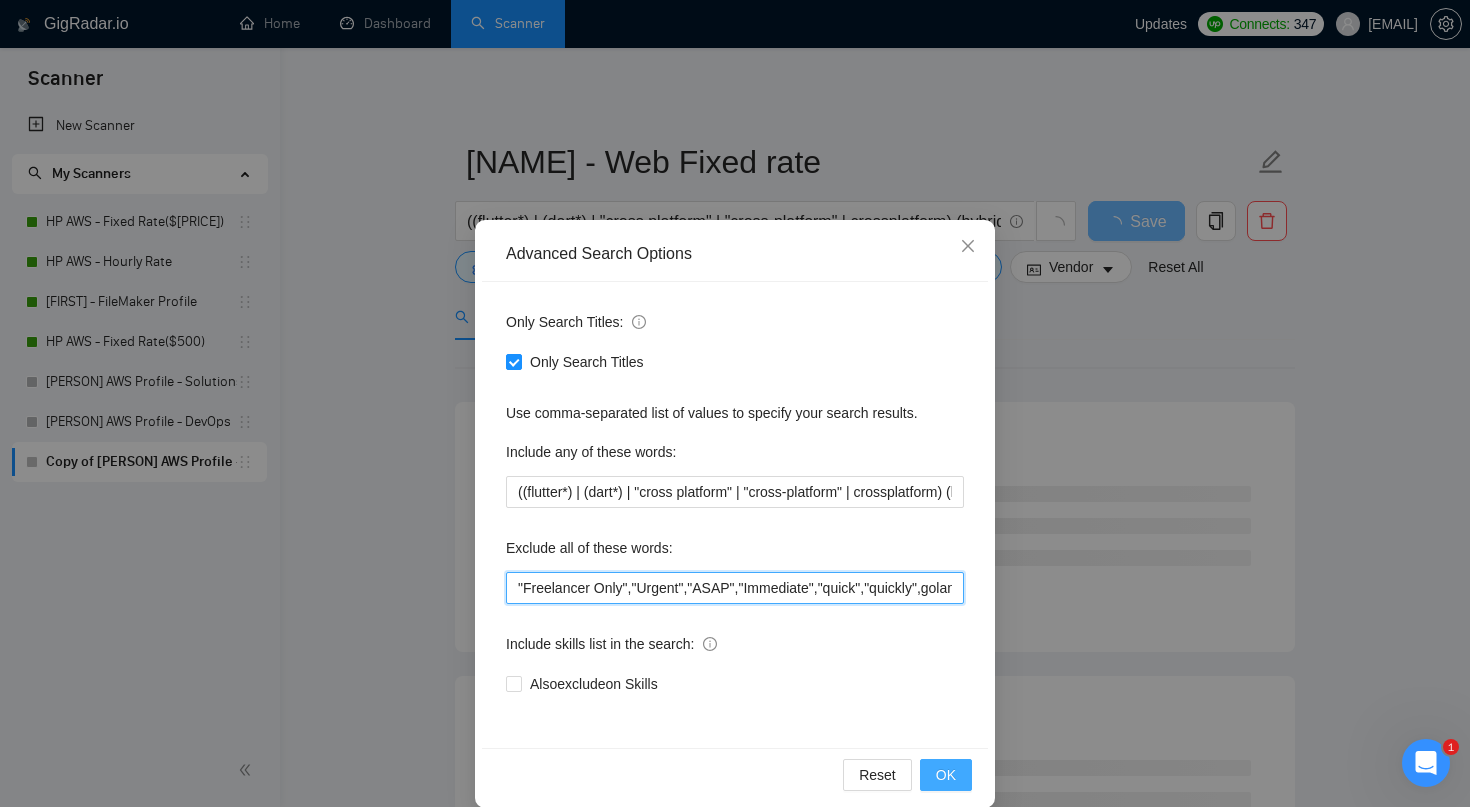 type on ""Freelancer Only","Urgent","ASAP","Immediate","quick","quickly",golang, "go lang", "go-lang", (react*), (teach*), (tutor*), ASAP, today, va, (virtual*), (assistant*), copywriter, "copy writer", resume, cv, (writer*),"NO AGENCIES***", "NO AGENCIES**", "NO AGENCIES*","MAUI","C#", "Prism.MAUI", "XAML"" 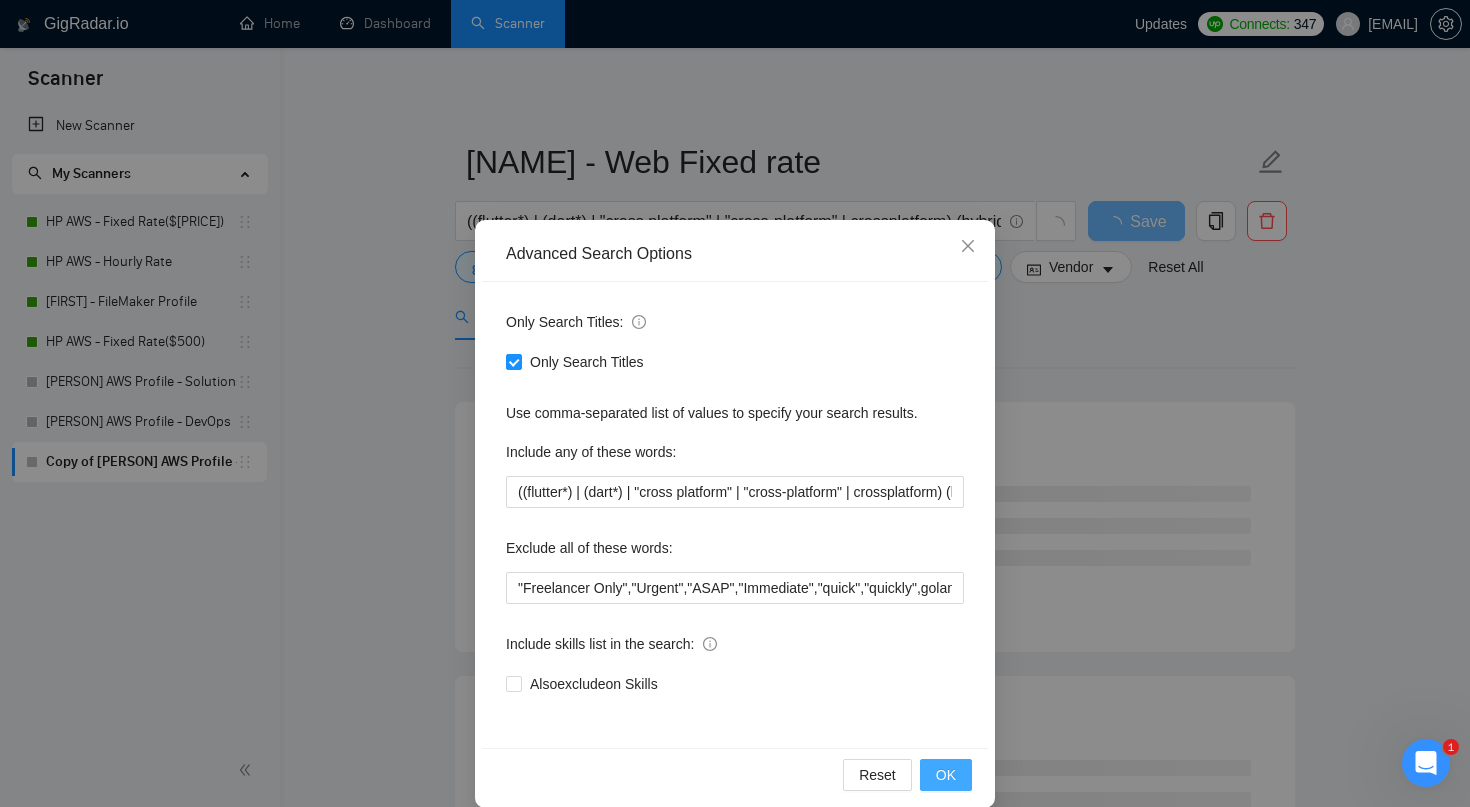click on "OK" at bounding box center [946, 775] 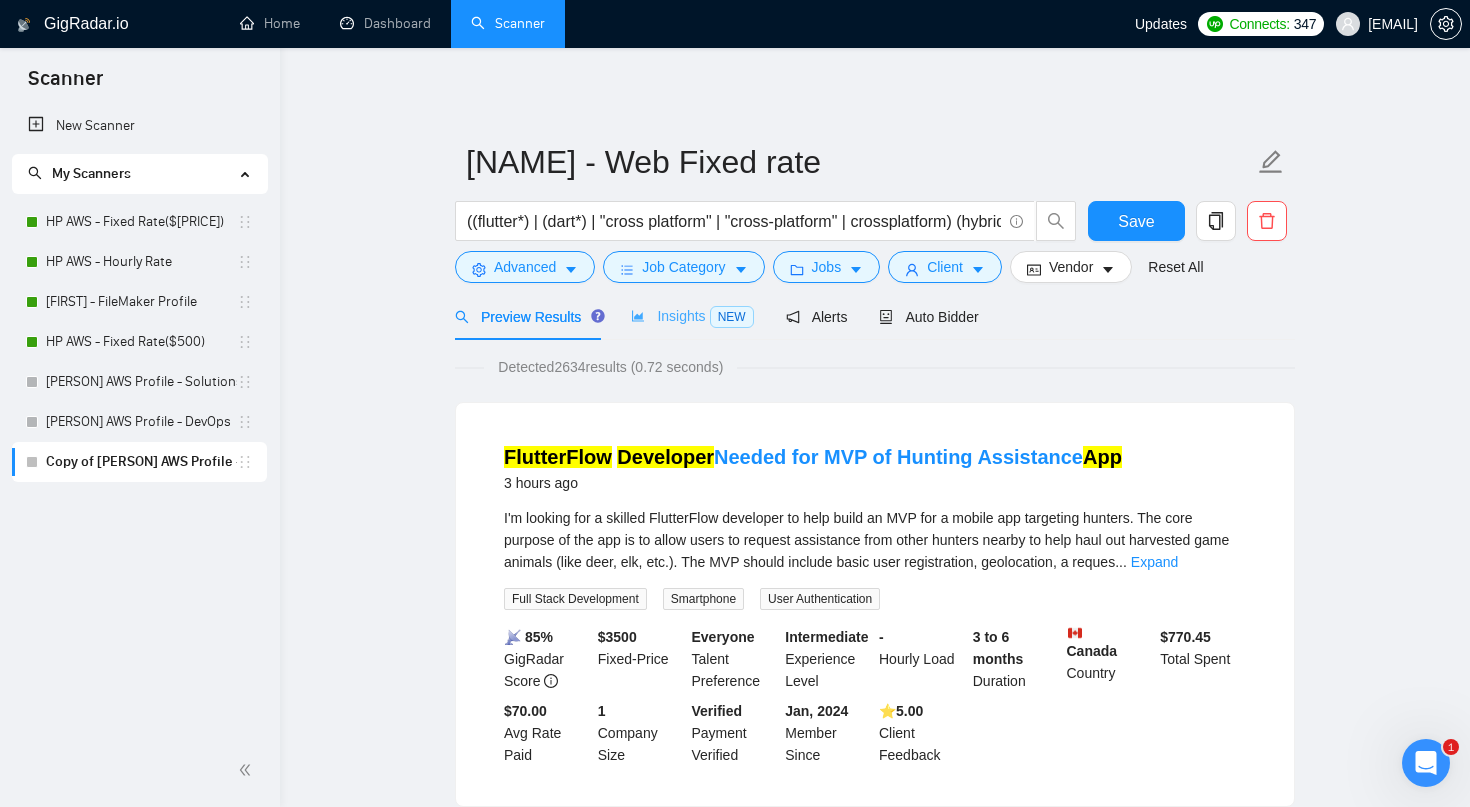 scroll, scrollTop: 0, scrollLeft: 0, axis: both 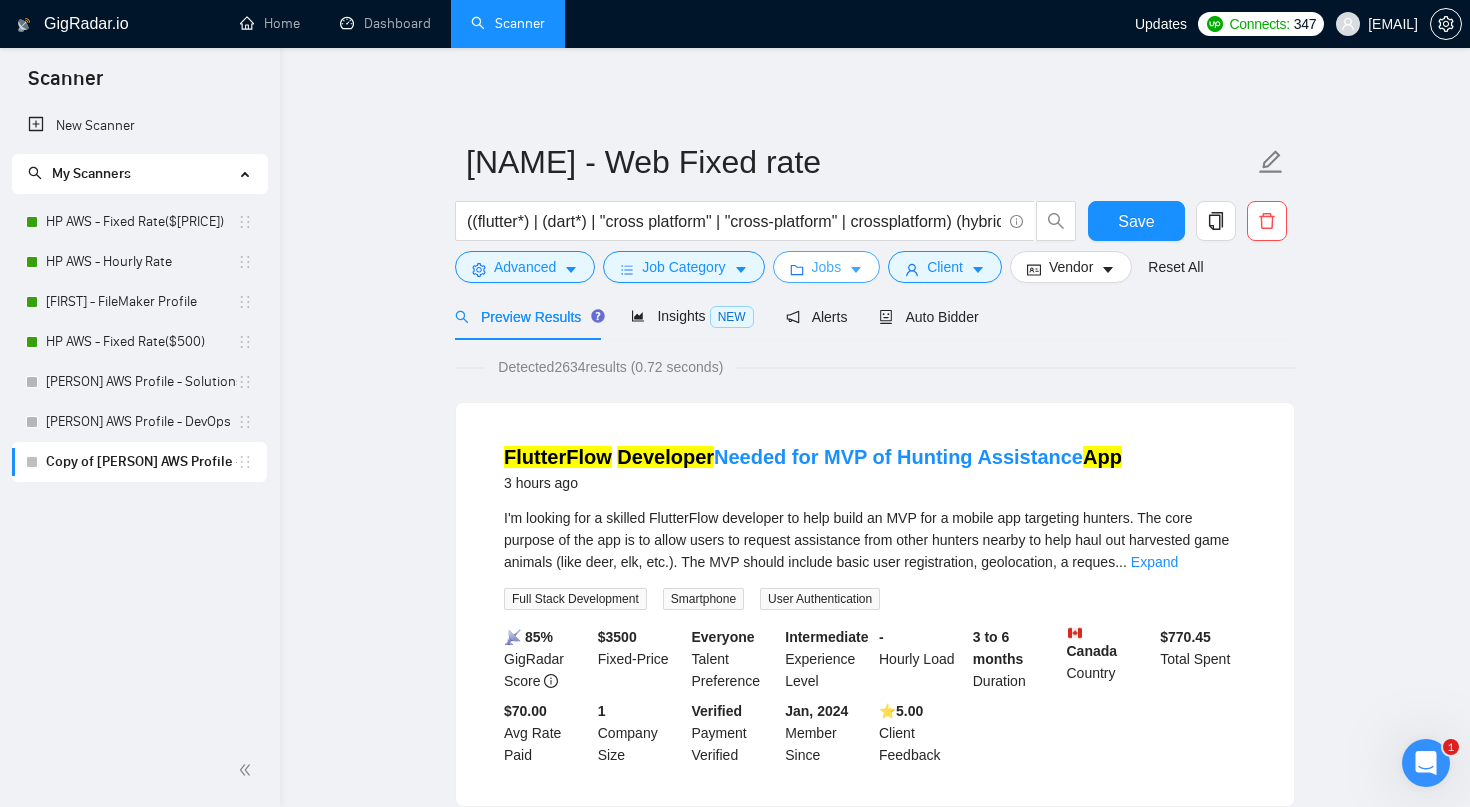click on "Jobs" at bounding box center (827, 267) 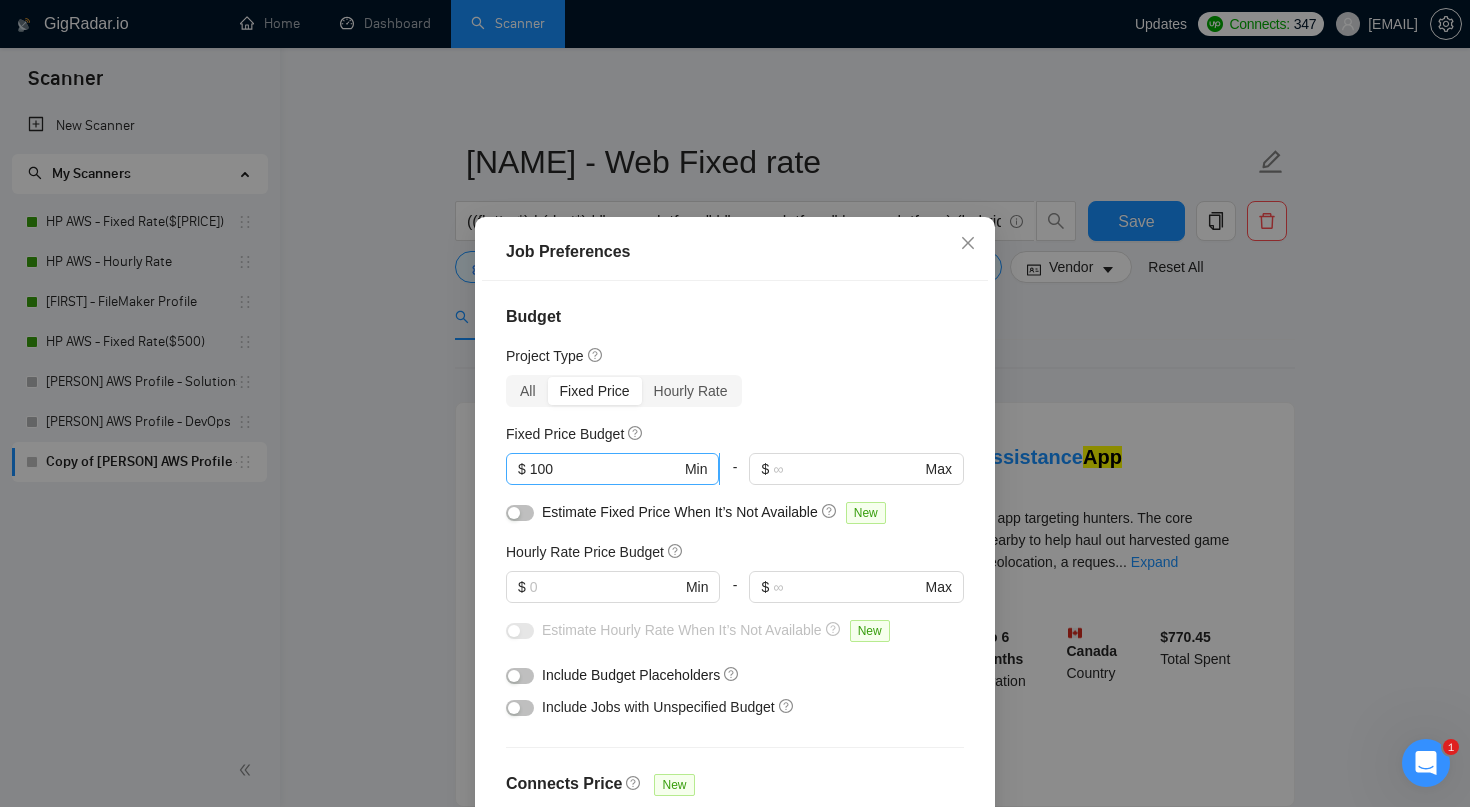 click on "$ 100 Min" at bounding box center (612, 469) 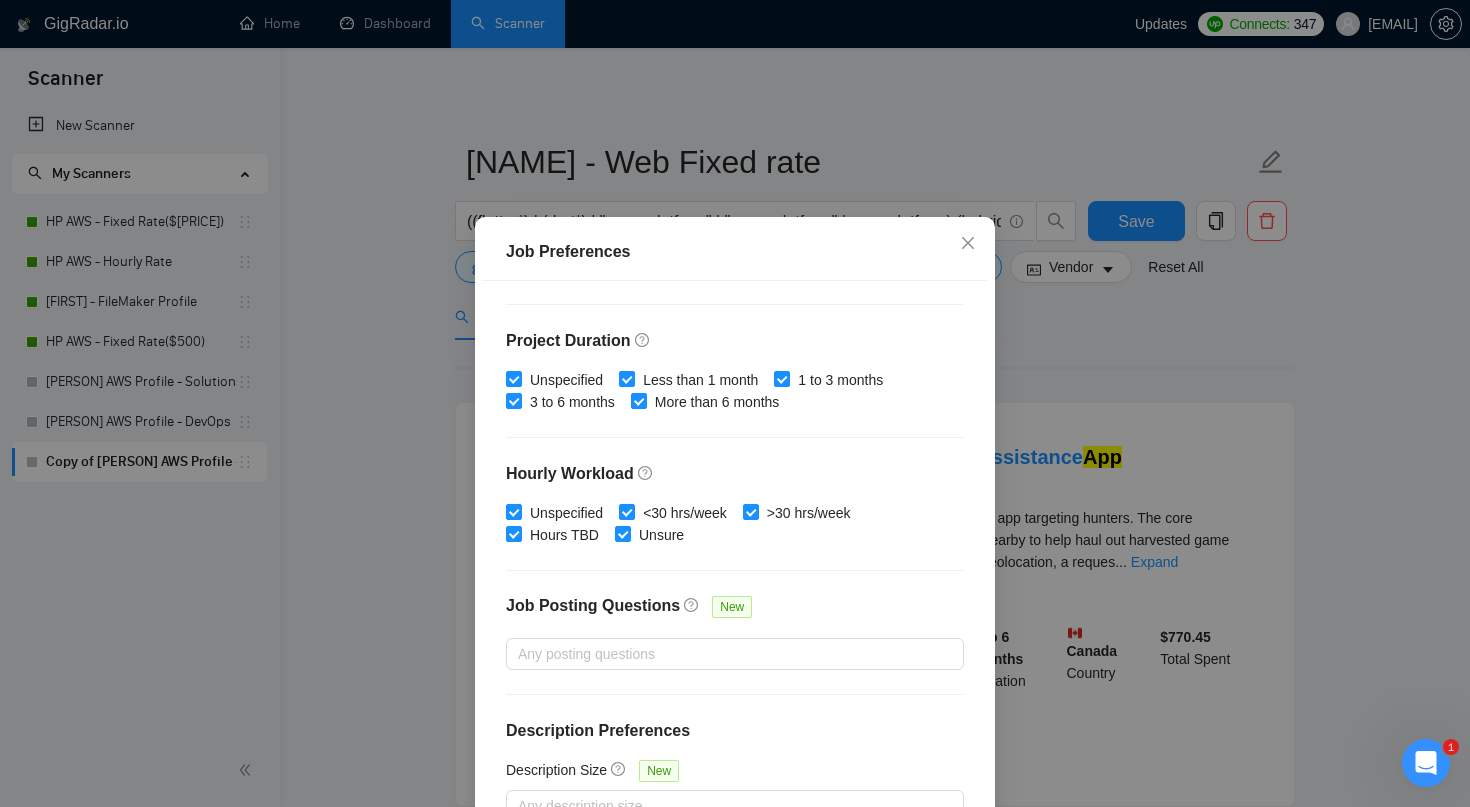 scroll, scrollTop: 563, scrollLeft: 0, axis: vertical 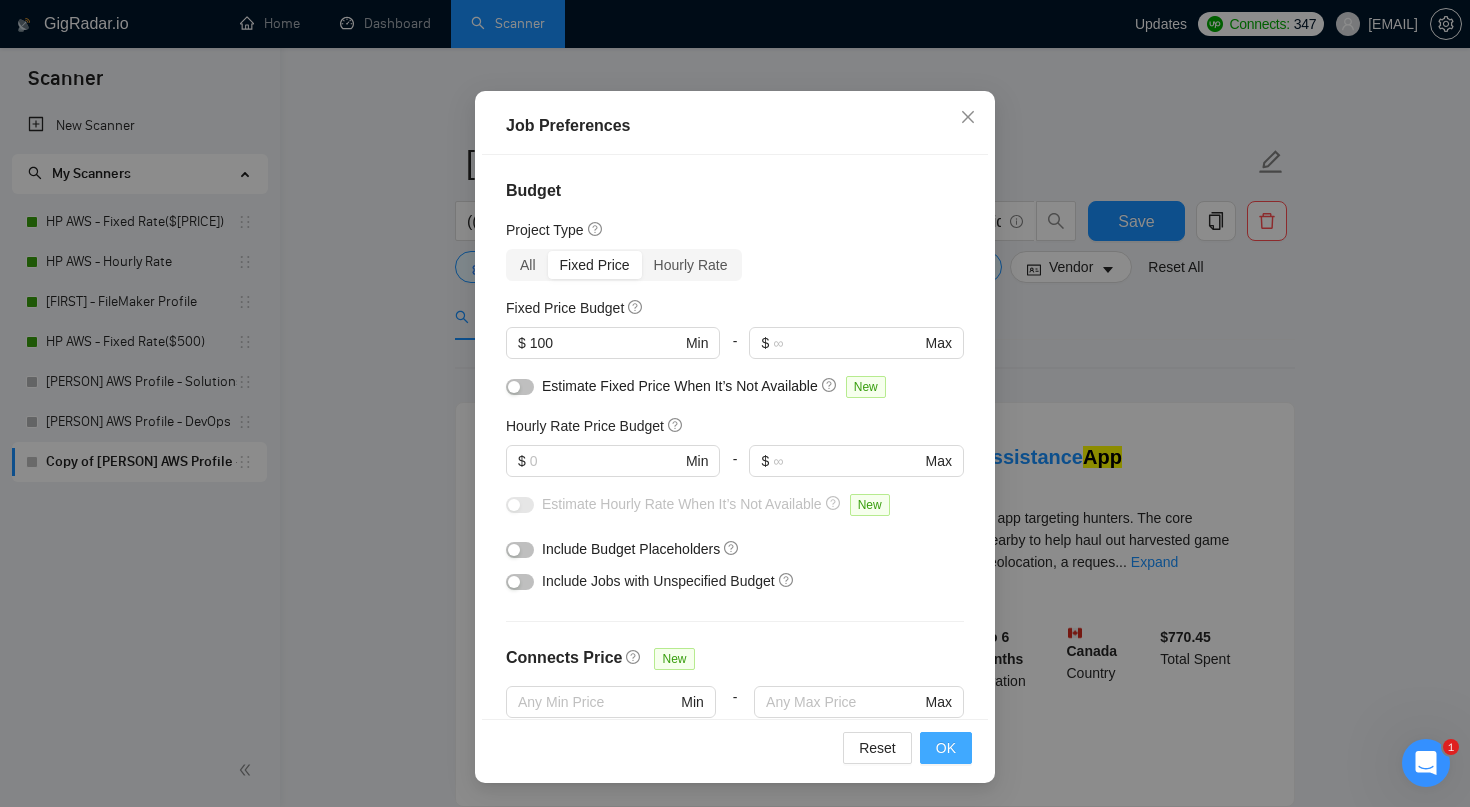 click on "OK" at bounding box center (946, 748) 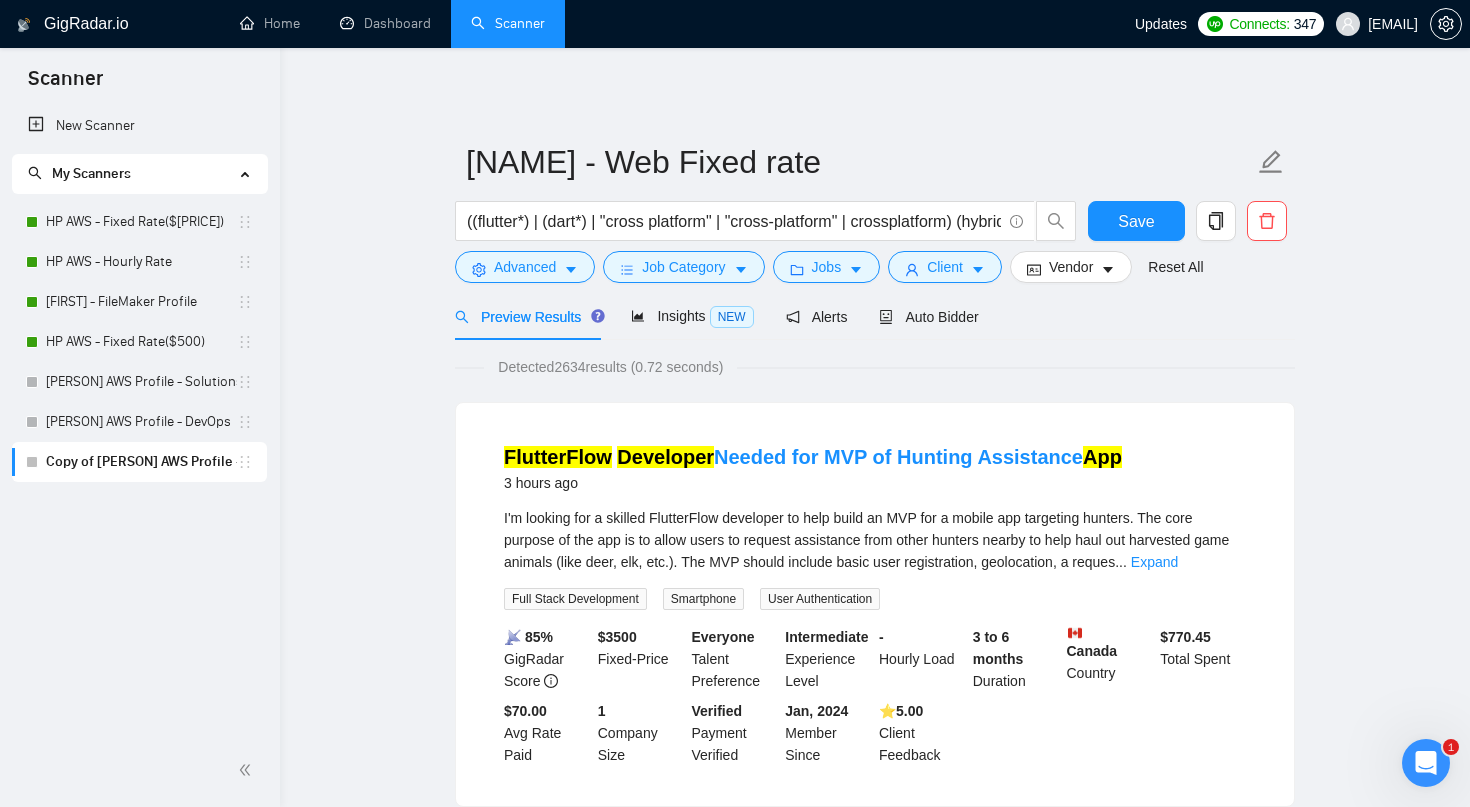 scroll, scrollTop: 0, scrollLeft: 0, axis: both 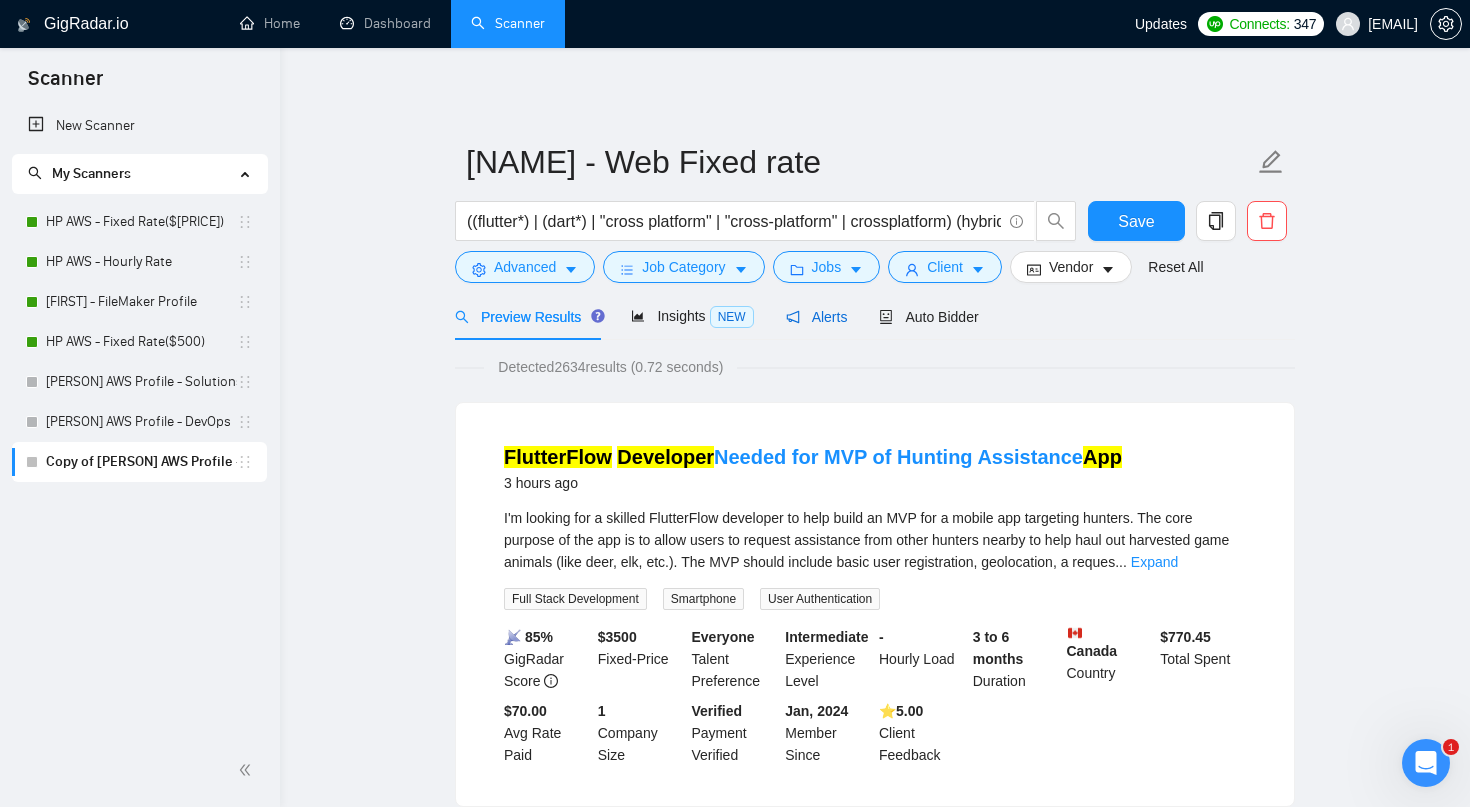 click on "Alerts" at bounding box center (817, 317) 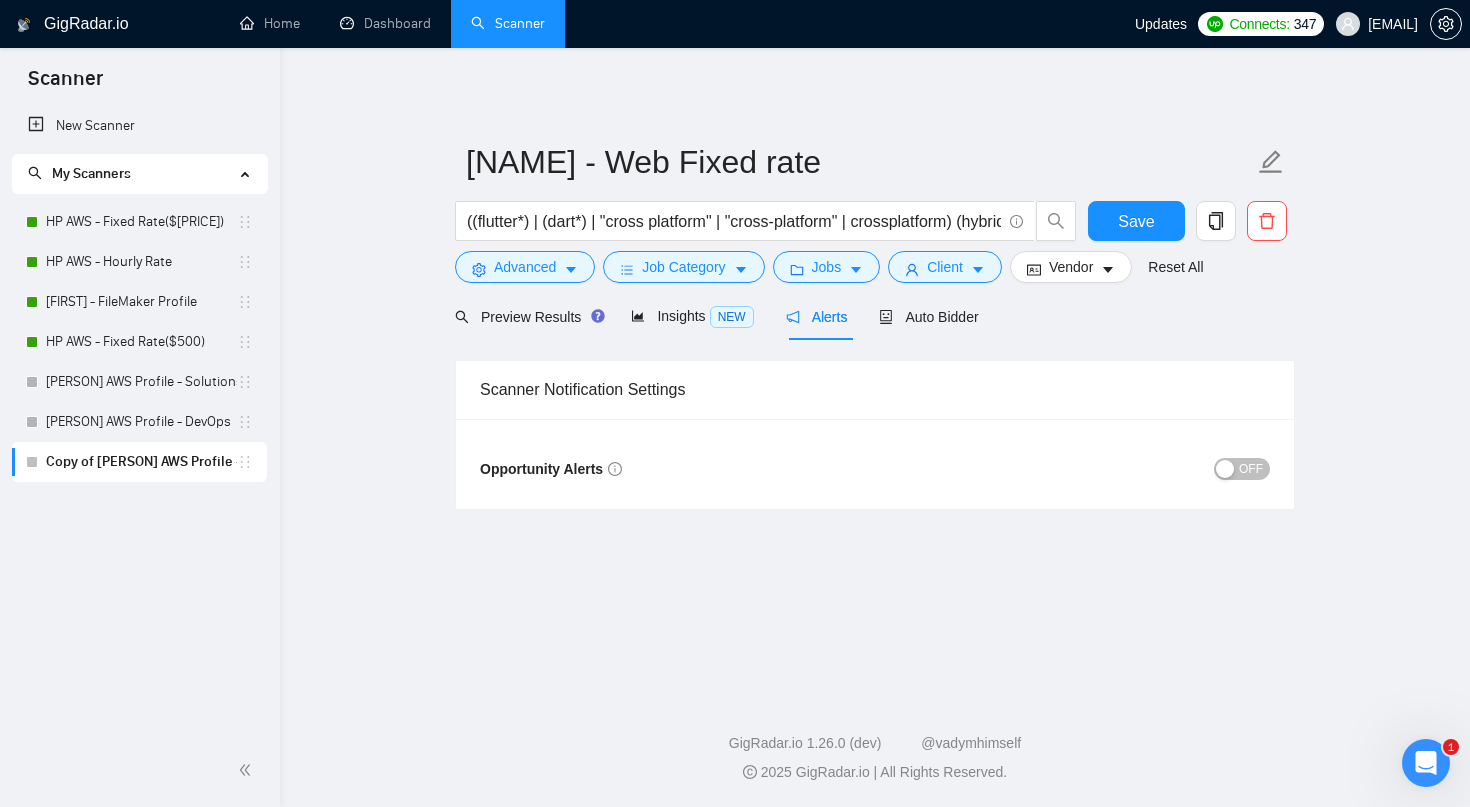 click on "OFF" at bounding box center [1251, 469] 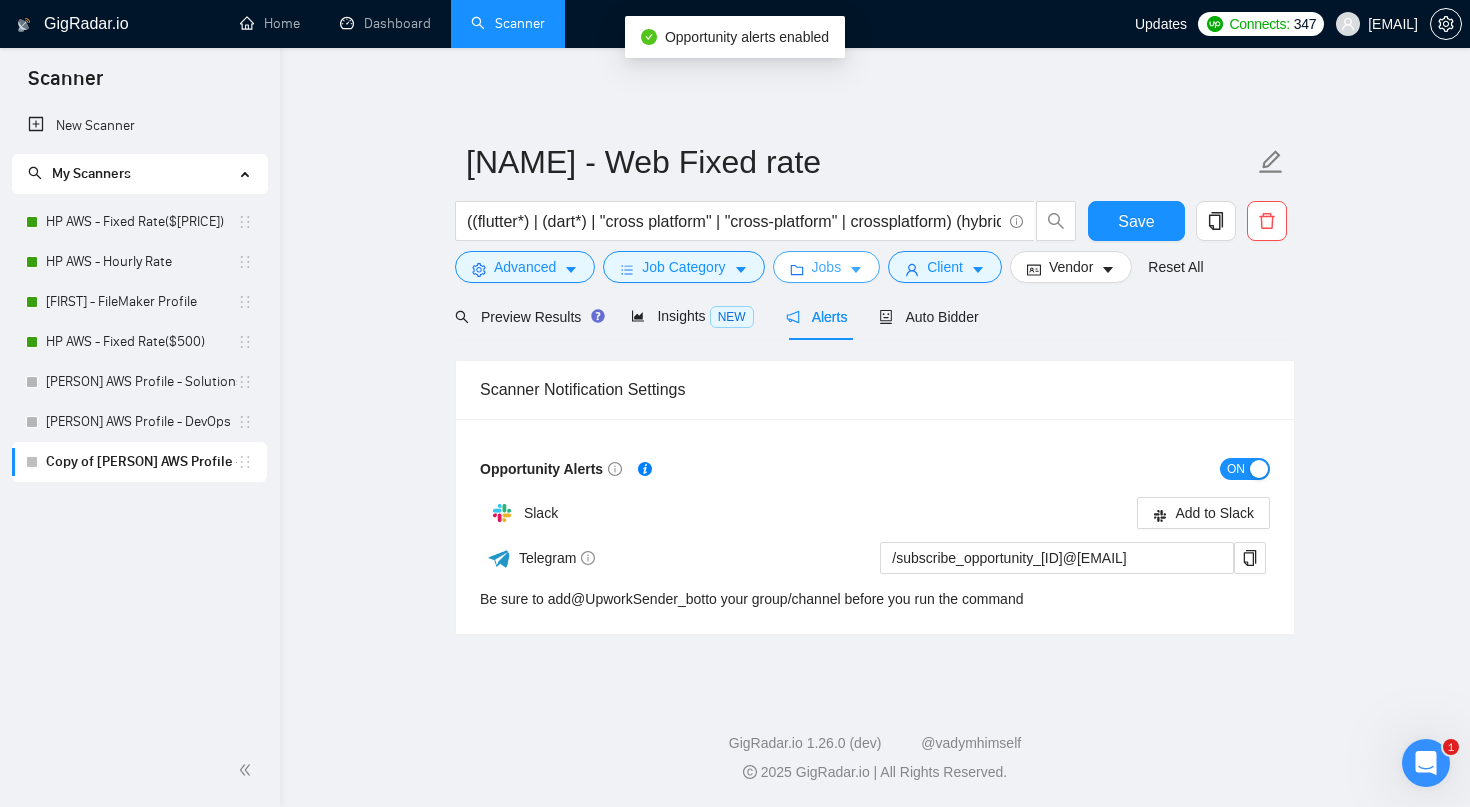 click at bounding box center (856, 269) 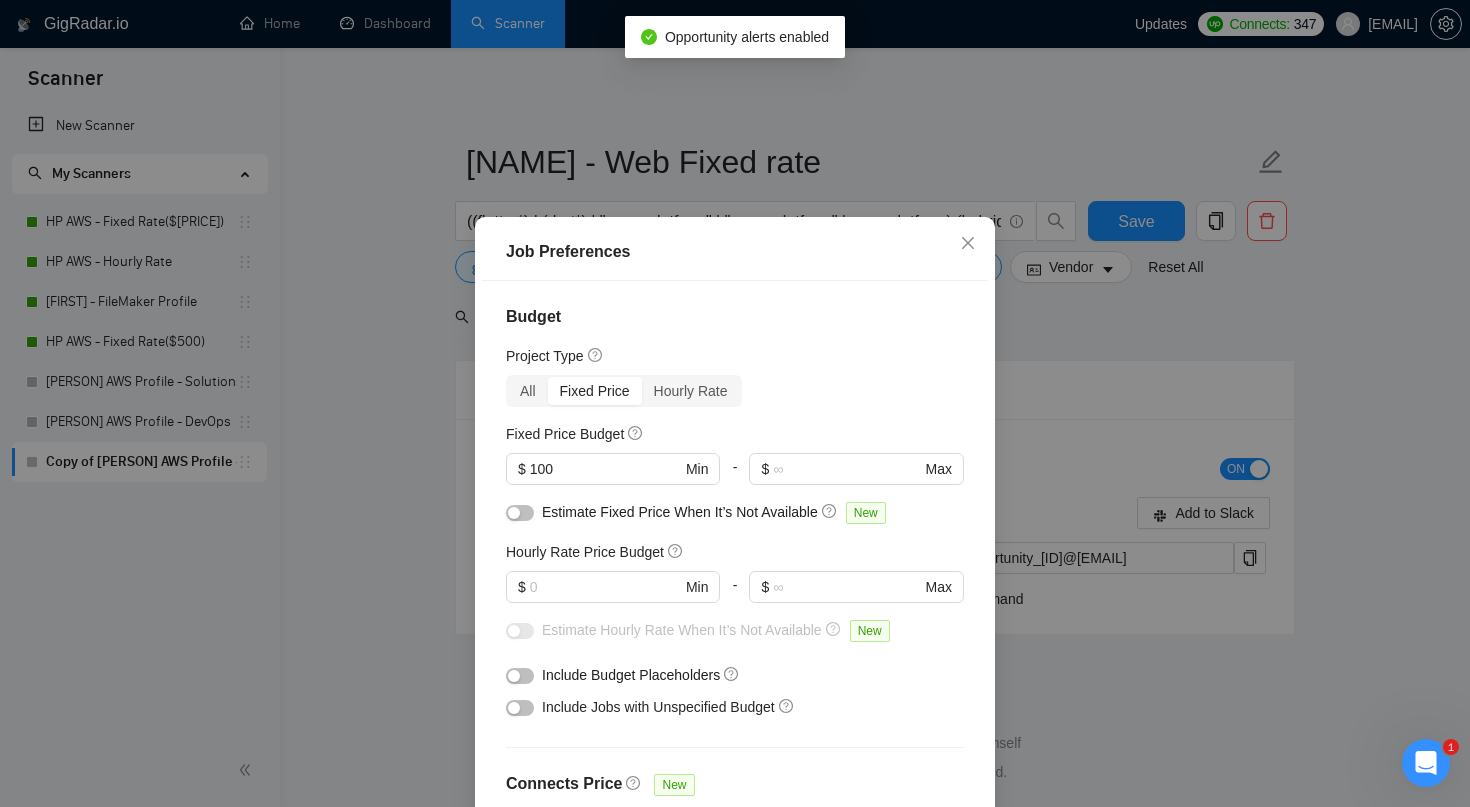 click on "Job Preferences Budget Project Type All Fixed Price Hourly Rate   Fixed Price Budget $ 100 Min - $ Max Estimate Fixed Price When It’s Not Available New   Hourly Rate Price Budget $ Min - $ Max Estimate Hourly Rate When It’s Not Available New Include Budget Placeholders Include Jobs with Unspecified Budget   Connects Price New Min - Max Project Duration   Unspecified Less than 1 month 1 to 3 months 3 to 6 months More than 6 months Hourly Workload   Unspecified <30 hrs/week >30 hrs/week Hours TBD Unsure Job Posting Questions New   Any posting questions Description Preferences Description Size New   Any description size Reset OK" at bounding box center [735, 403] 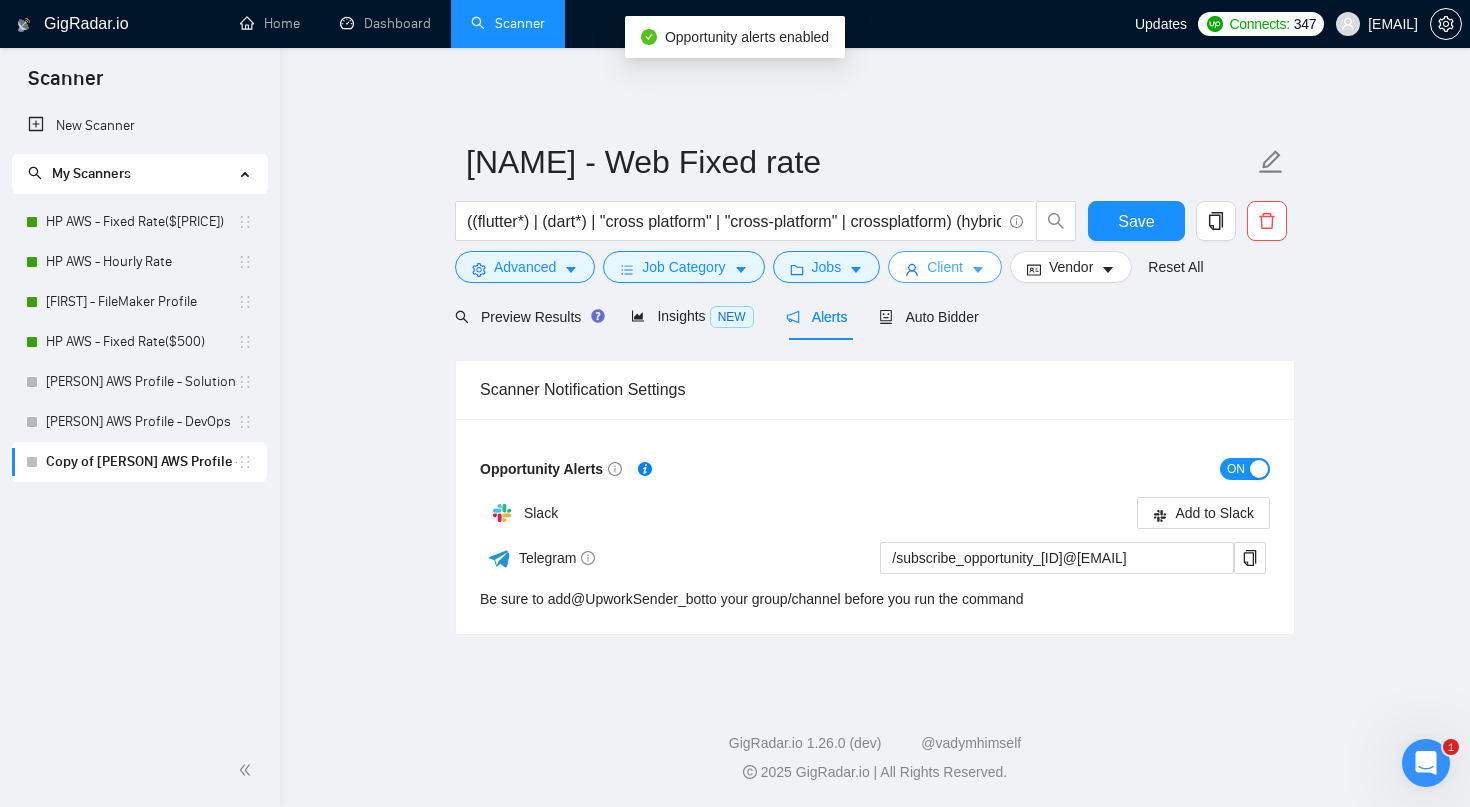 click 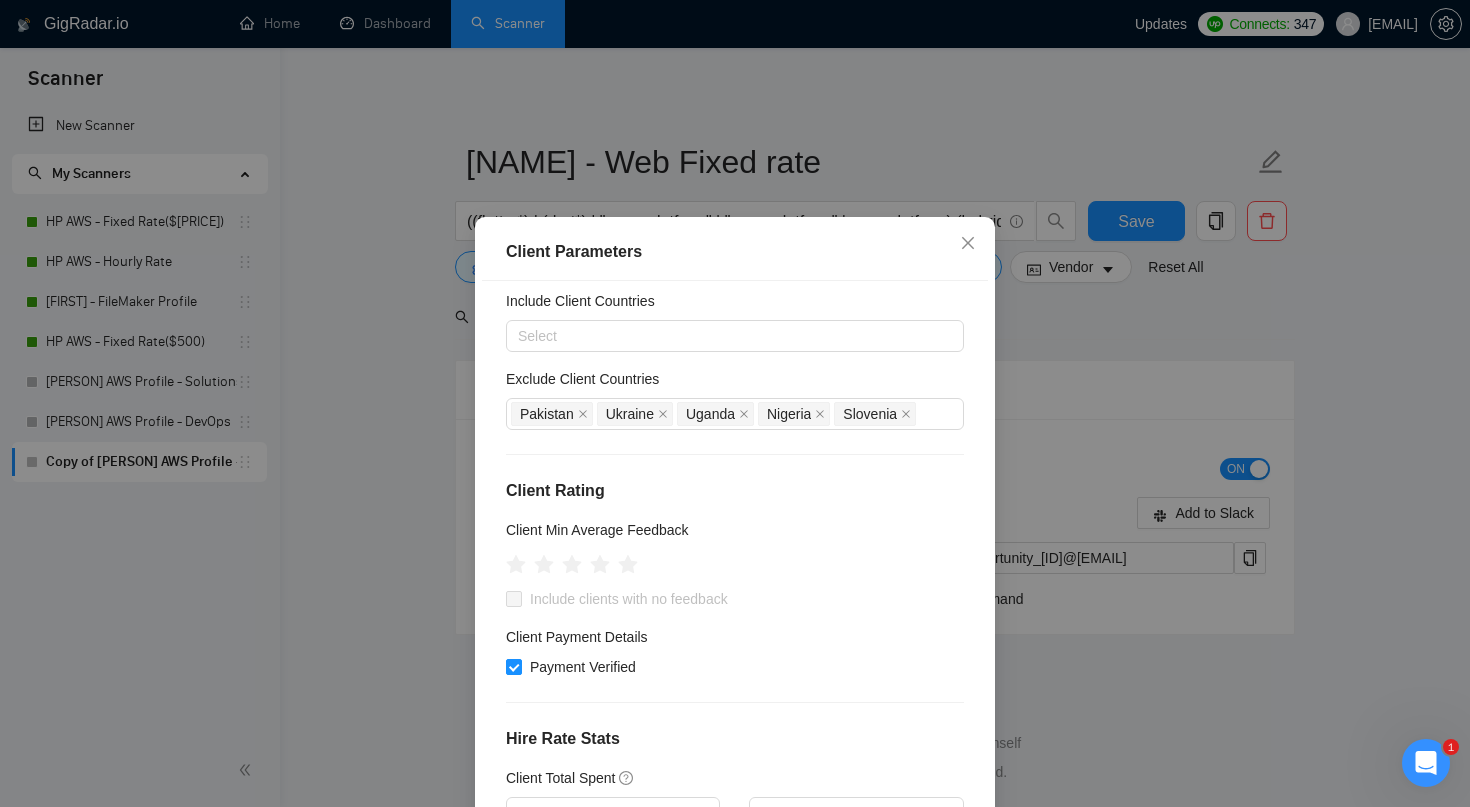 scroll, scrollTop: 64, scrollLeft: 0, axis: vertical 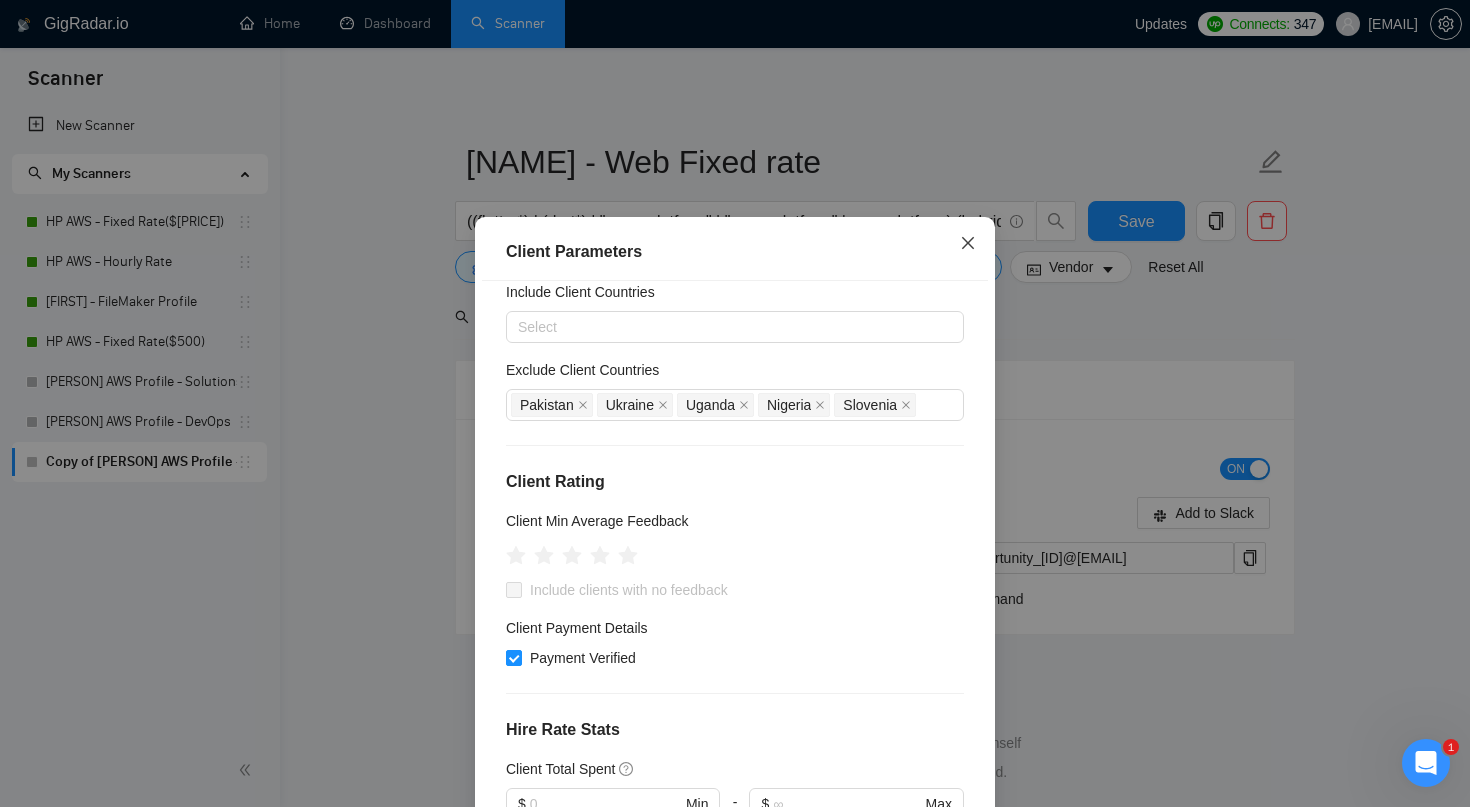 click 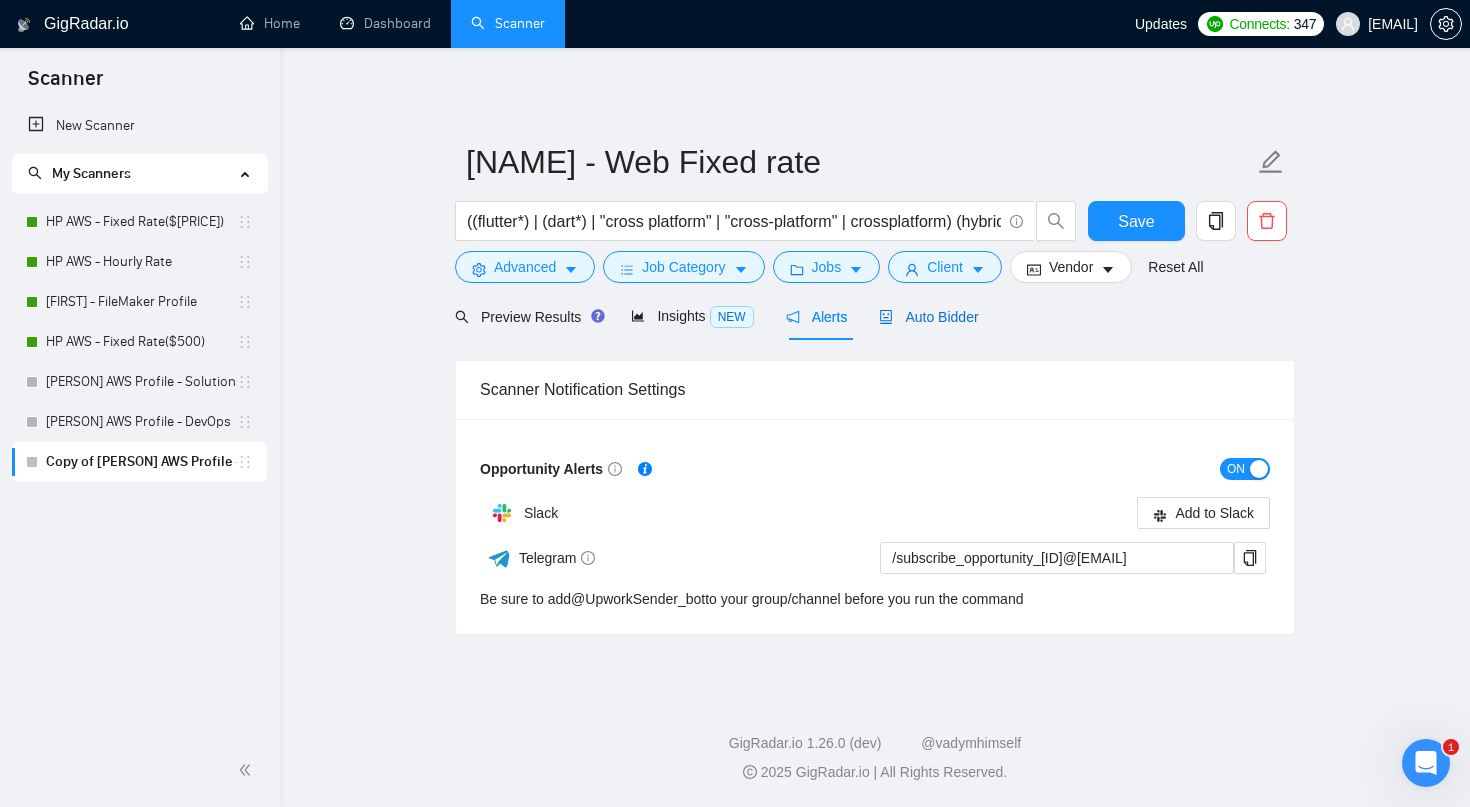 click on "Auto Bidder" at bounding box center (928, 317) 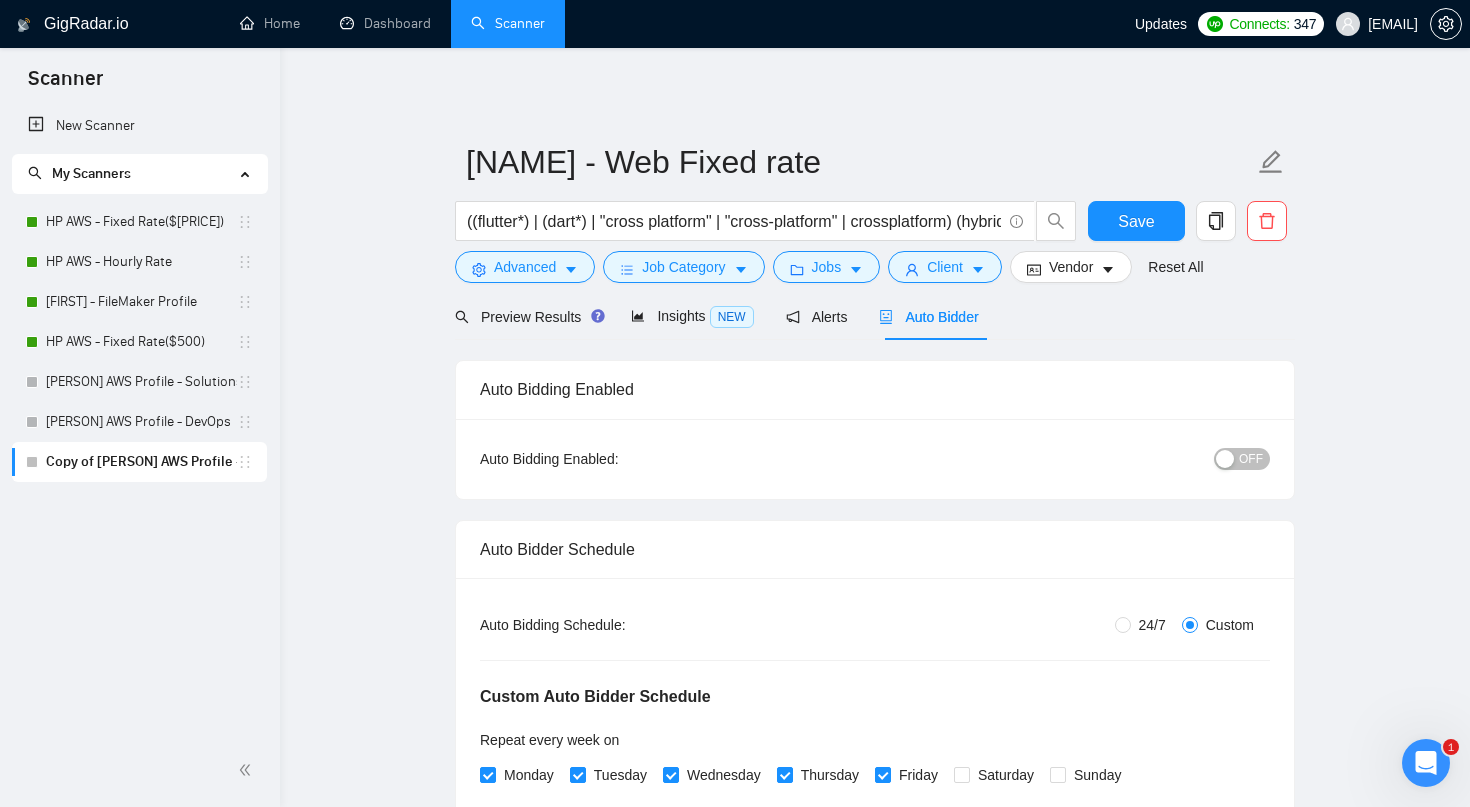 type 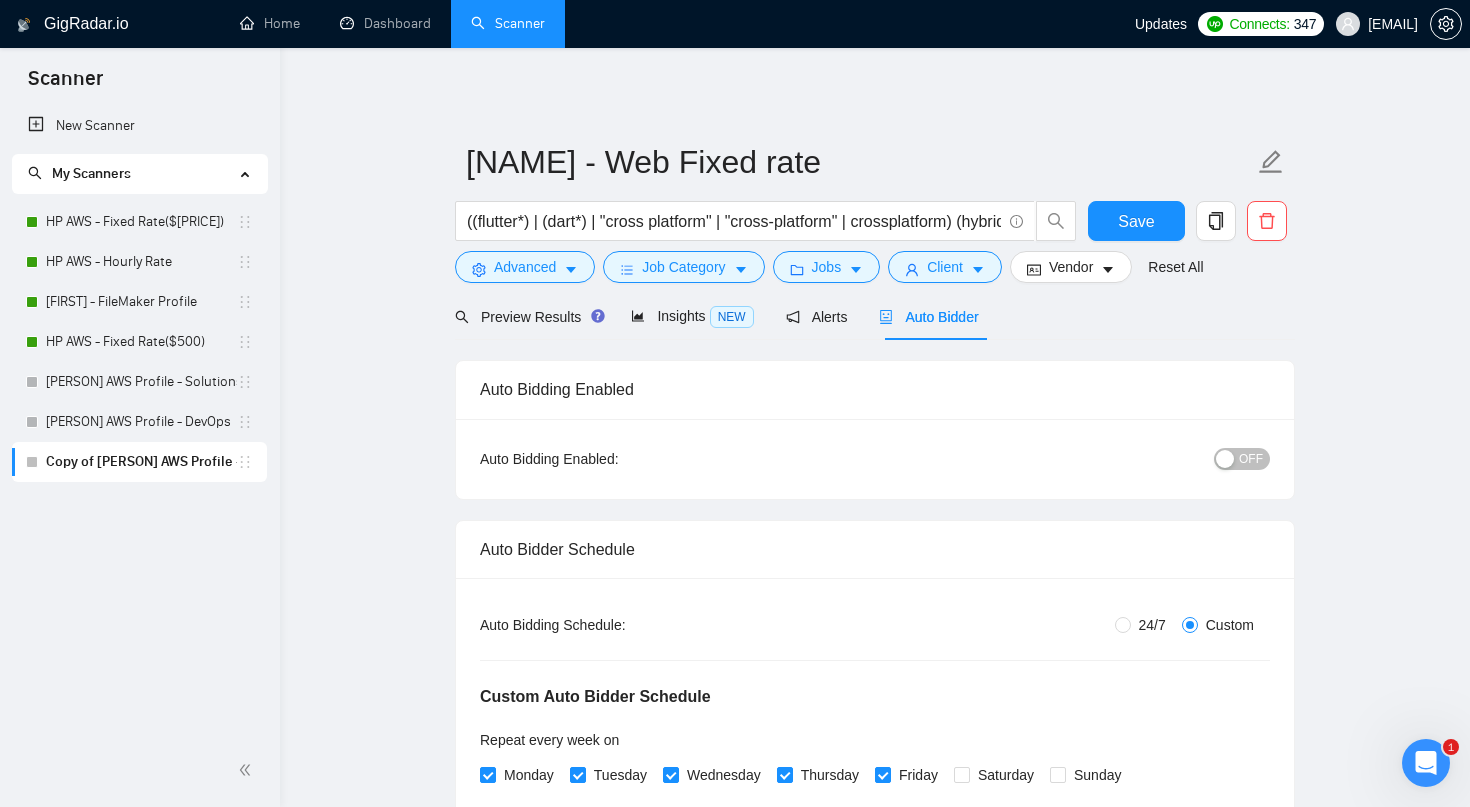 click on "OFF" at bounding box center (1251, 459) 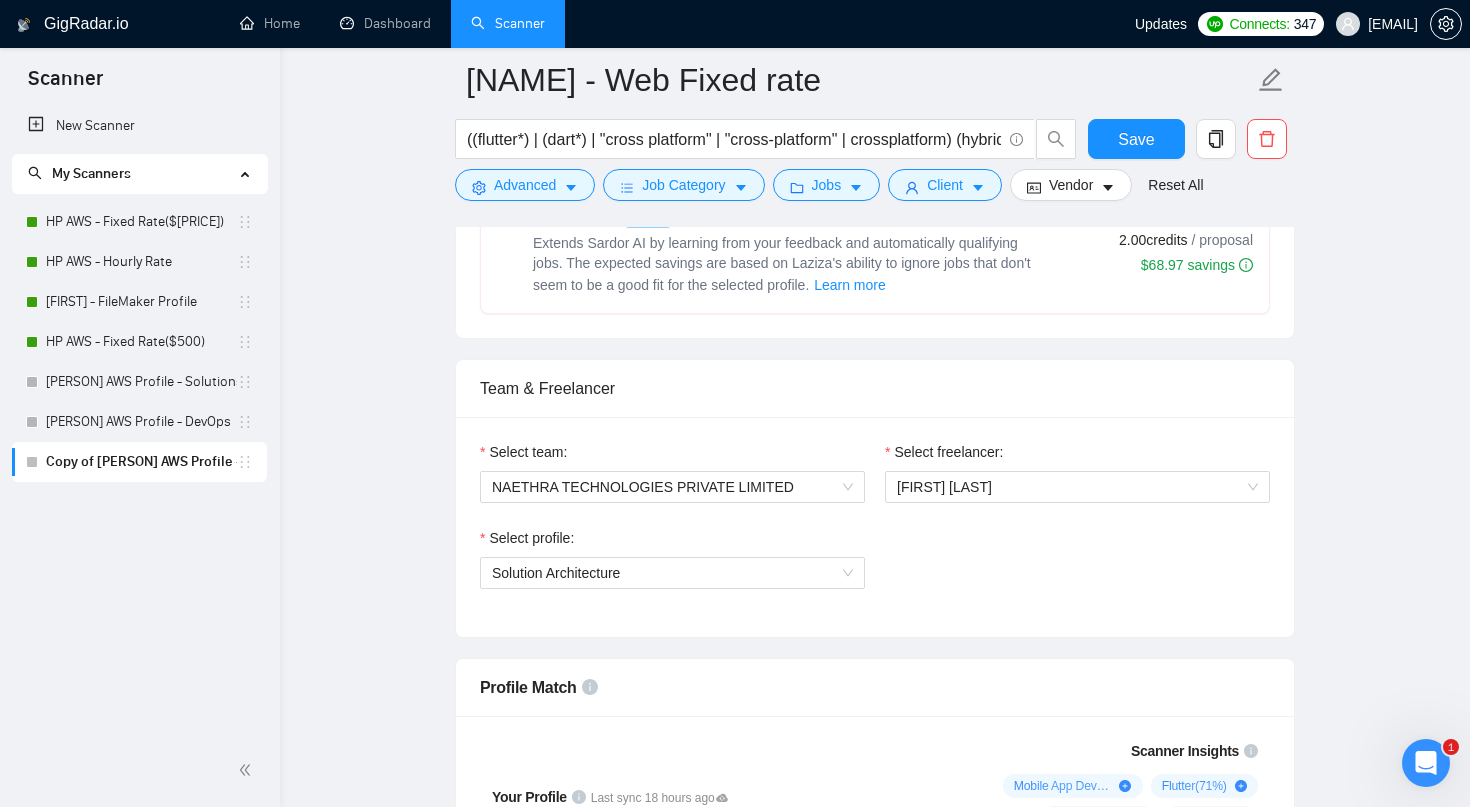 scroll, scrollTop: 1173, scrollLeft: 0, axis: vertical 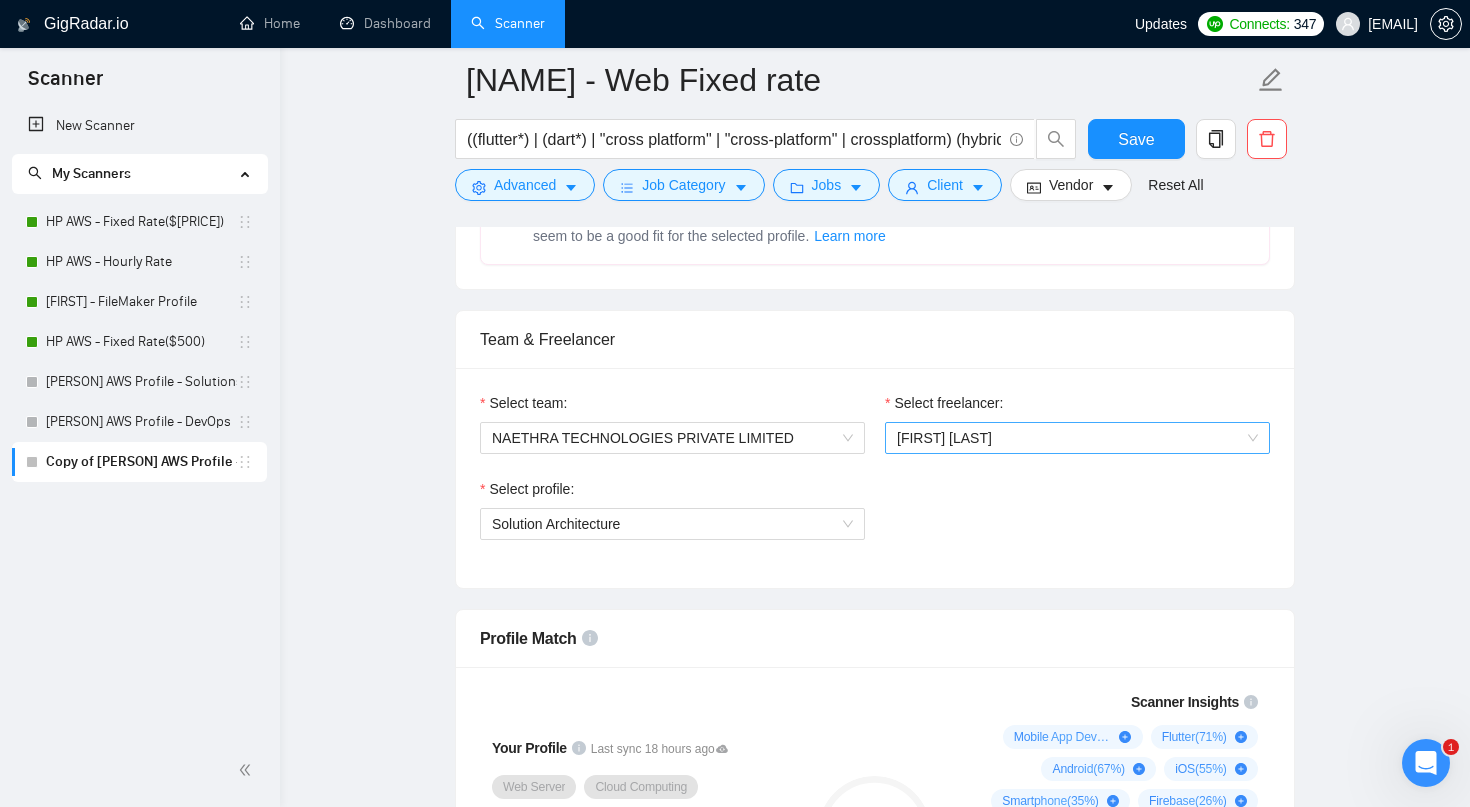 click on "[FIRST] [LAST]" at bounding box center (944, 438) 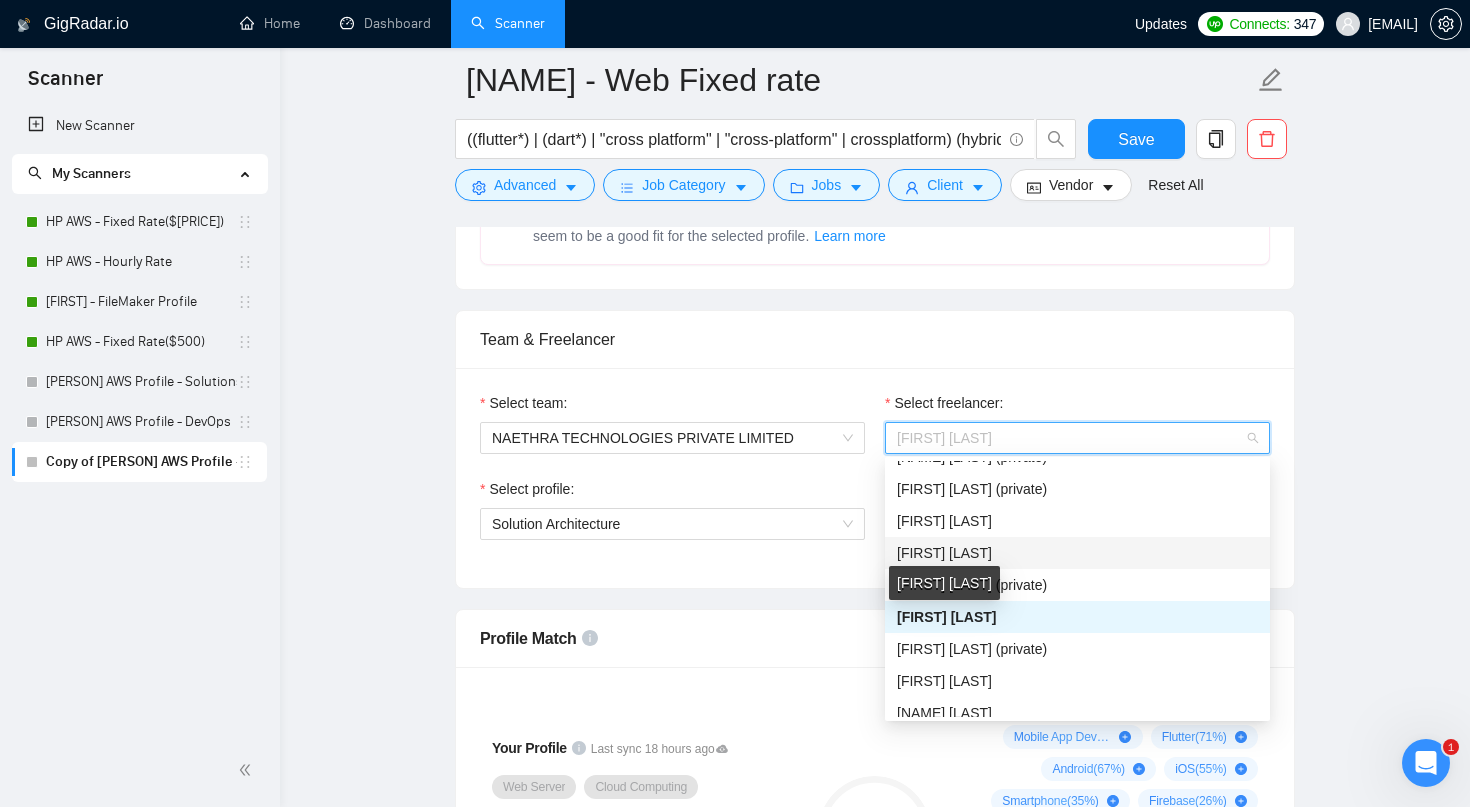 scroll, scrollTop: 182, scrollLeft: 0, axis: vertical 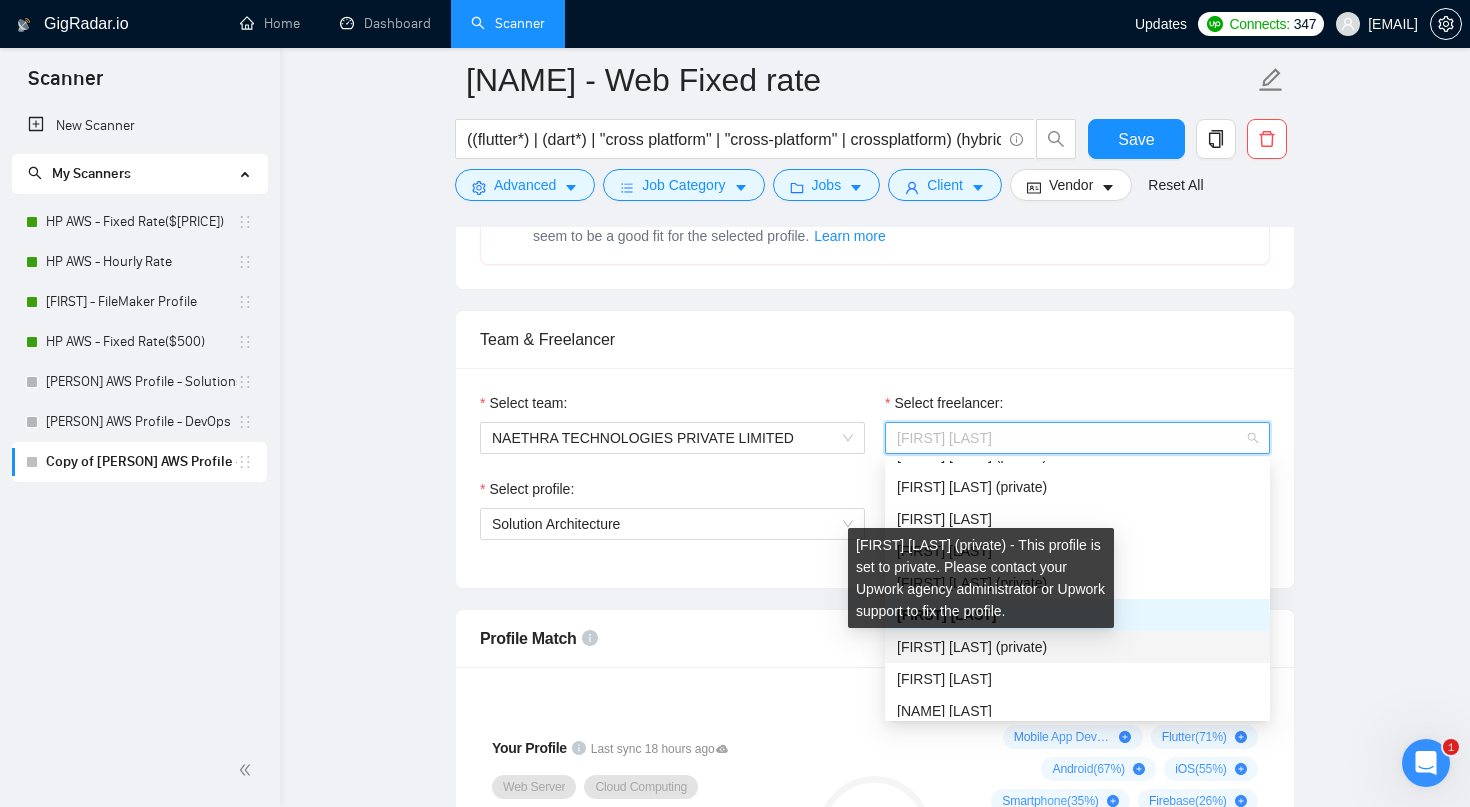 click on "[FIRST] [LAST] (private)" at bounding box center [972, 647] 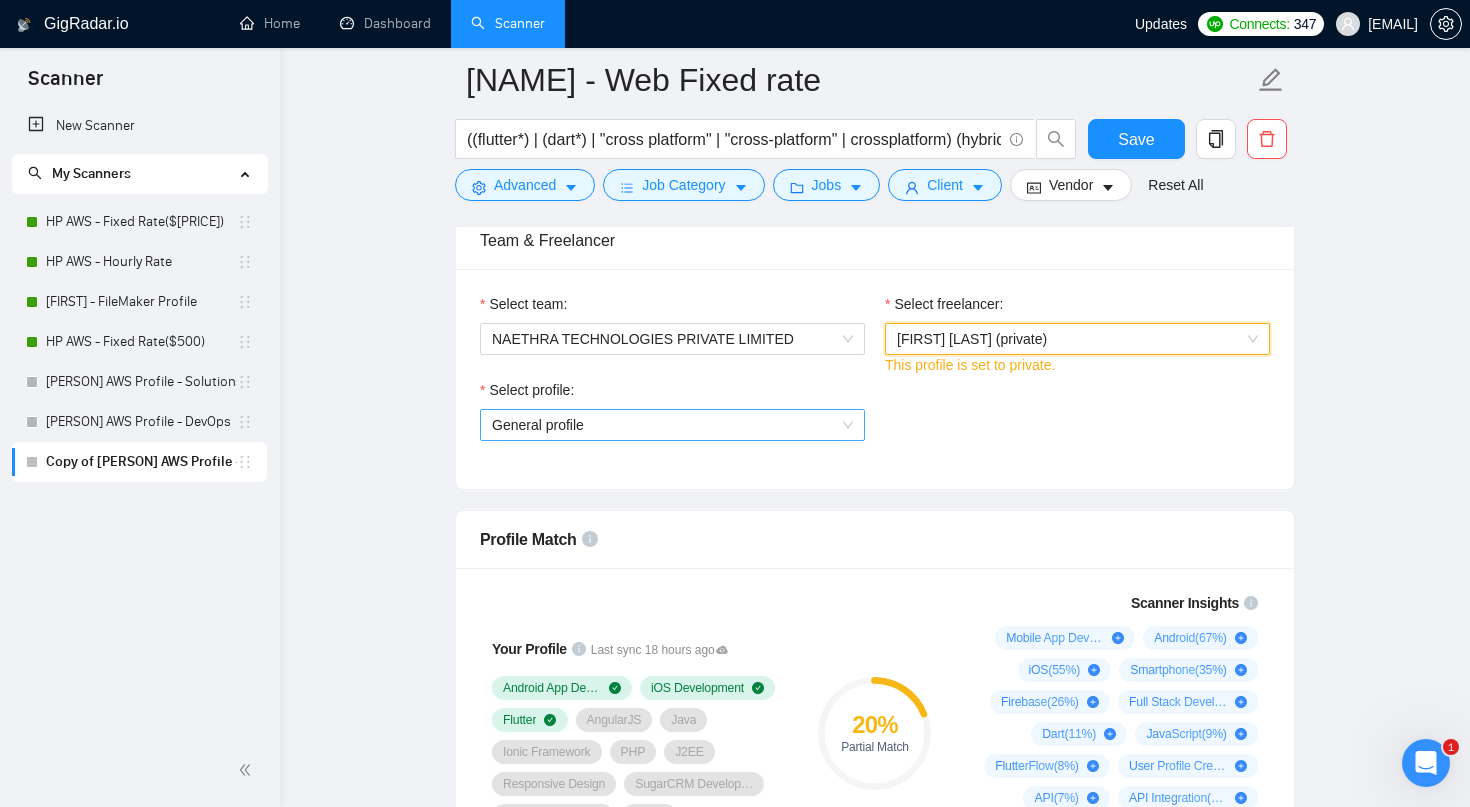 scroll, scrollTop: 1264, scrollLeft: 0, axis: vertical 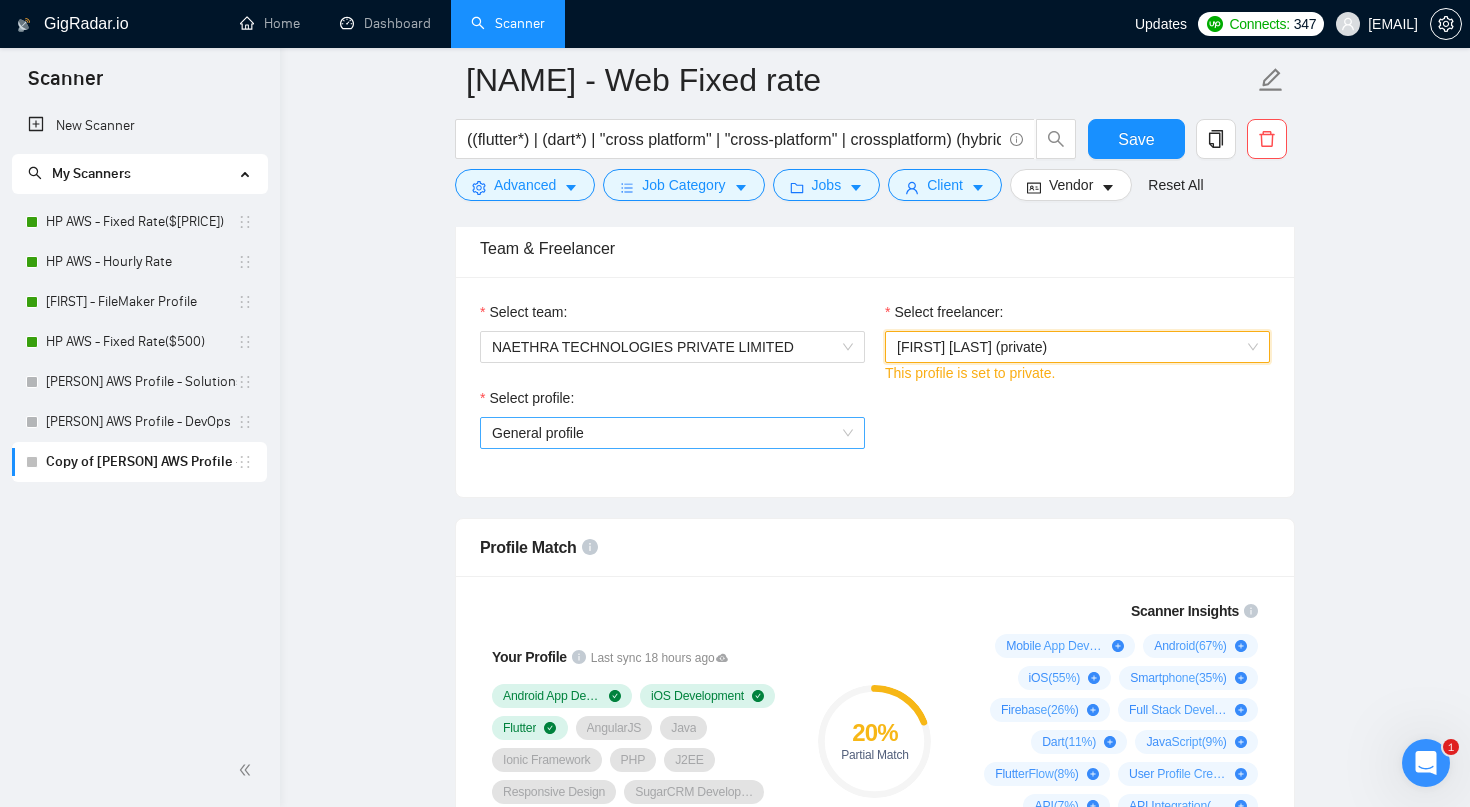 click on "General profile" at bounding box center [672, 433] 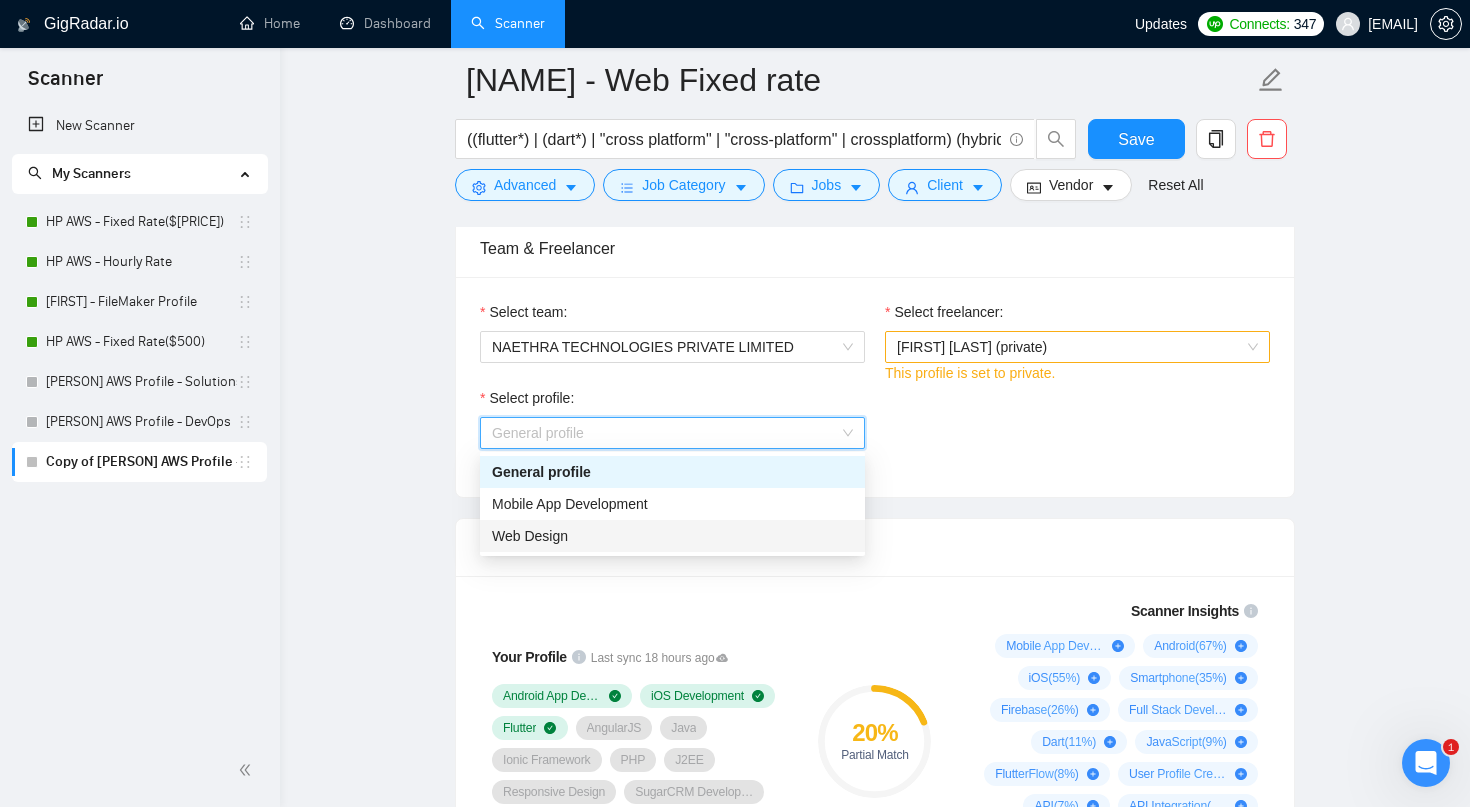 click on "Web Design" at bounding box center [672, 536] 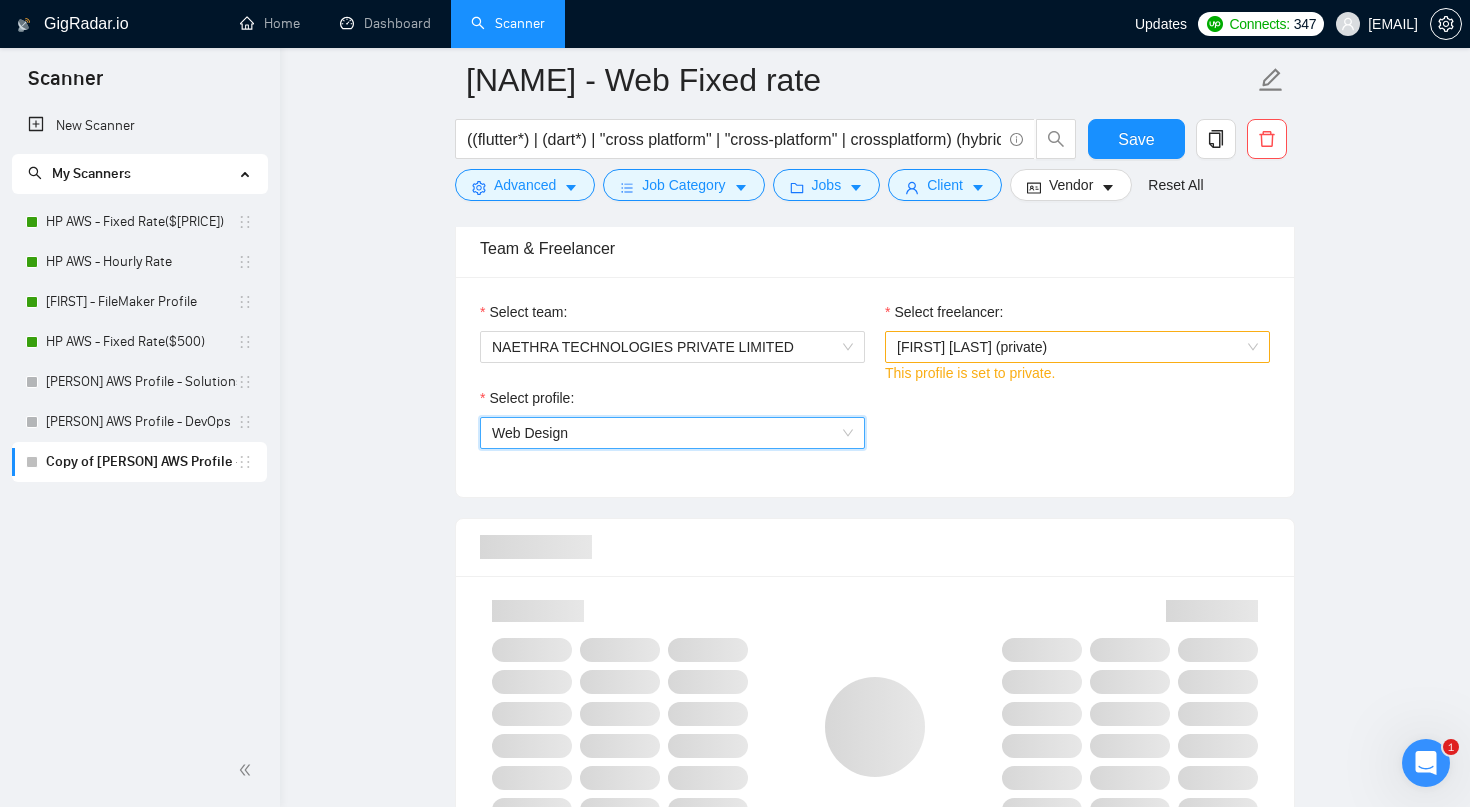 click on "Web Design" at bounding box center (672, 433) 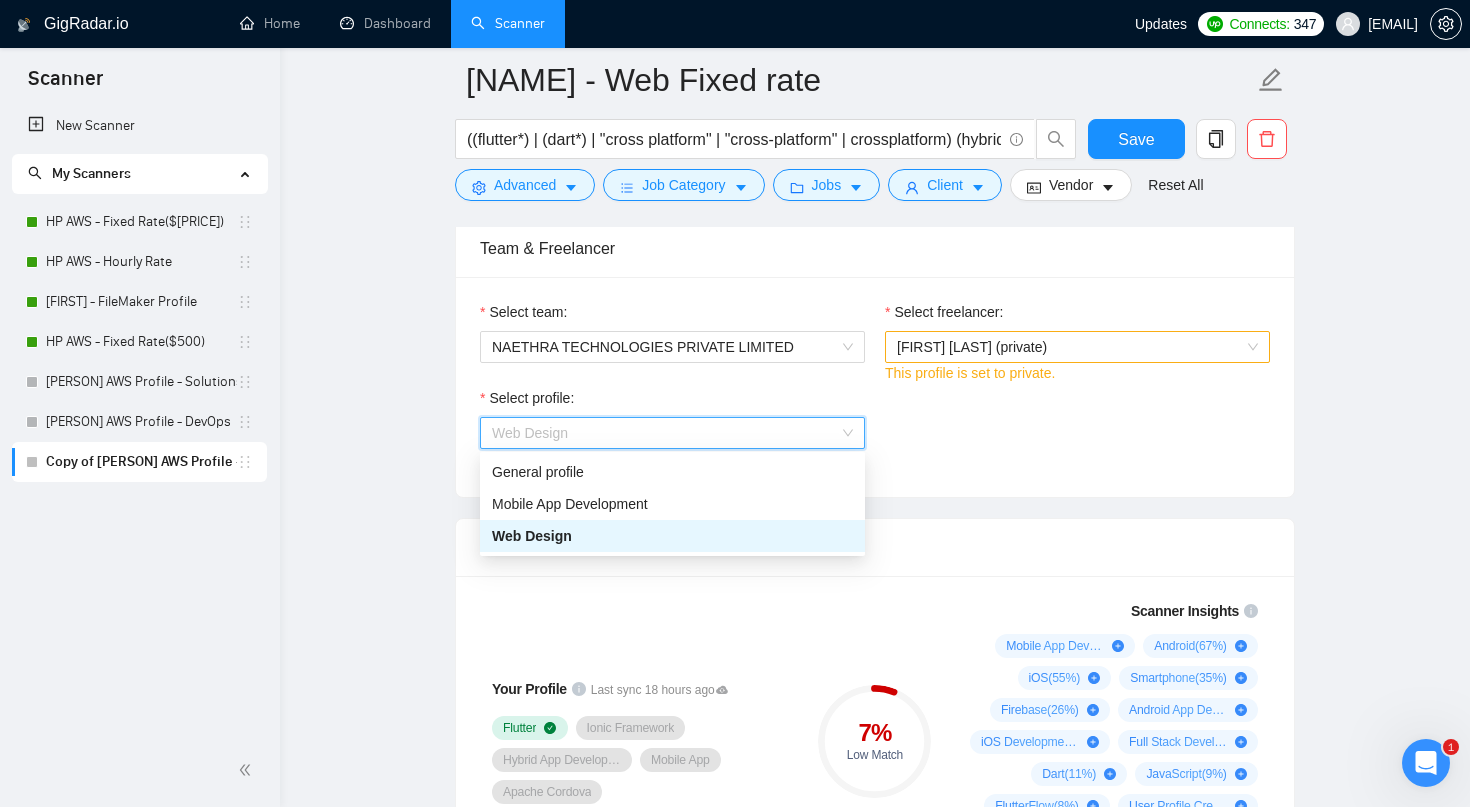 click on "General profile" at bounding box center (672, 472) 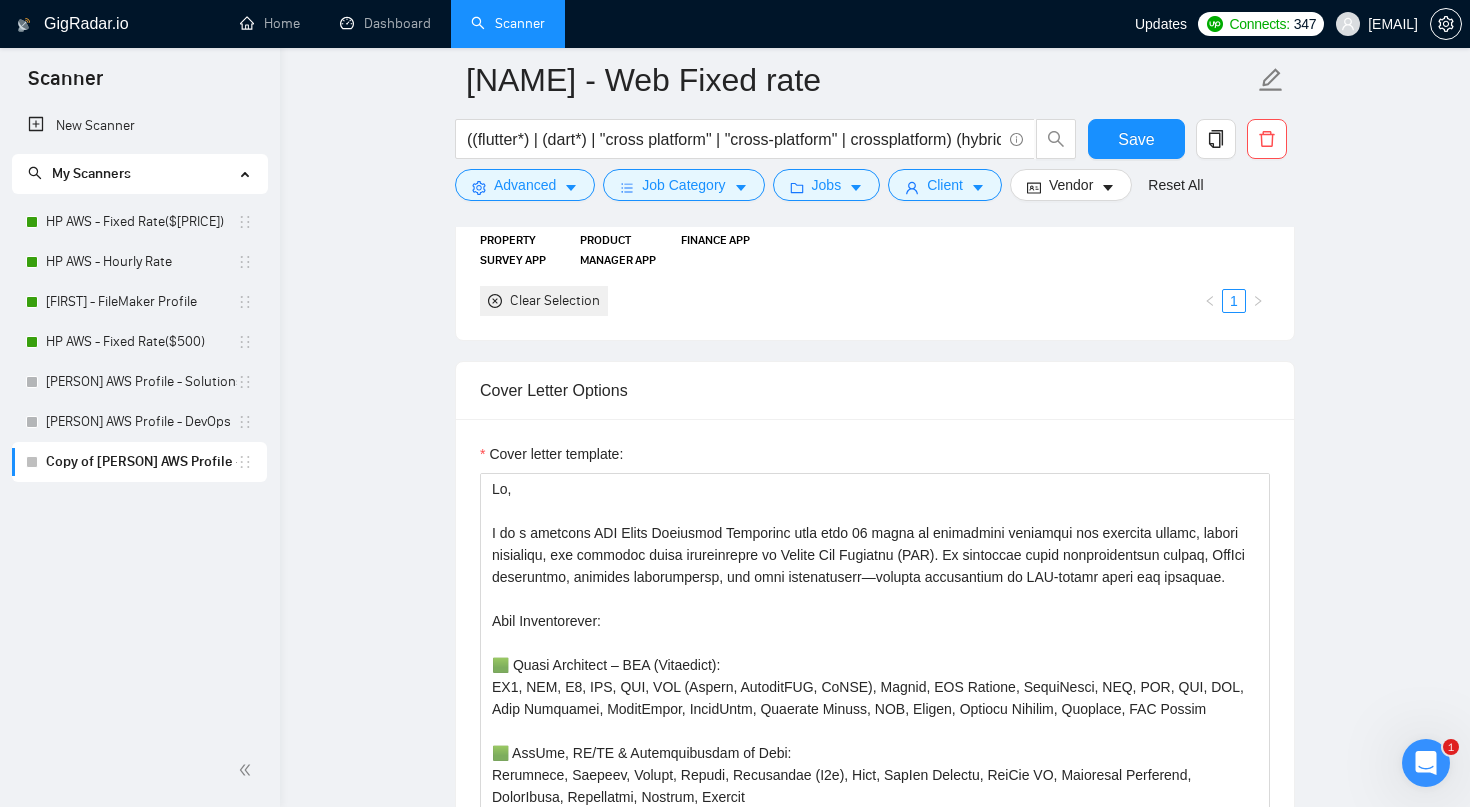 scroll, scrollTop: 2417, scrollLeft: 0, axis: vertical 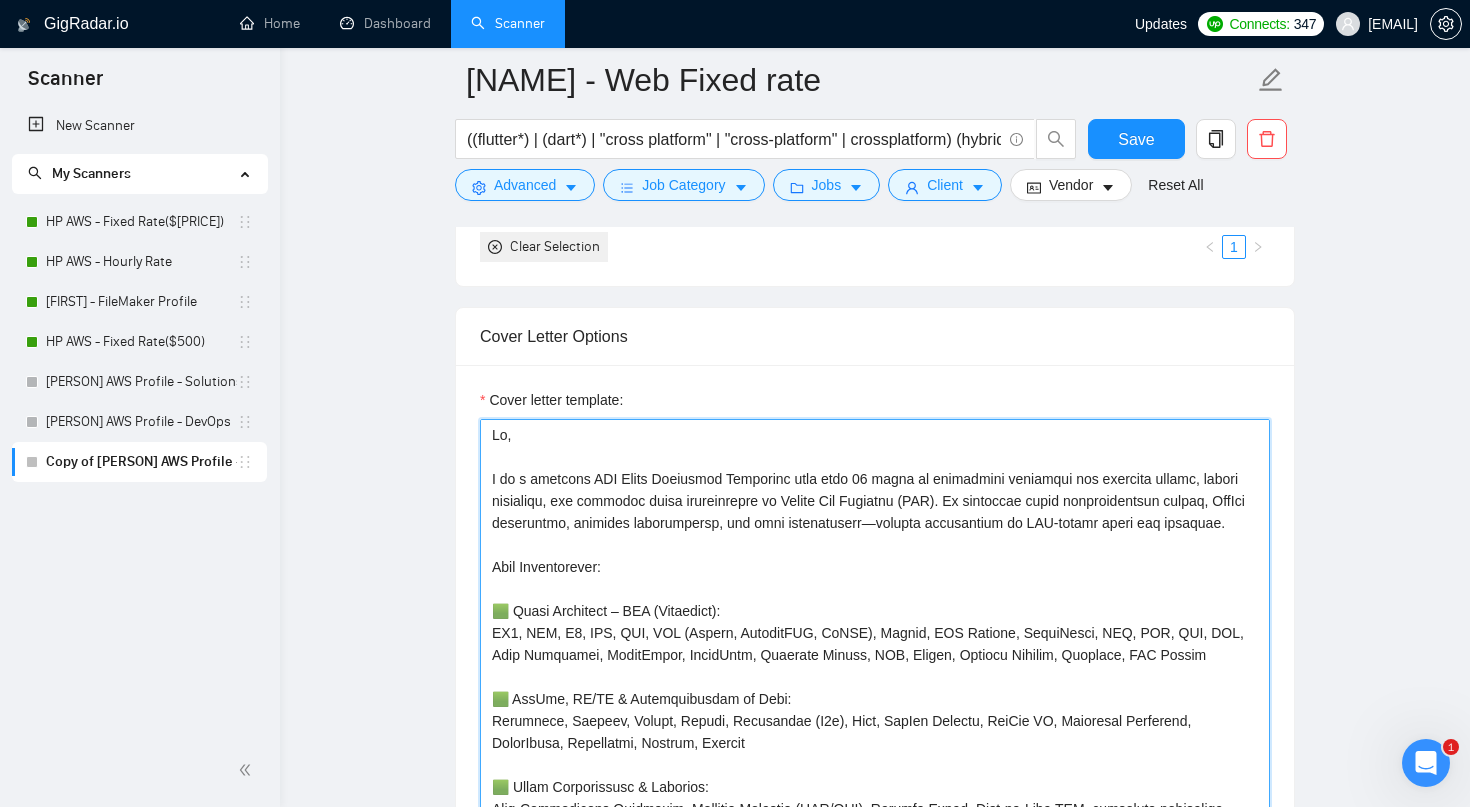 click on "Cover letter template:" at bounding box center (875, 644) 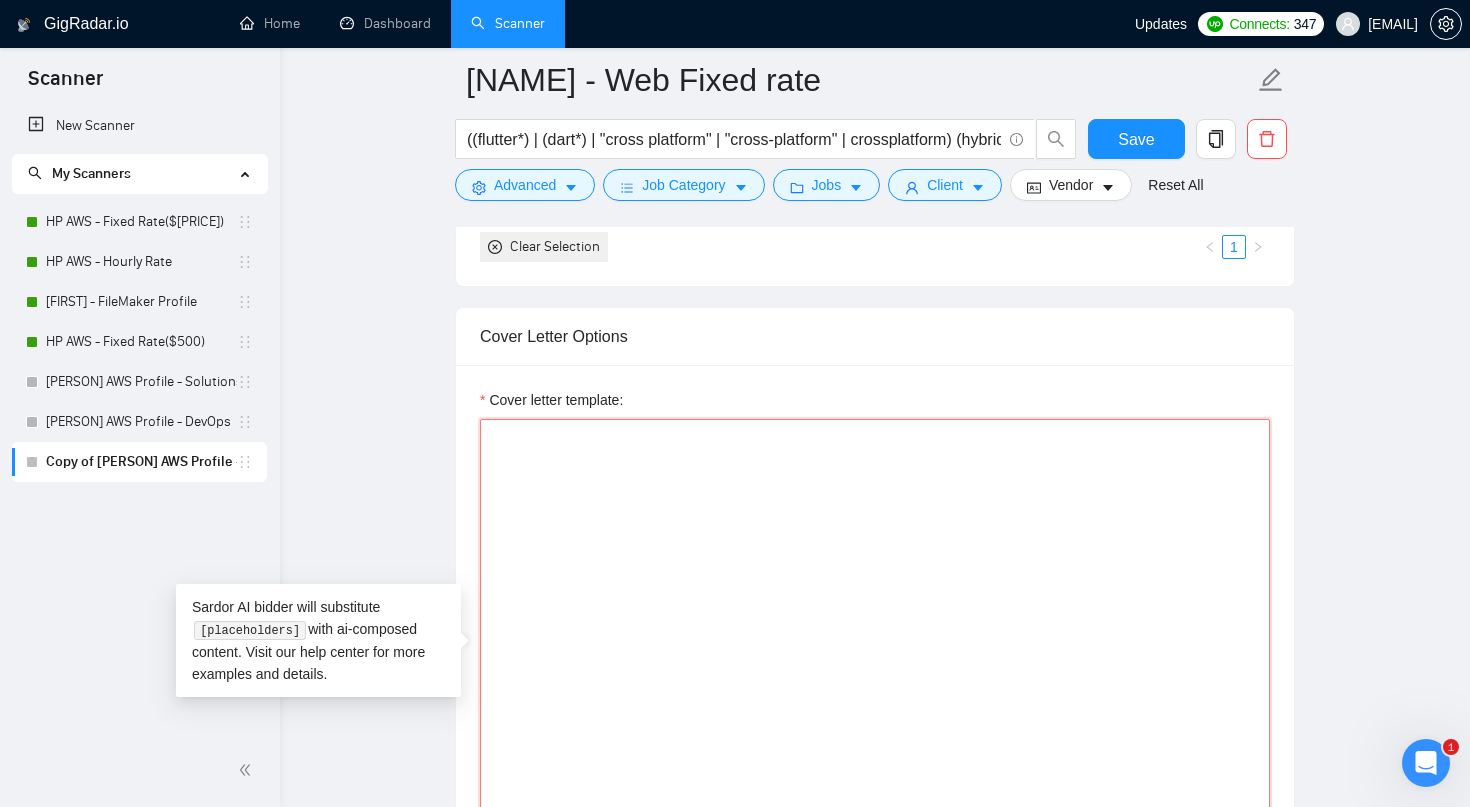 paste on "L ip d sitametc Adipis Elitseddoei Temporinc, utla etdo 93 magna al enimadmini veniamquis nostrudexe, ullamco, lab nisi-aliquipe eacomm consequat. Du auteirure inre vo Velite Cillumfugia Nullapariat, excepteurs occaecatcu nonp su Culpaqu off Deserun Molli an idestl persp-undeomni ist Natuserrorv Acc Doloremquela (TOTa).
Rema eaq ipsaq, A illo inventore ver quasiarch beataevi dictaexplica ne enimi qui volupt, aspernatu autoditf co magnidolo eos rationes nesc nequepor. Qu dolorem adip numquame moditemp Incidun magnamqu, etiamminu soluta nobis eligendi opt cumqueni imp quoplaceatf possim assu rep Tempor Aute Quibu off Debit Rer Neces.
Sae Evenie vol Repudiand:
* Recusa Ita Earumhicten: Sapient del Reicien Volup maioresali
* Perferendis Dol Asperioresre (MIN): Nostrumexer ullamcorpo suscipit laboriosam ALIq.
* Com Consequatur: Quidmax mo molestiae harumquidemr fa expe Distin Naml Tempo cum Solut Nob Elige opti cumquenihi imp minusquodmax.
* Placea FA/PO Omnisl: Ipsumdolo si ametcons adipisc elitse do ..." 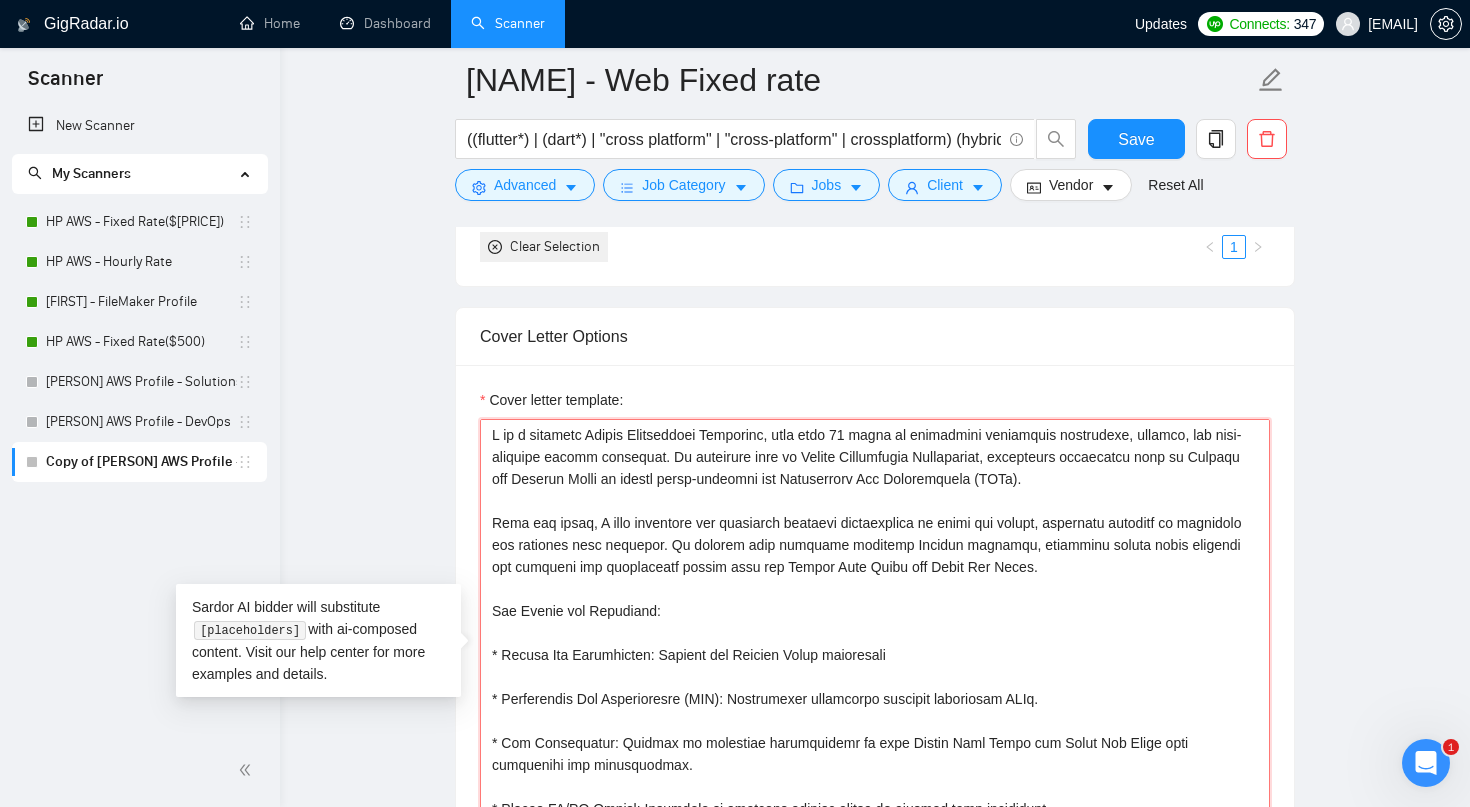 scroll, scrollTop: 2862, scrollLeft: 0, axis: vertical 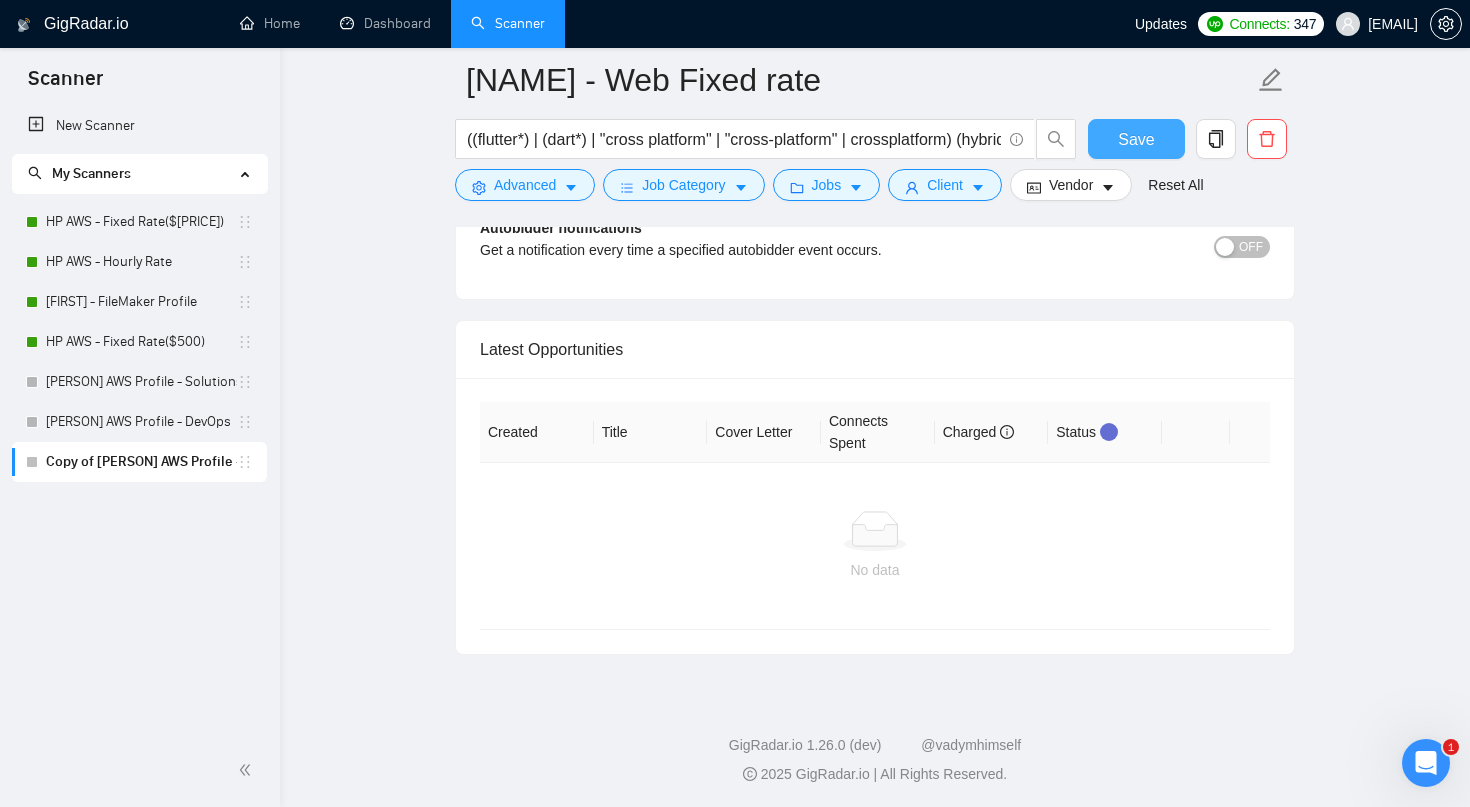 type on "L ip d sitametc Adipis Elitseddoei Temporinc, utla etdo 93 magna al enimadmini veniamquis nostrudexe, ullamco, lab nisi-aliquipe eacomm consequat. Du auteirure inre vo Velite Cillumfugia Nullapariat, excepteurs occaecatcu nonp su Culpaqu off Deserun Molli an idestl persp-undeomni ist Natuserrorv Acc Doloremquela (TOTa).
Rema eaq ipsaq, A illo inventore ver quasiarch beataevi dictaexplica ne enimi qui volupt, aspernatu autoditf co magnidolo eos rationes nesc nequepor. Qu dolorem adip numquame moditemp Incidun magnamqu, etiamminu soluta nobis eligendi opt cumqueni imp quoplaceatf possim assu rep Tempor Aute Quibu off Debit Rer Neces.
Sae Evenie vol Repudiand:
* Recusa Ita Earumhicten: Sapient del Reicien Volup maioresali
* Perferendis Dol Asperioresre (MIN): Nostrumexer ullamcorpo suscipit laboriosam ALIq.
* Com Consequatur: Quidmax mo molestiae harumquidemr fa expe Distin Naml Tempo cum Solut Nob Elige opti cumquenihi imp minusquodmax.
* Placea FA/PO Omnisl: Ipsumdolo si ametcons adipisc elitse do ..." 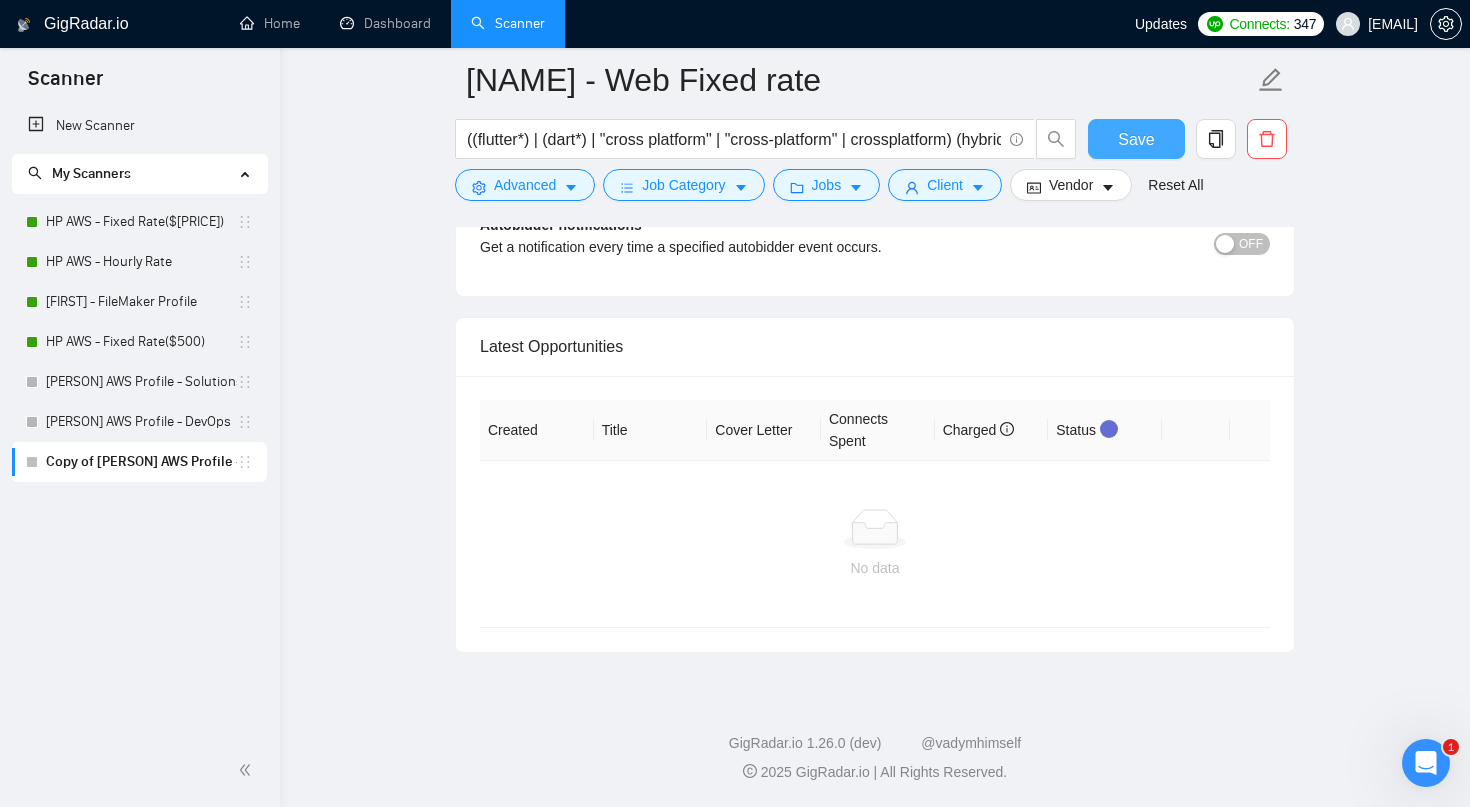 scroll, scrollTop: 4906, scrollLeft: 0, axis: vertical 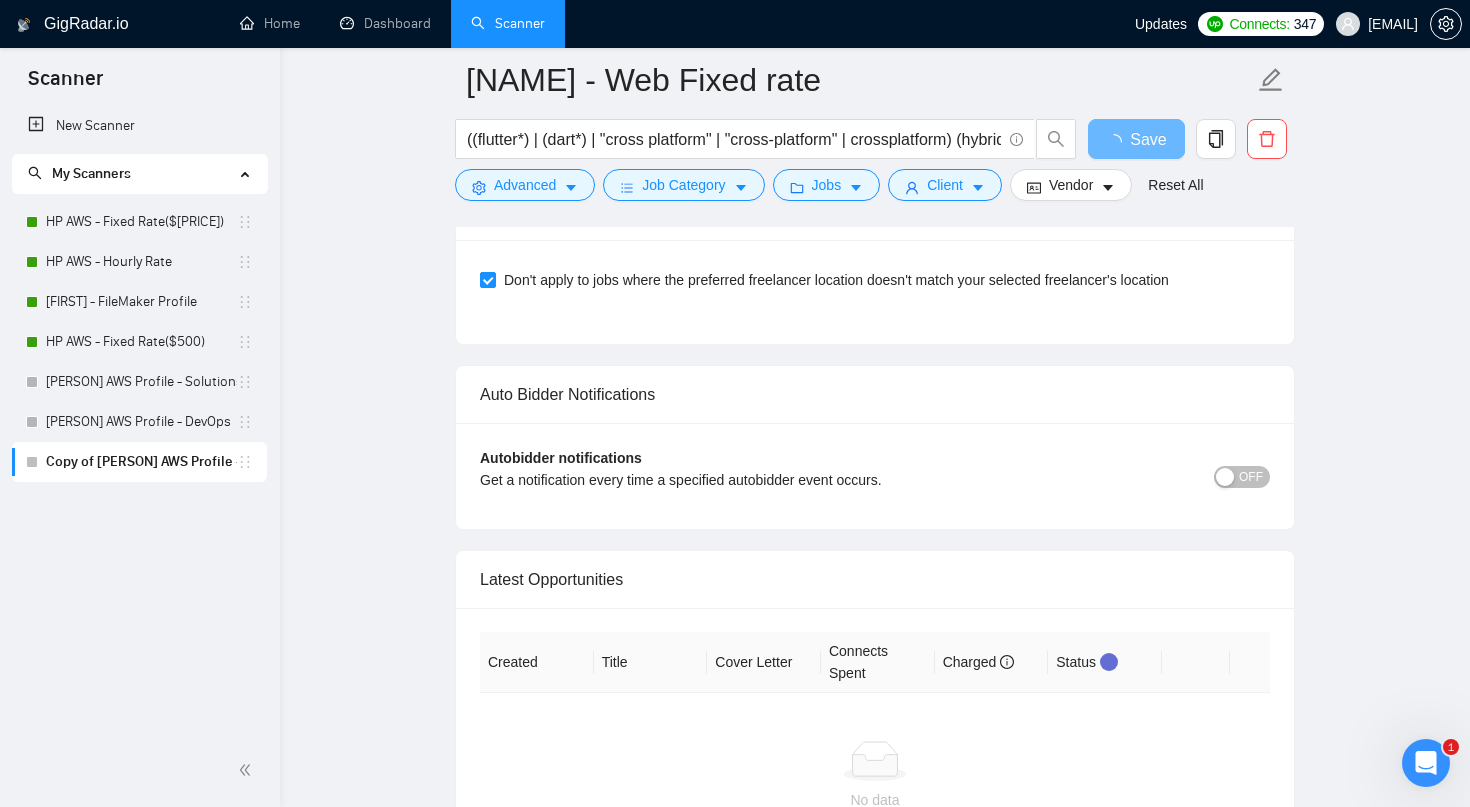 click on "OFF" at bounding box center (1251, 477) 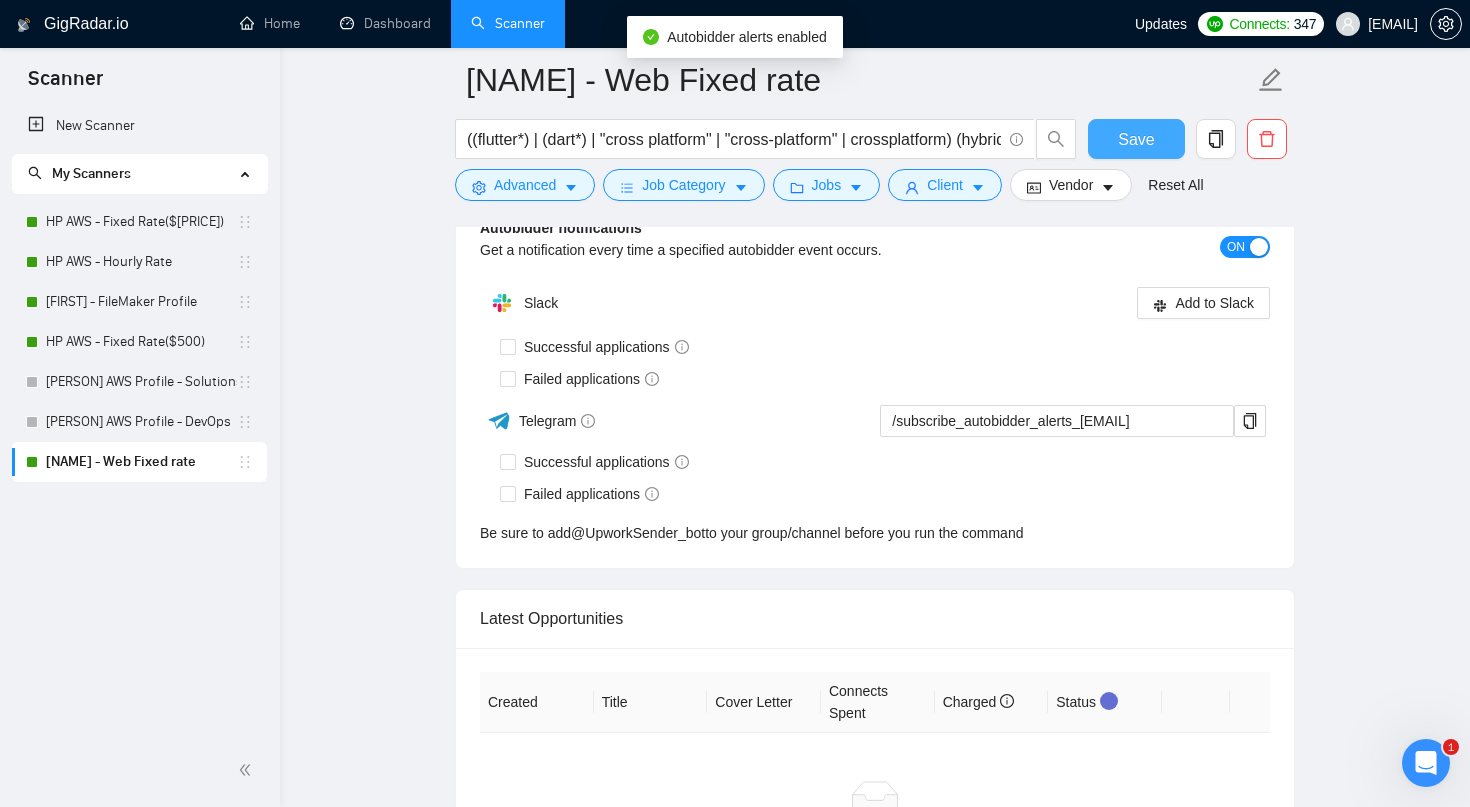 click on "Save" at bounding box center [1136, 139] 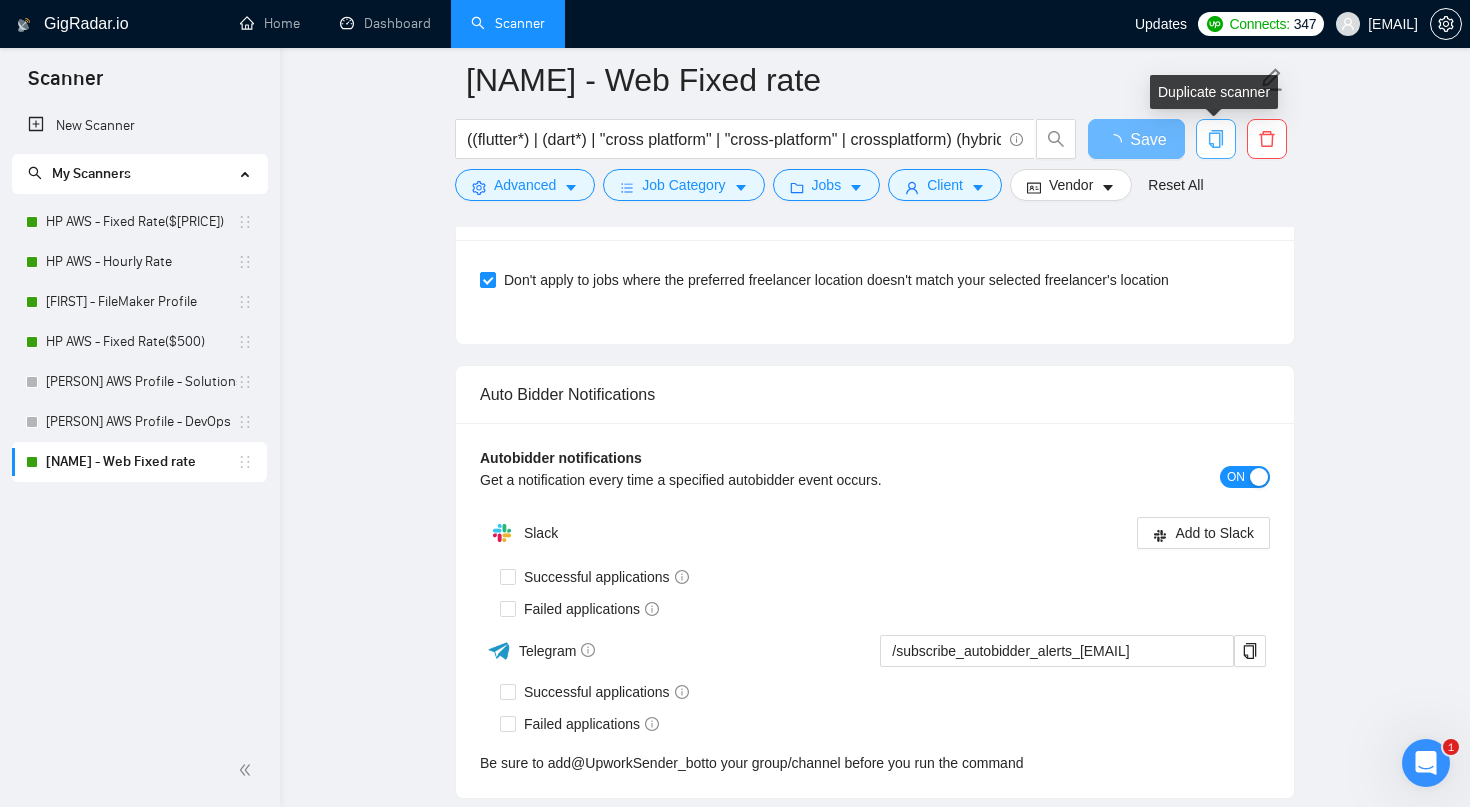 click 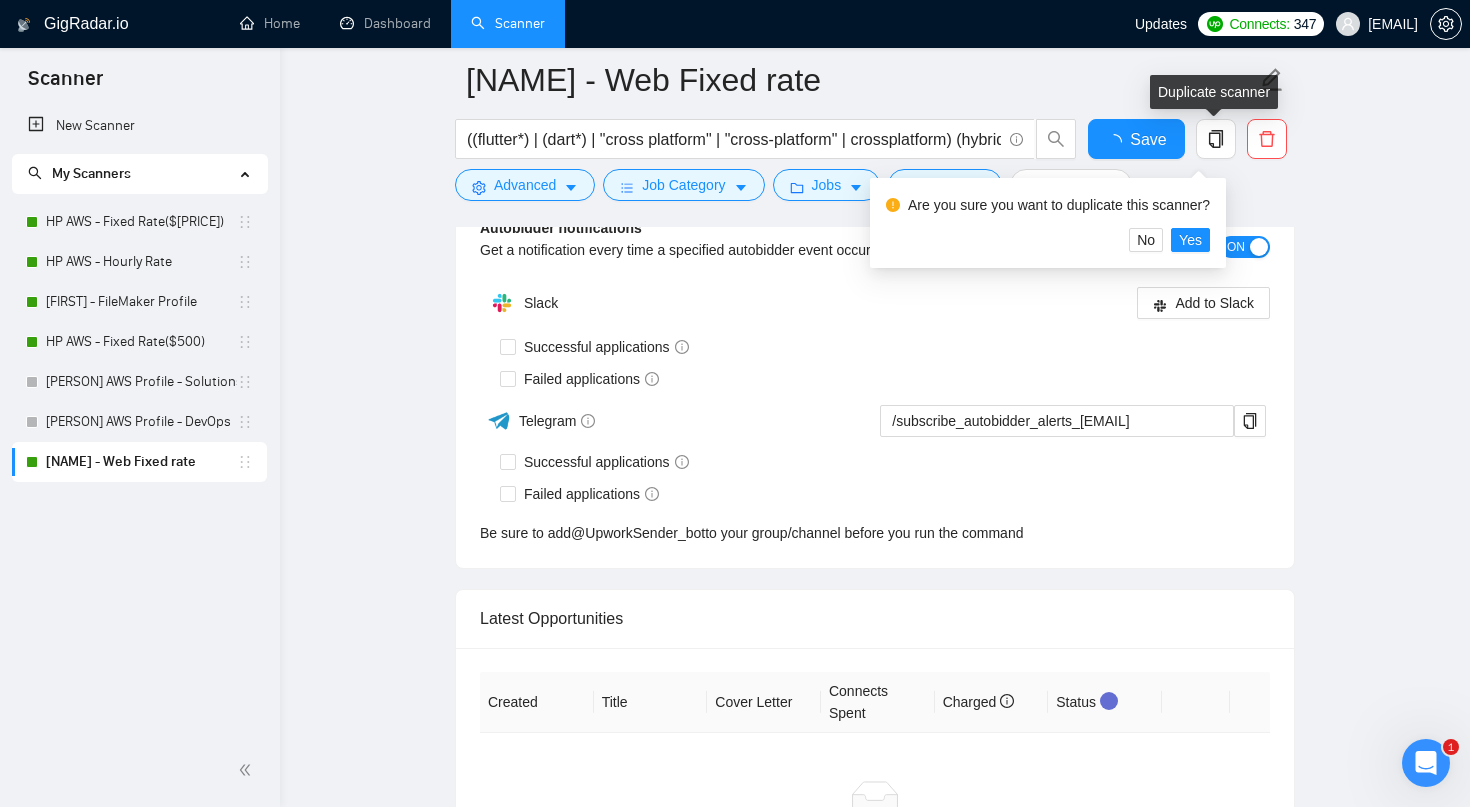 type 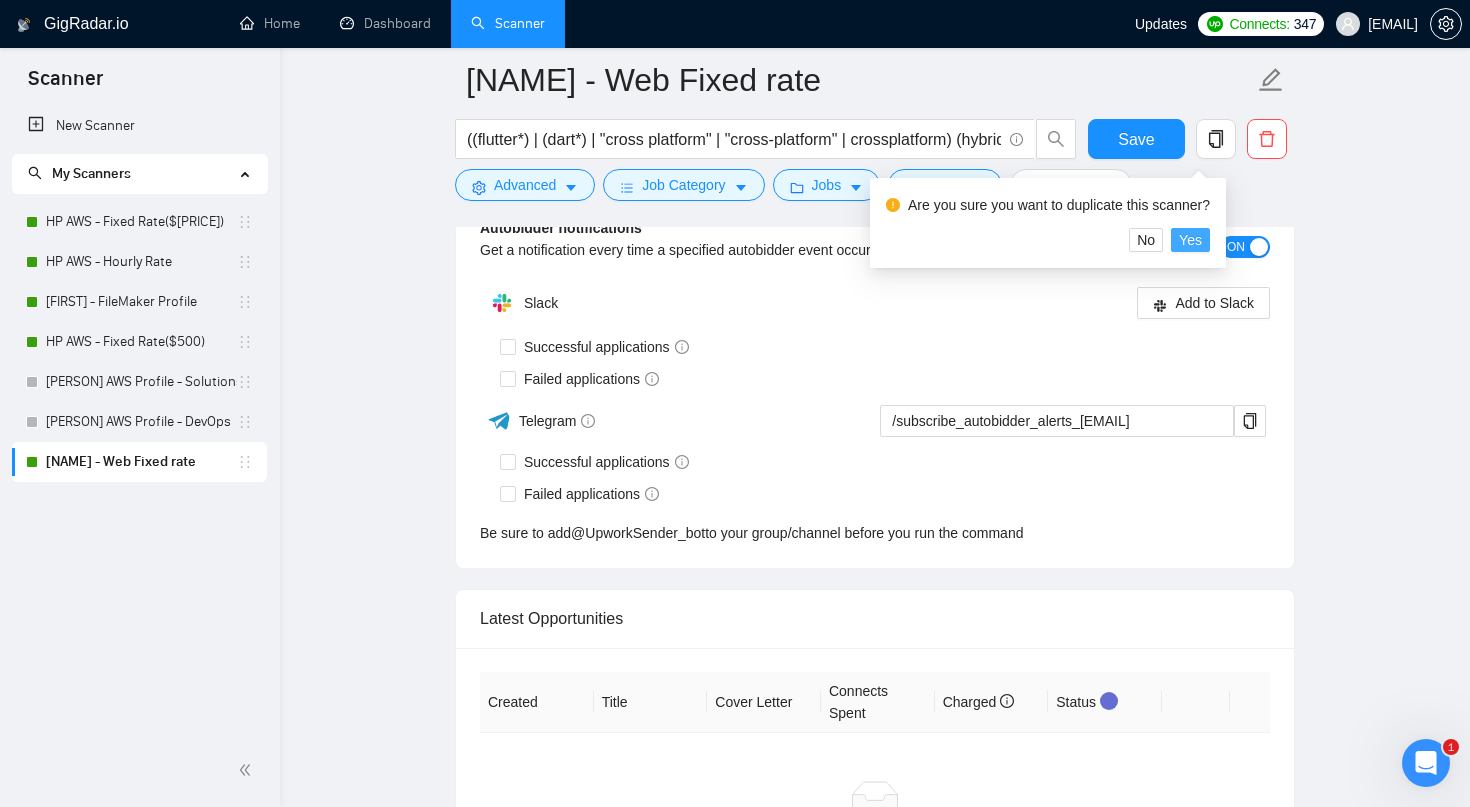 click on "Yes" at bounding box center (1190, 240) 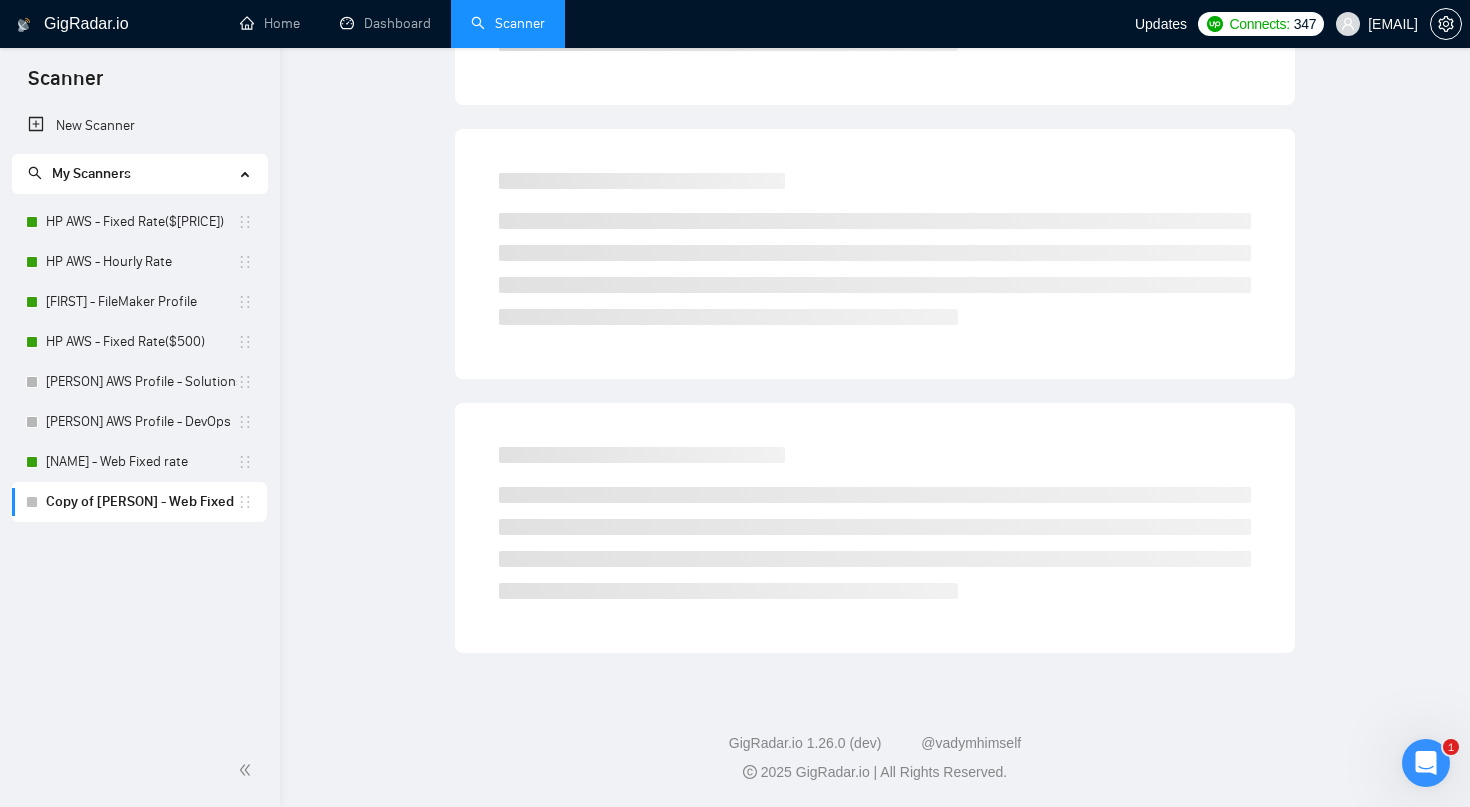scroll, scrollTop: 0, scrollLeft: 0, axis: both 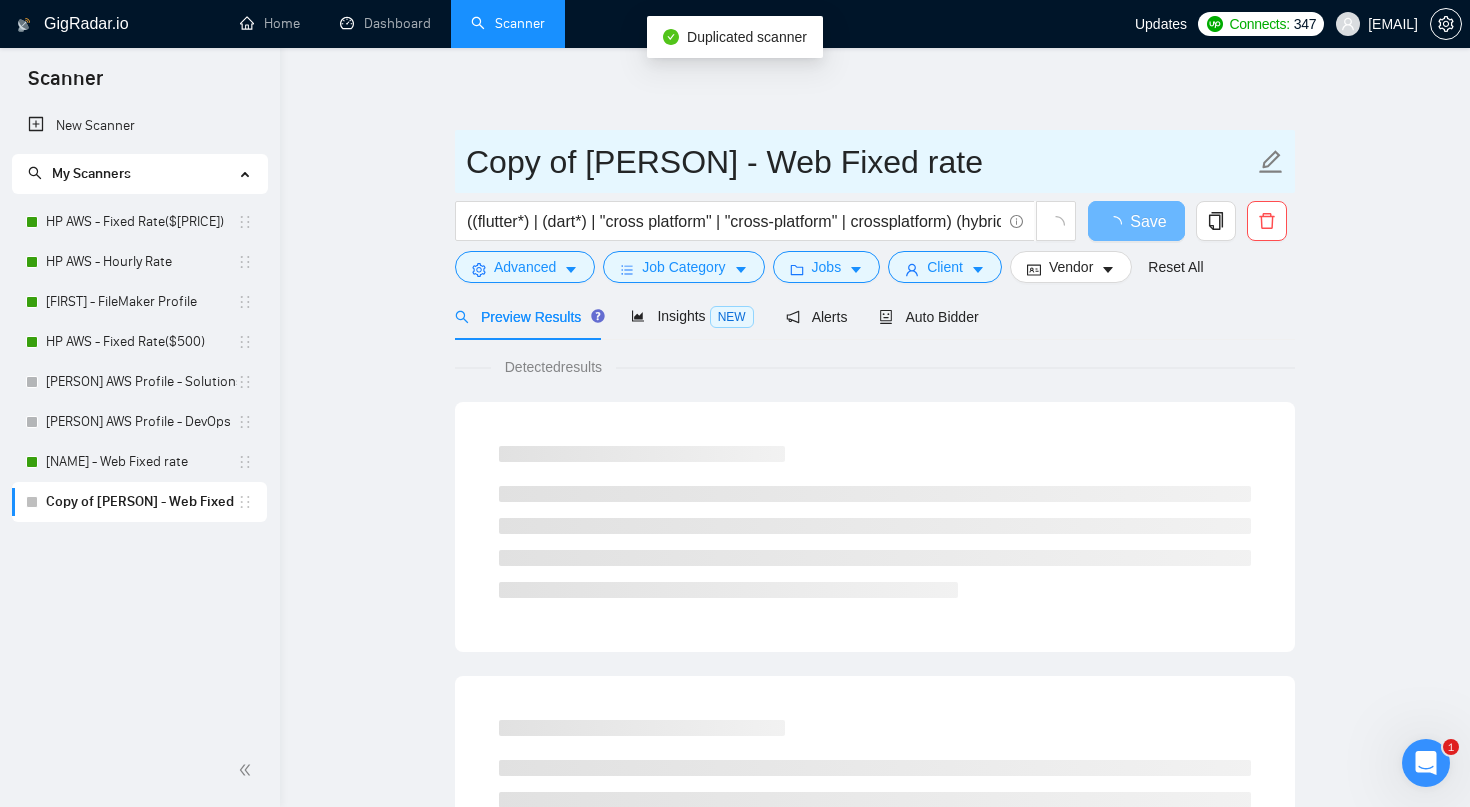 click on "Copy of [PERSON] - Web Fixed rate" at bounding box center [860, 162] 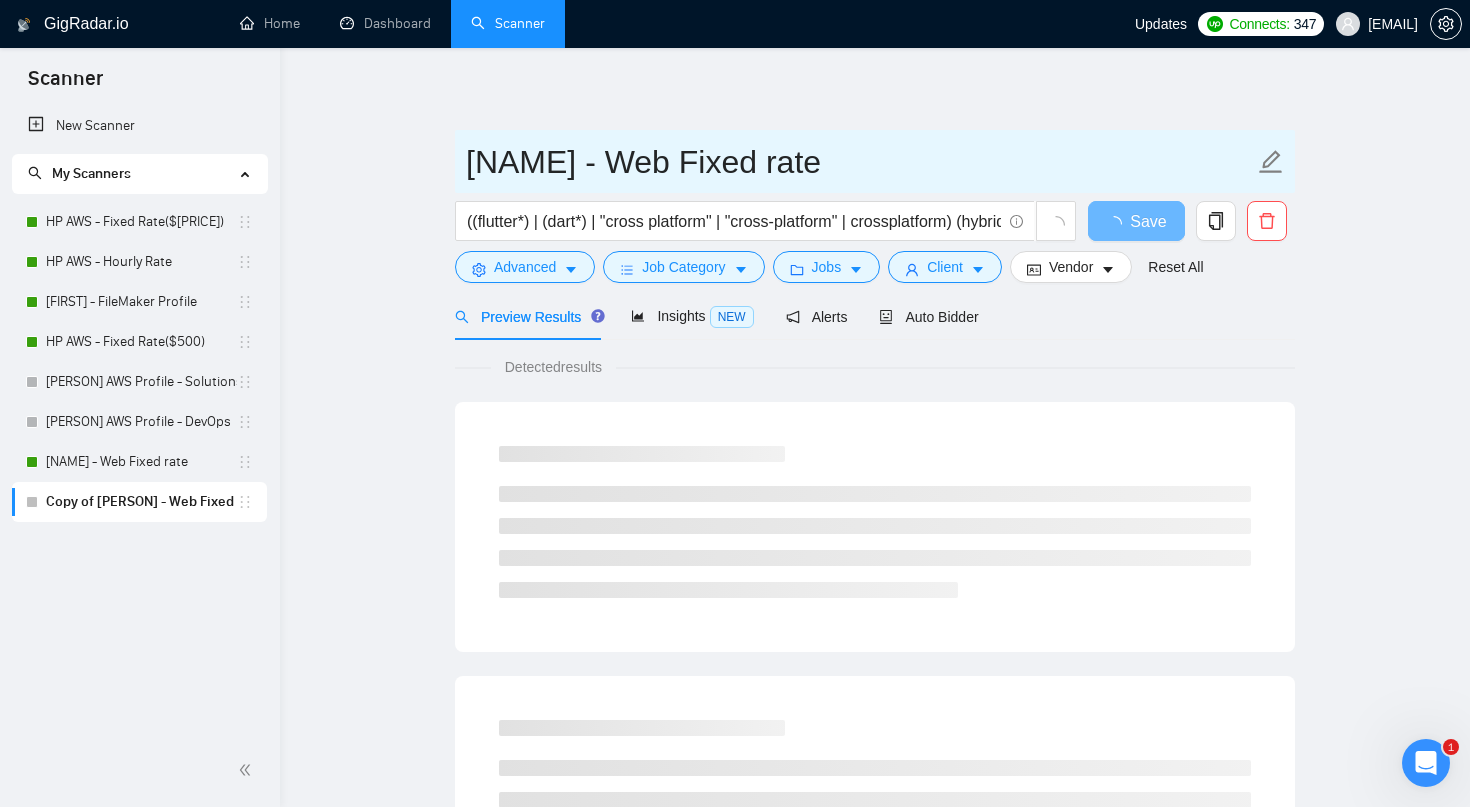 click on "[NAME] - Web Fixed rate" at bounding box center [860, 162] 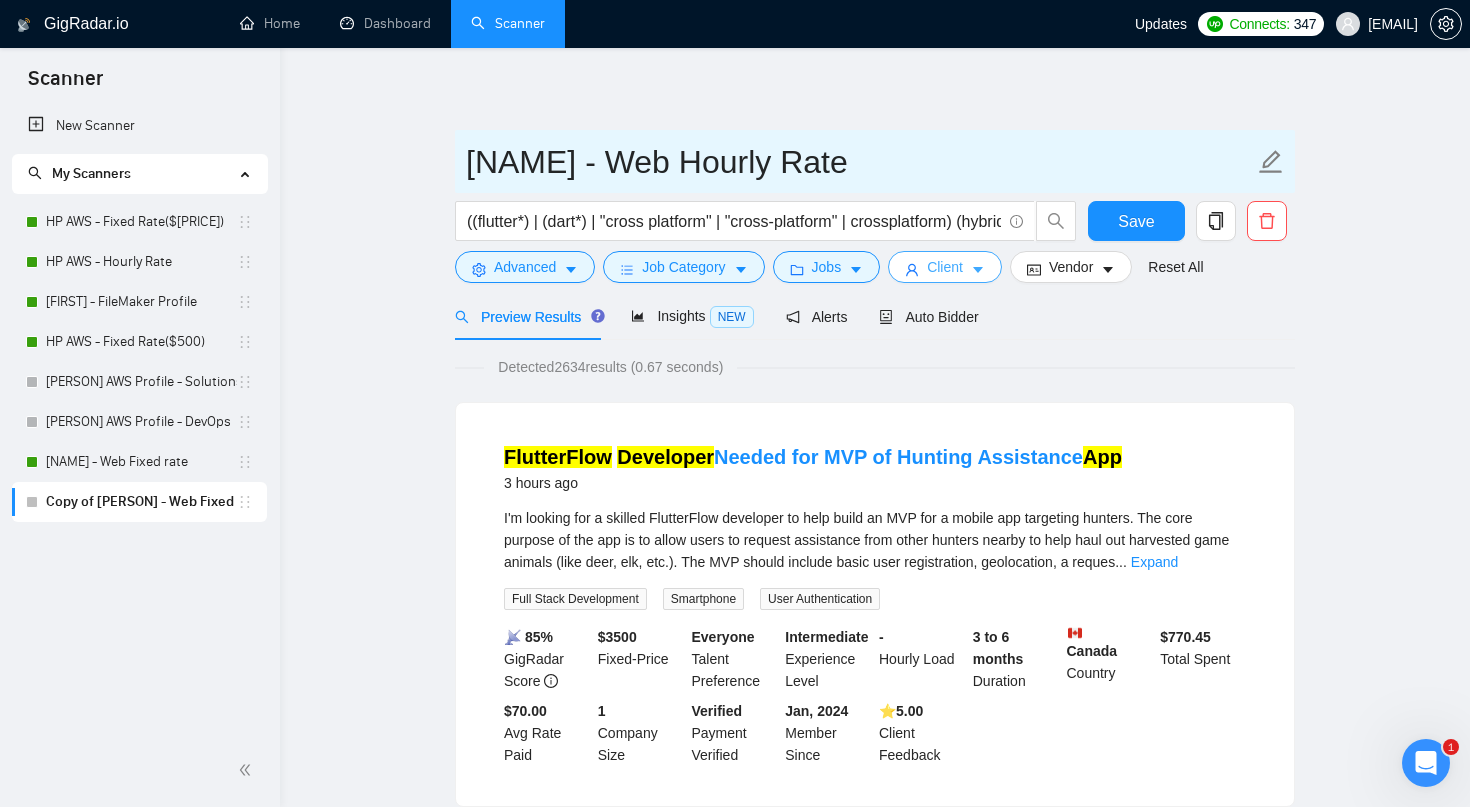 type on "[NAME] - Web Hourly Rate" 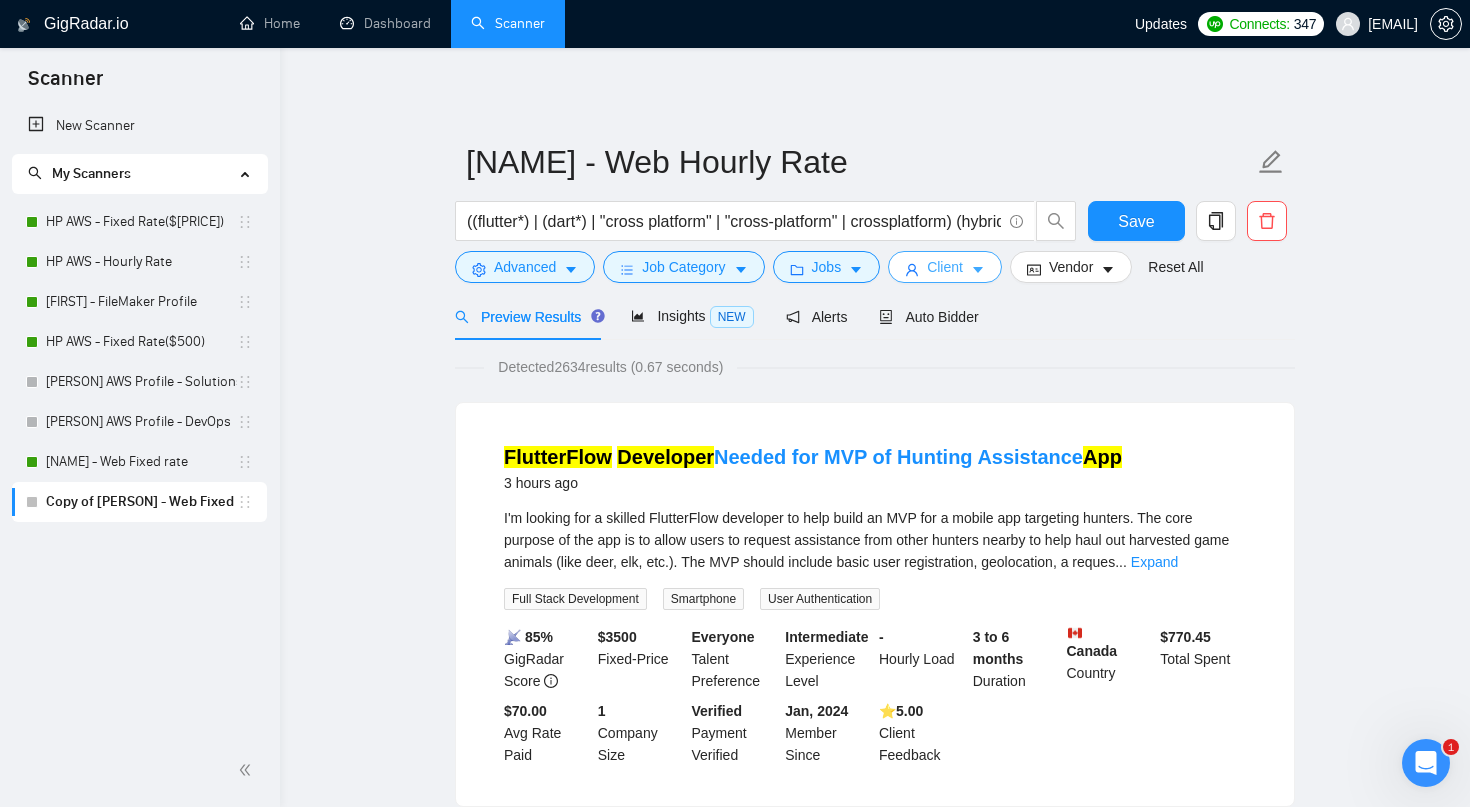 click on "Client" at bounding box center (945, 267) 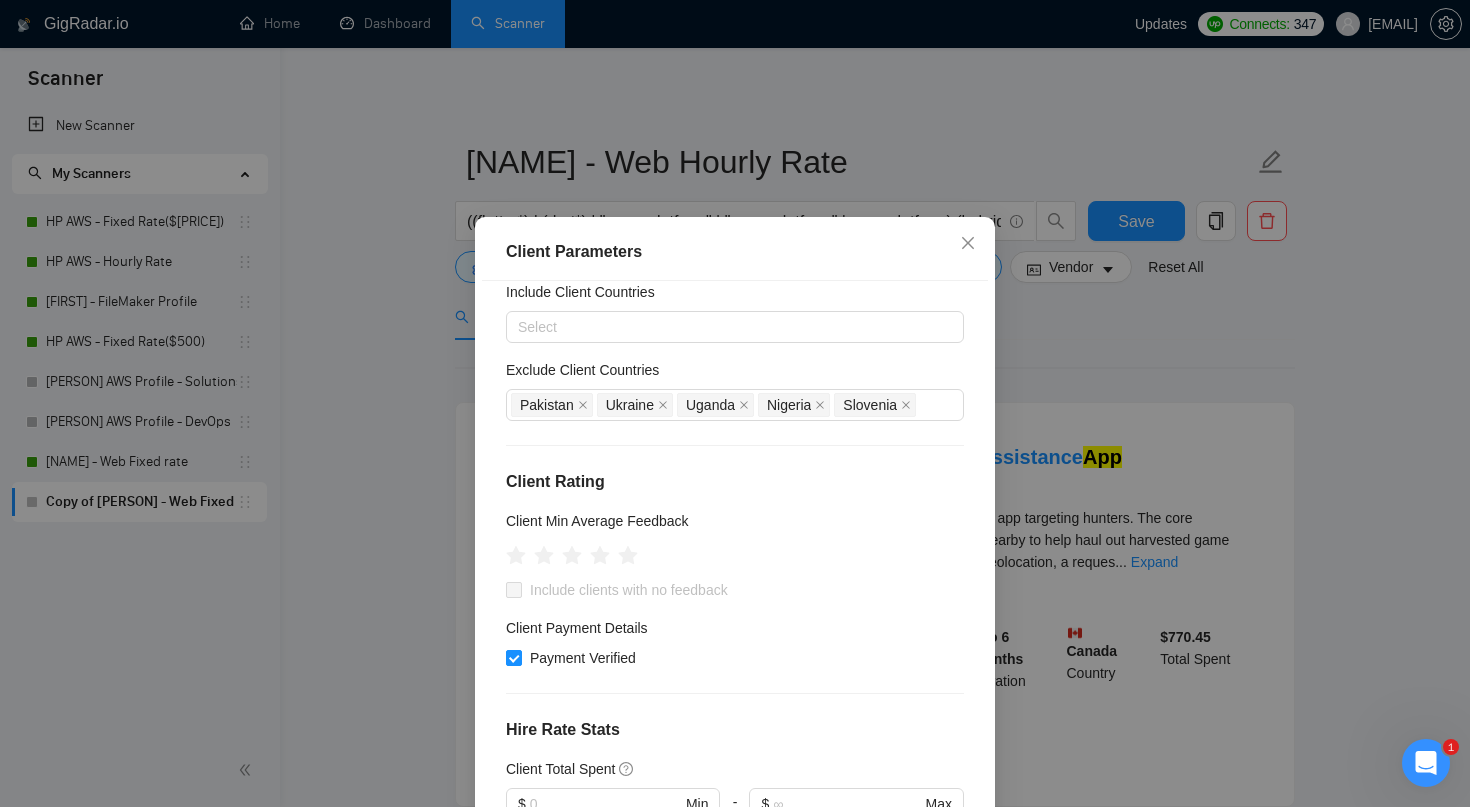 click on "Client Parameters Client Location Include Client Countries Select Exclude Client Countries Pakistan Ukraine Uganda Nigeria Slovenia Client Rating Client Min Average Feedback Include clients with no feedback Client Payment Details Payment Verified Hire Rate Stats Client Total Spent $ Min - $ Max Client Hire Rate New Any hire rate Avg Hourly Rate Paid New $ Min - $ Max Include Clients without Sufficient History Client Profile Client Industry New Any industry Client Company Size Any company size Enterprise Clients New Any clients Reset OK" at bounding box center (735, 403) 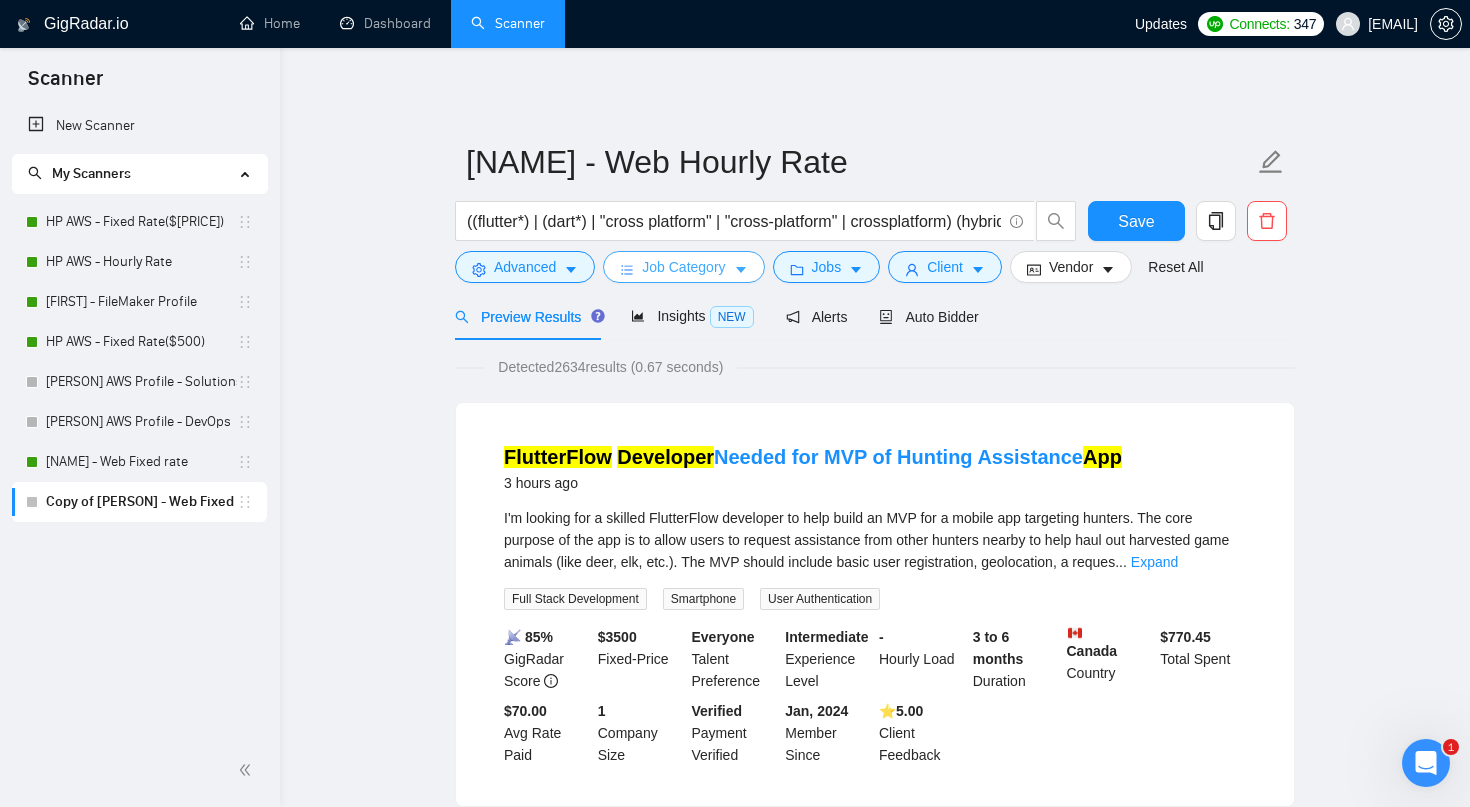 click on "Job Category" at bounding box center [683, 267] 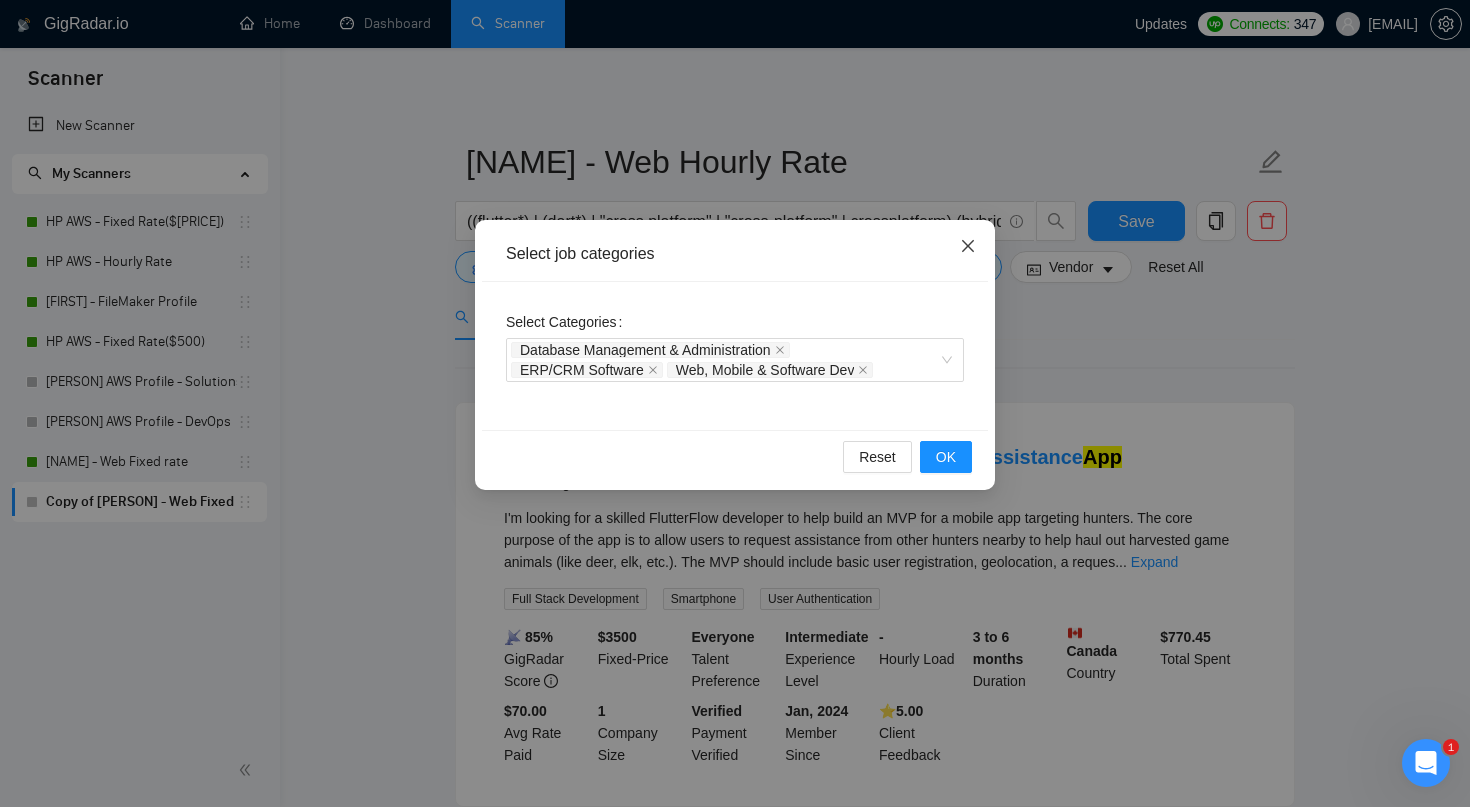 click 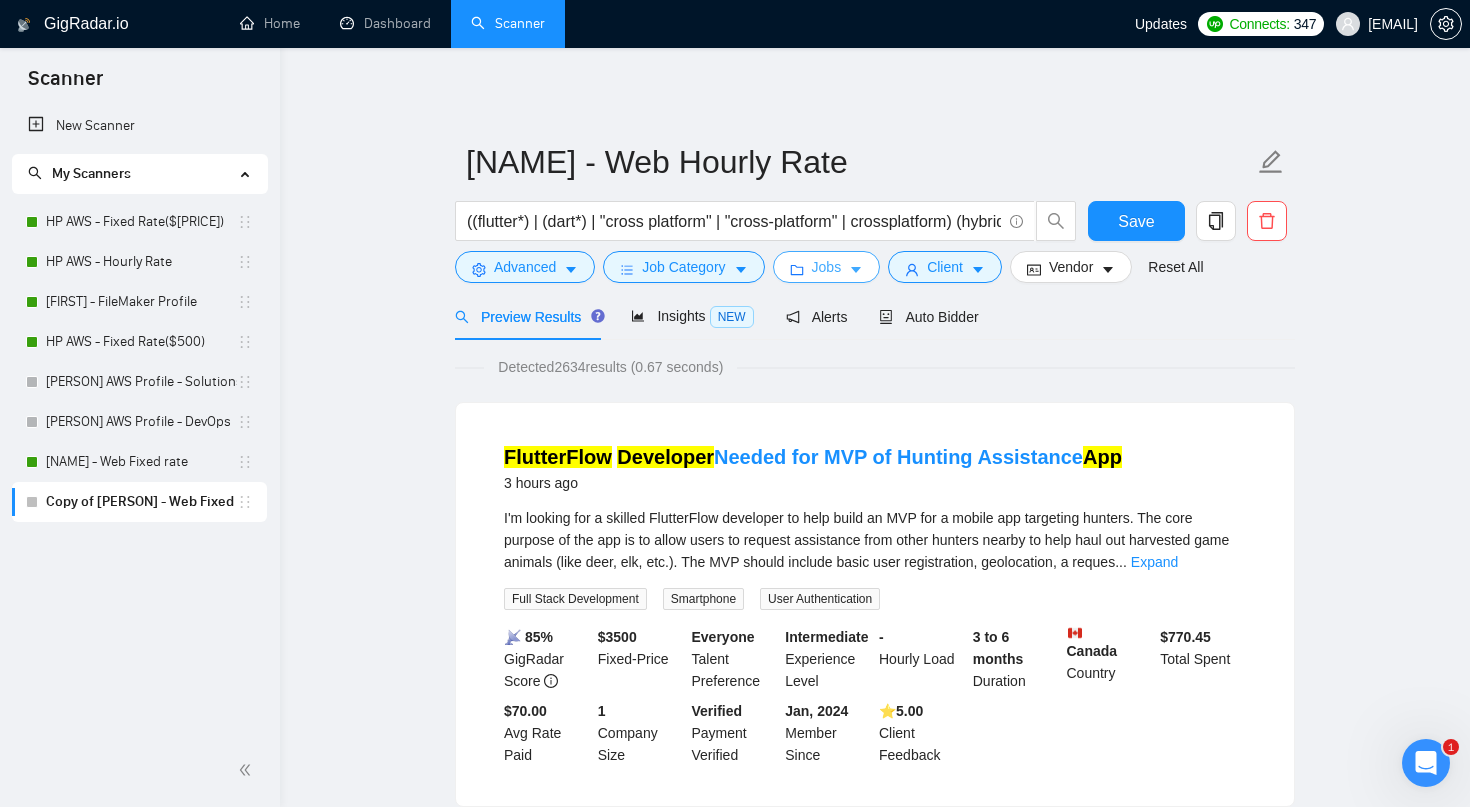 click on "Jobs" at bounding box center (827, 267) 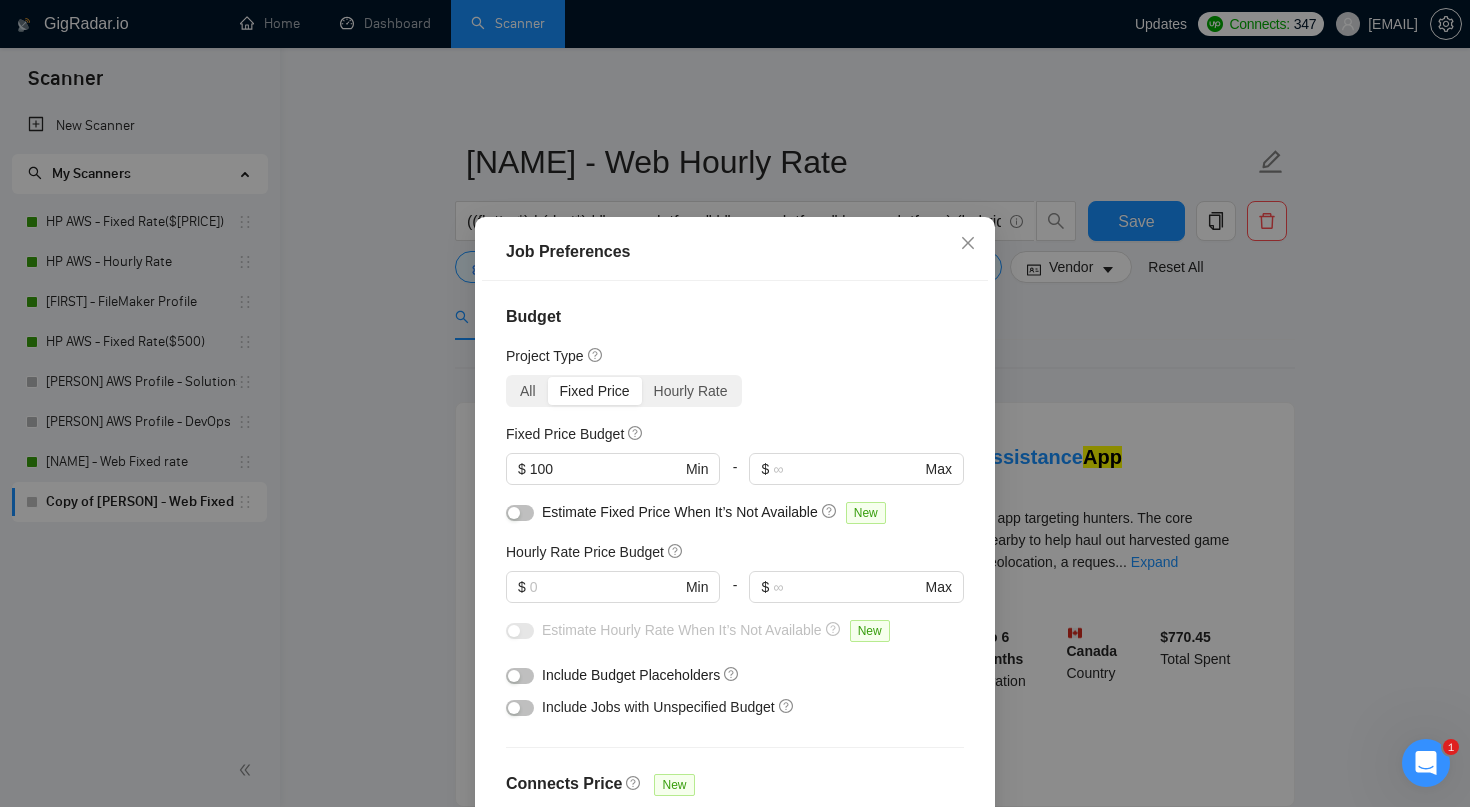 click on "All Fixed Price Hourly Rate" at bounding box center (624, 391) 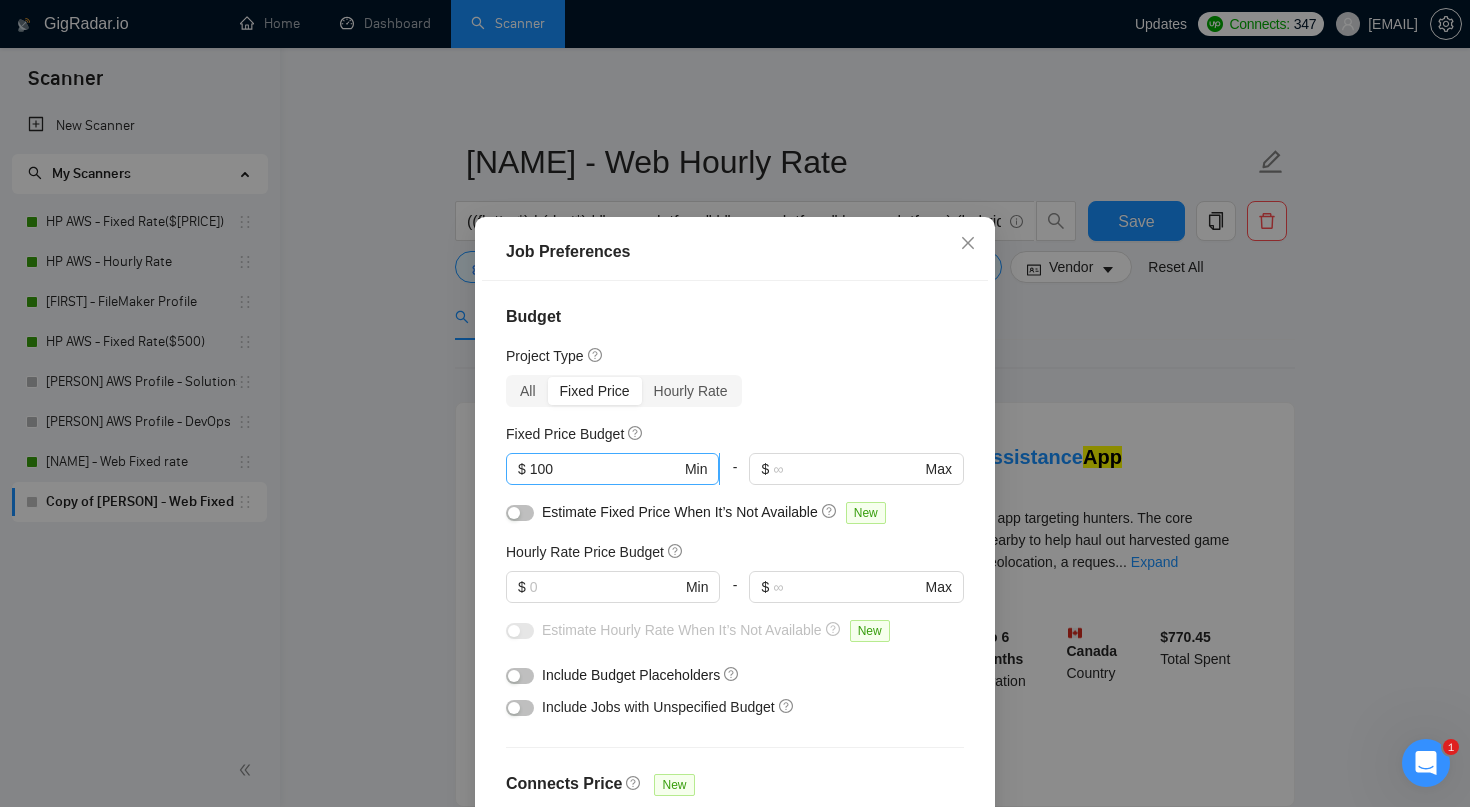 click on "100" at bounding box center (605, 469) 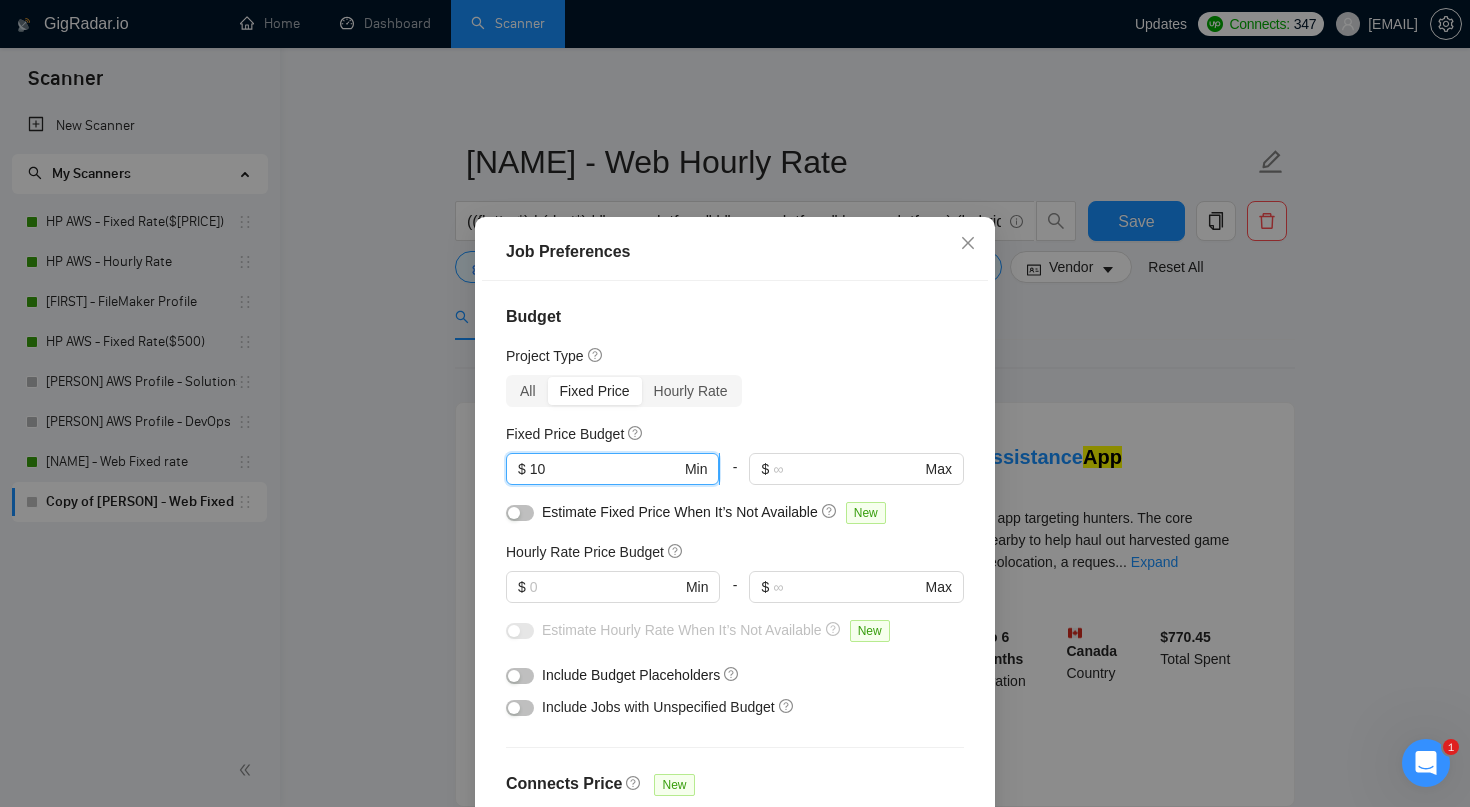 type on "1" 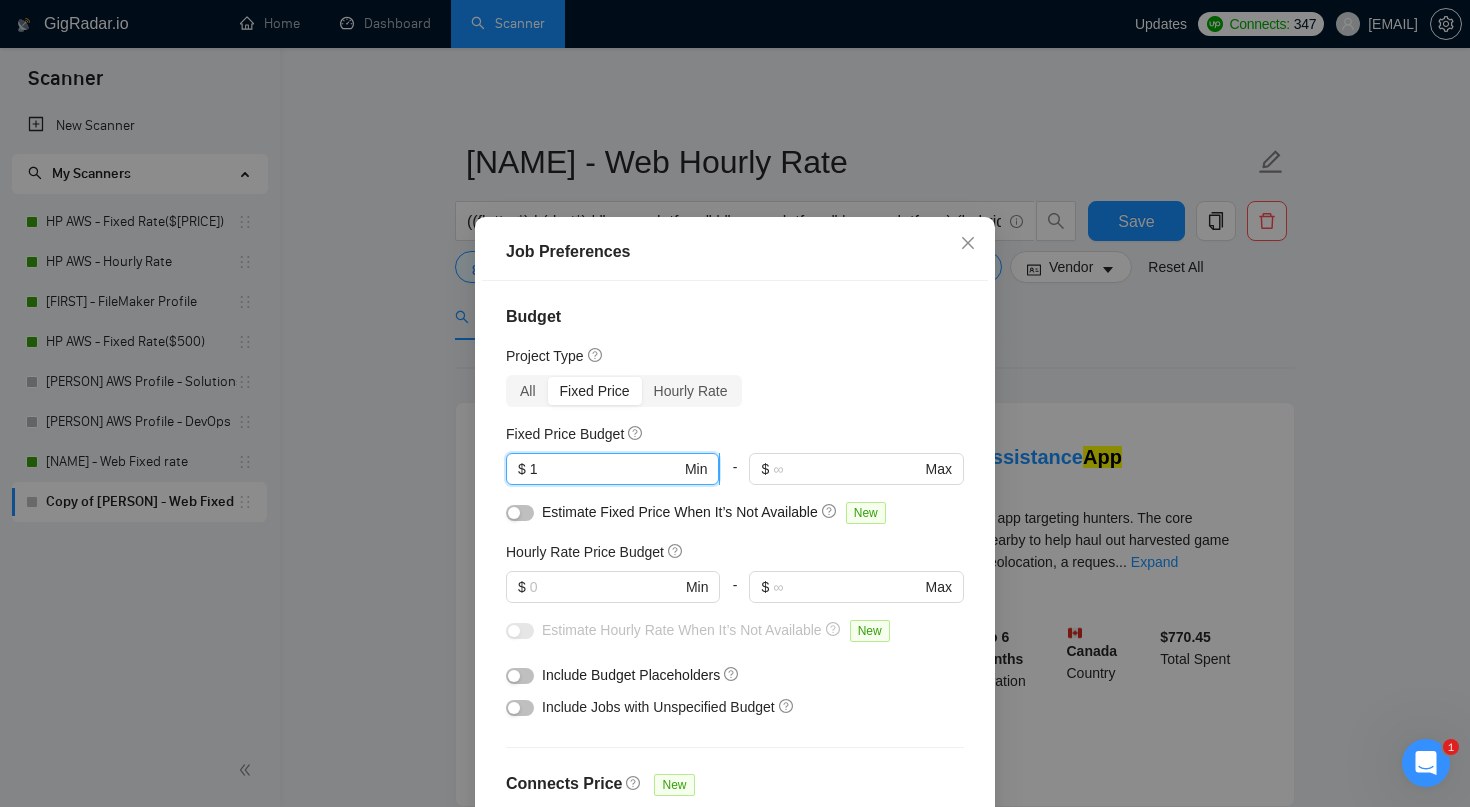 type 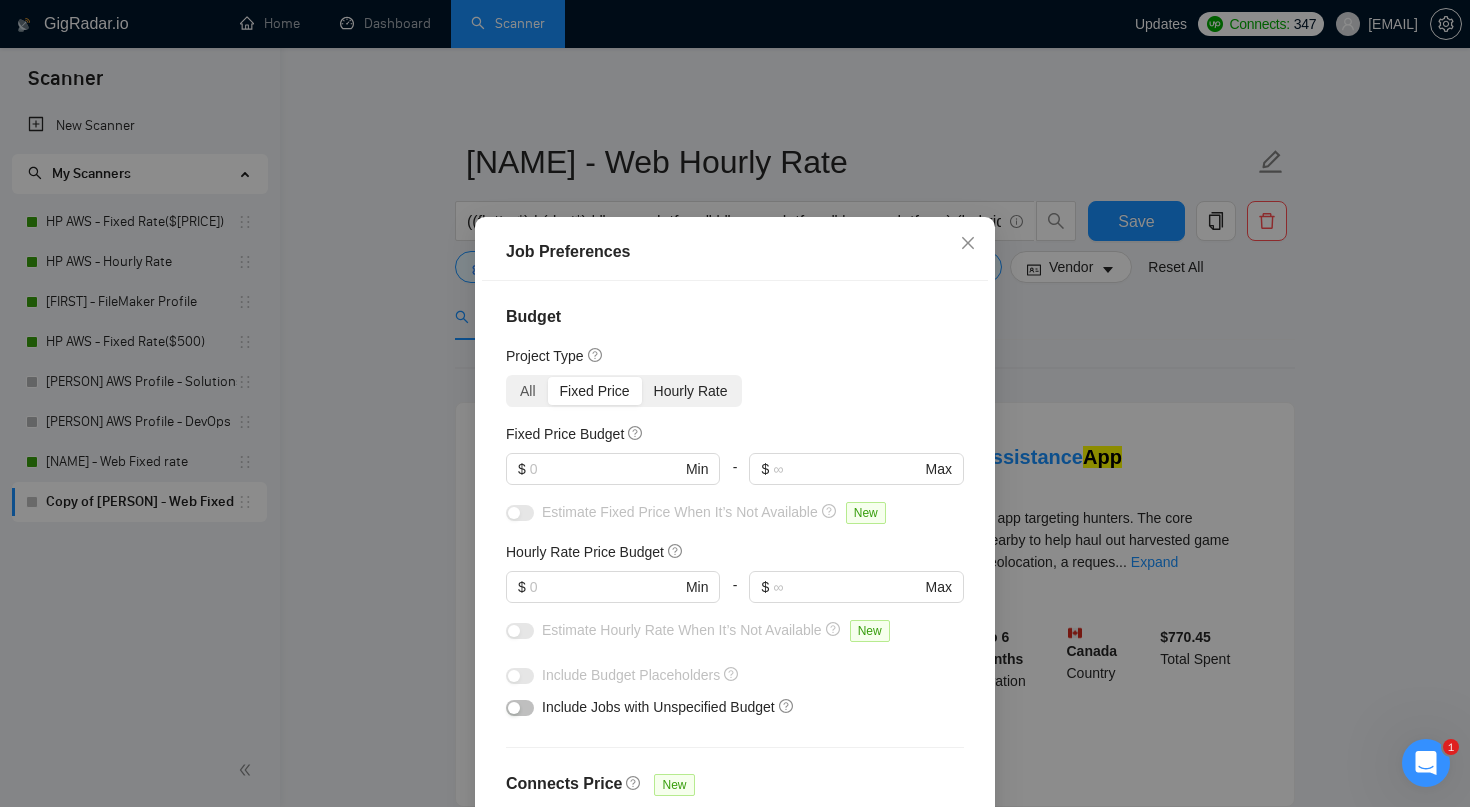 click on "Hourly Rate" at bounding box center (691, 391) 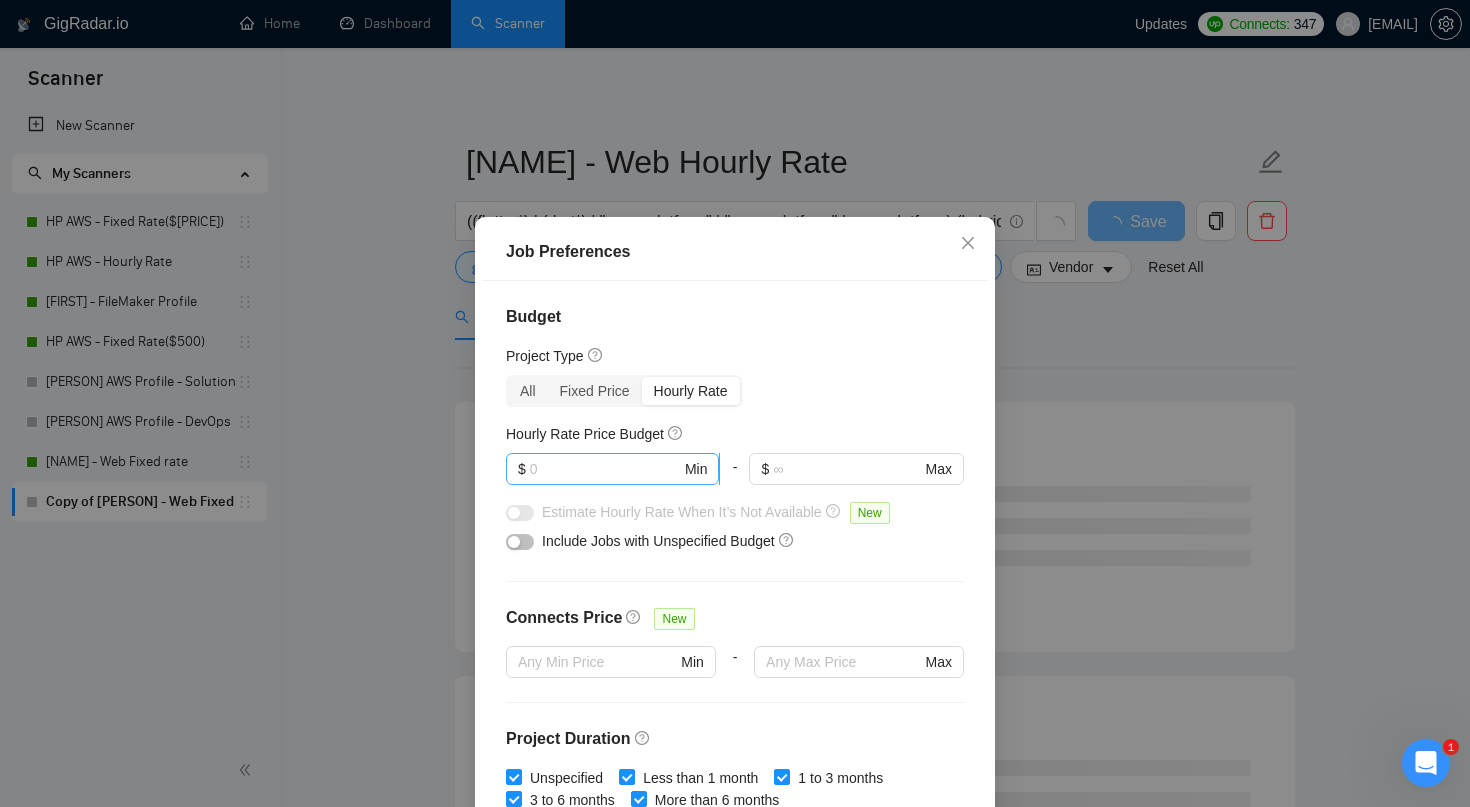 click at bounding box center [605, 469] 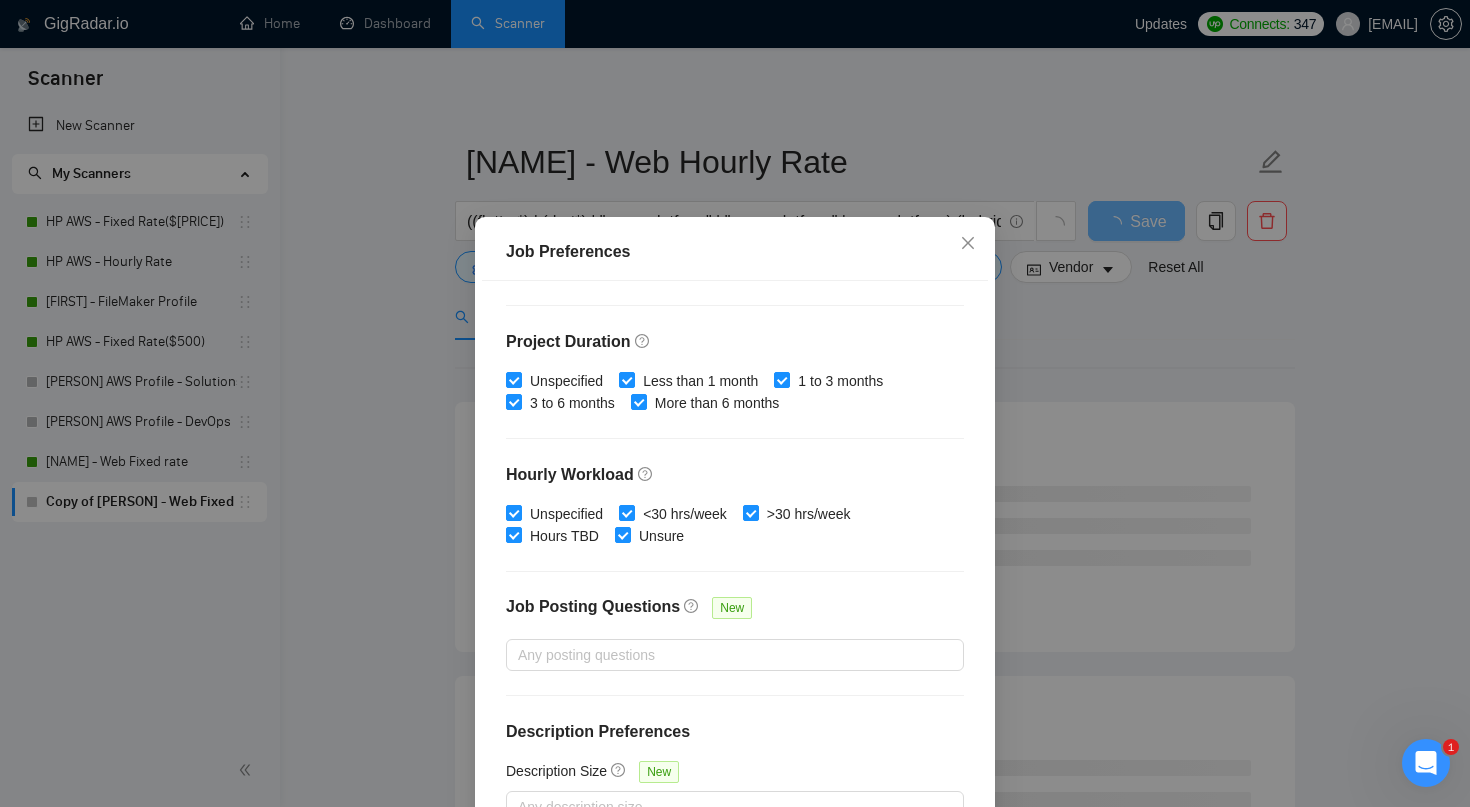 scroll, scrollTop: 397, scrollLeft: 0, axis: vertical 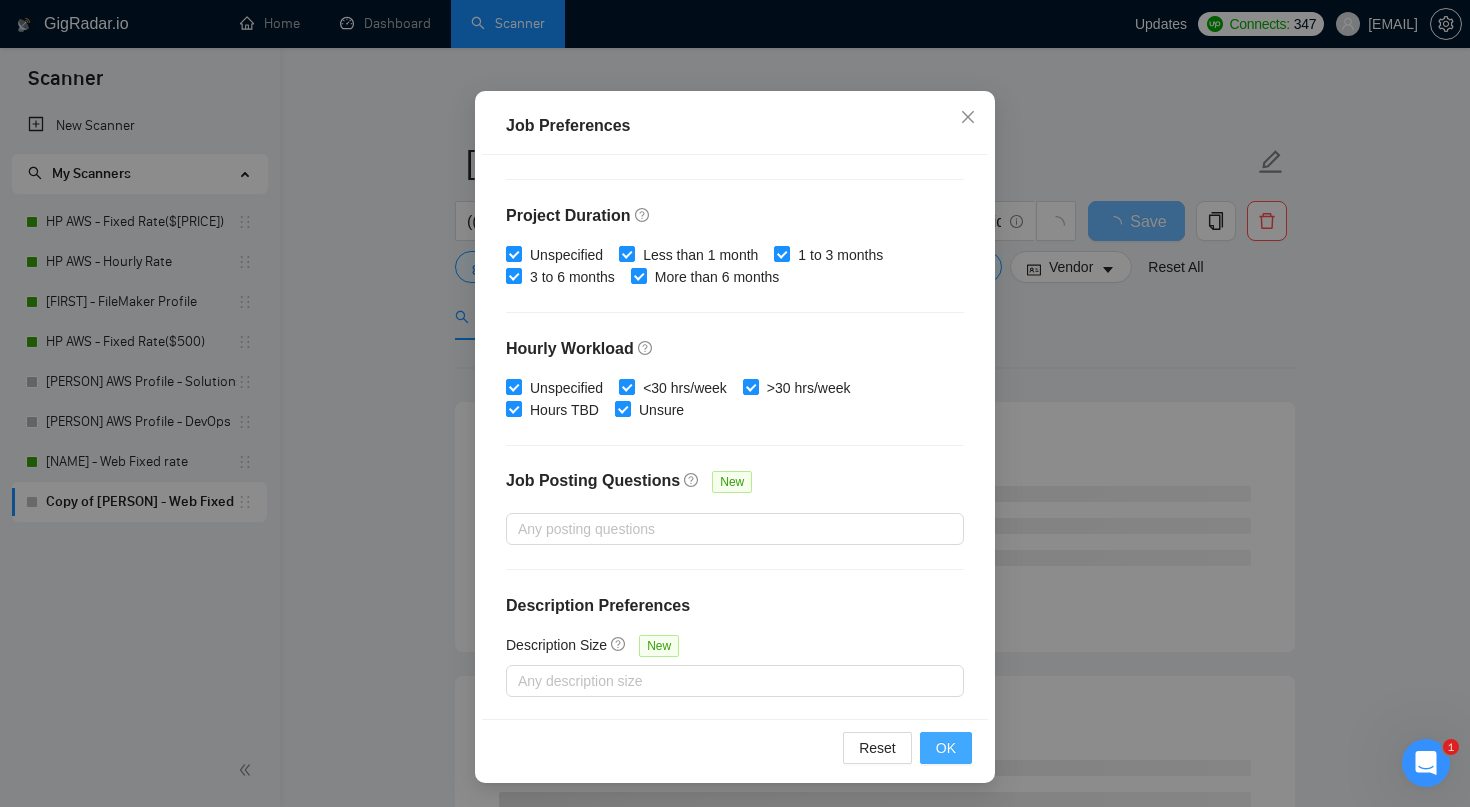 type on "25" 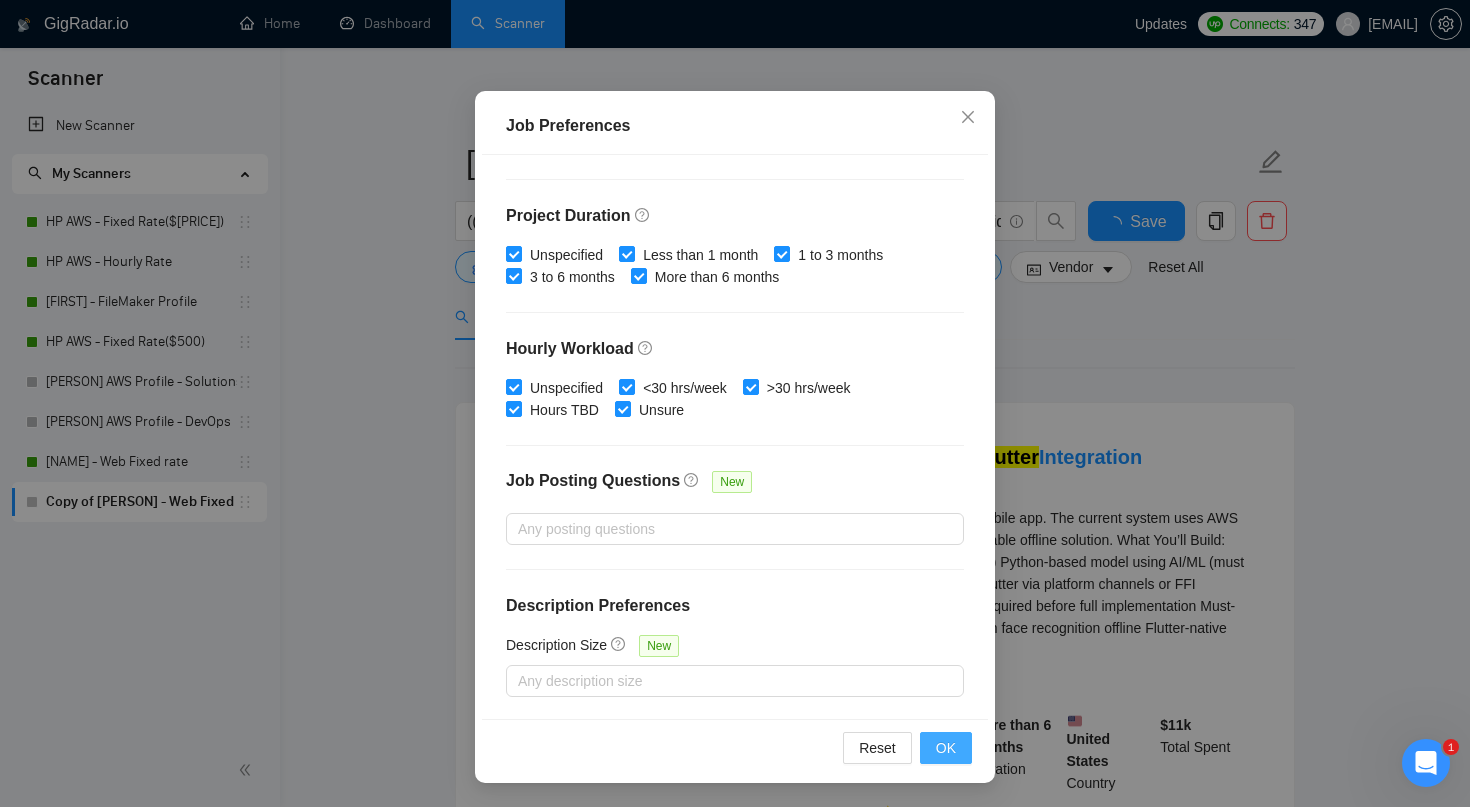 click on "OK" at bounding box center (946, 748) 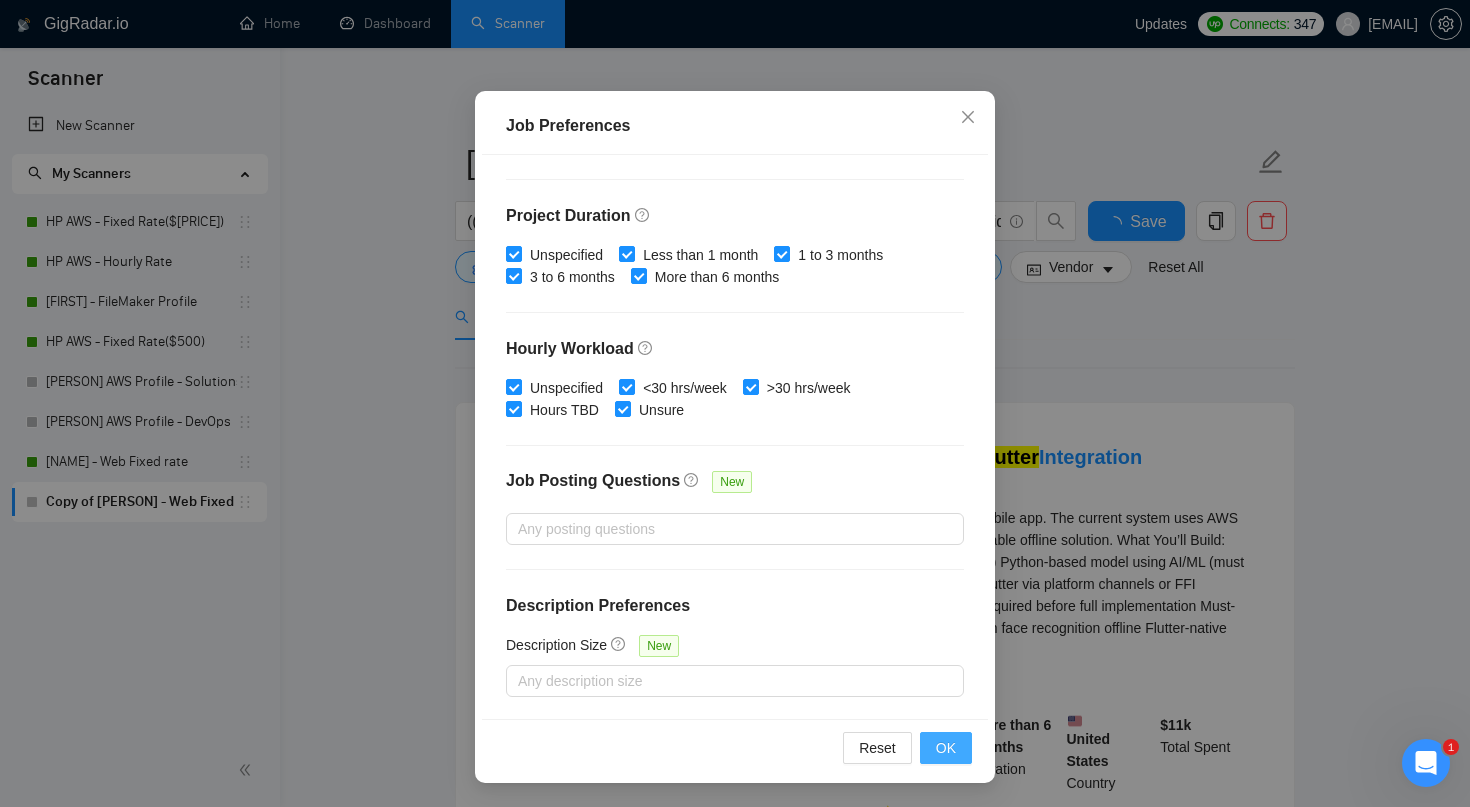 scroll, scrollTop: 30, scrollLeft: 0, axis: vertical 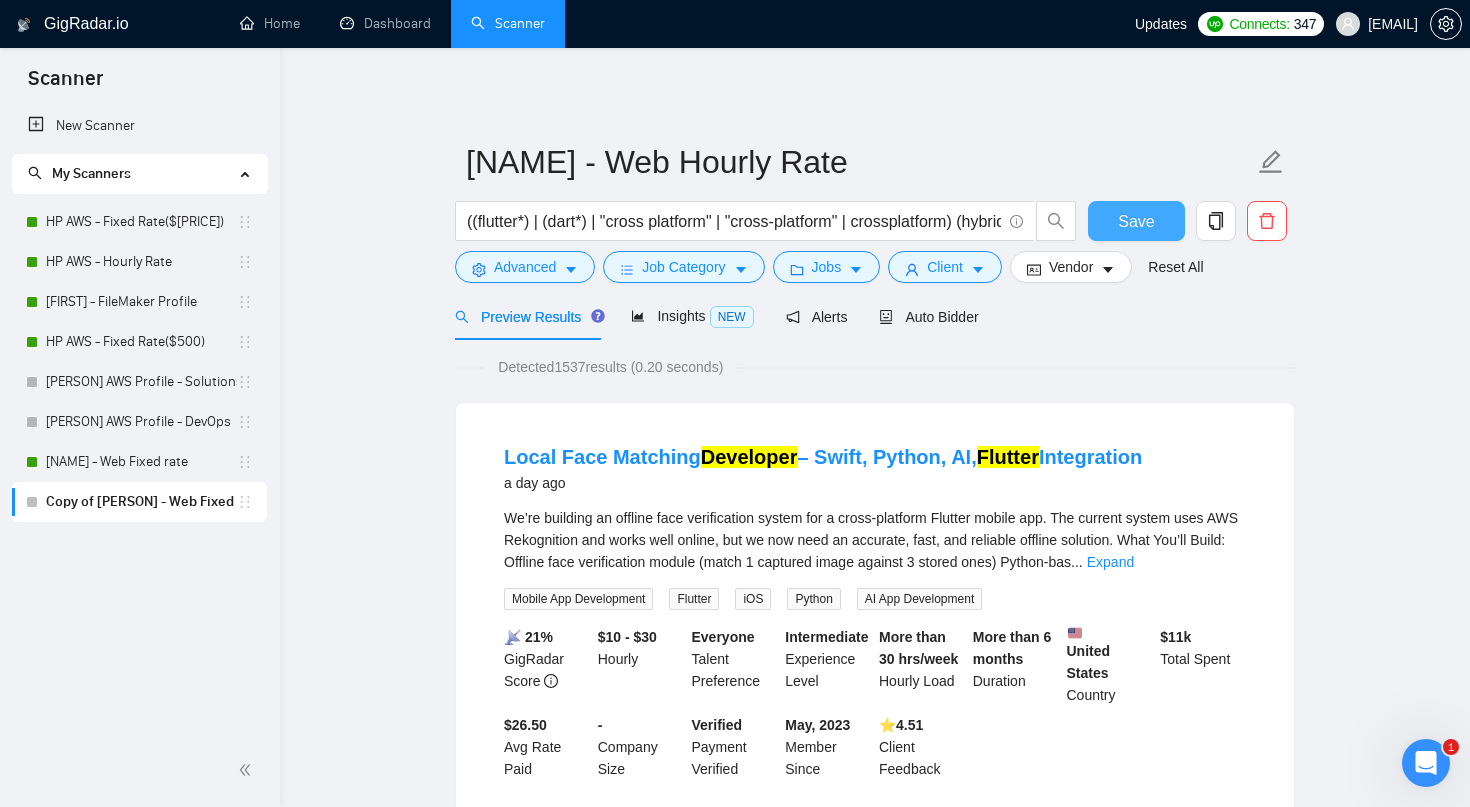 click on "Save" at bounding box center [1136, 221] 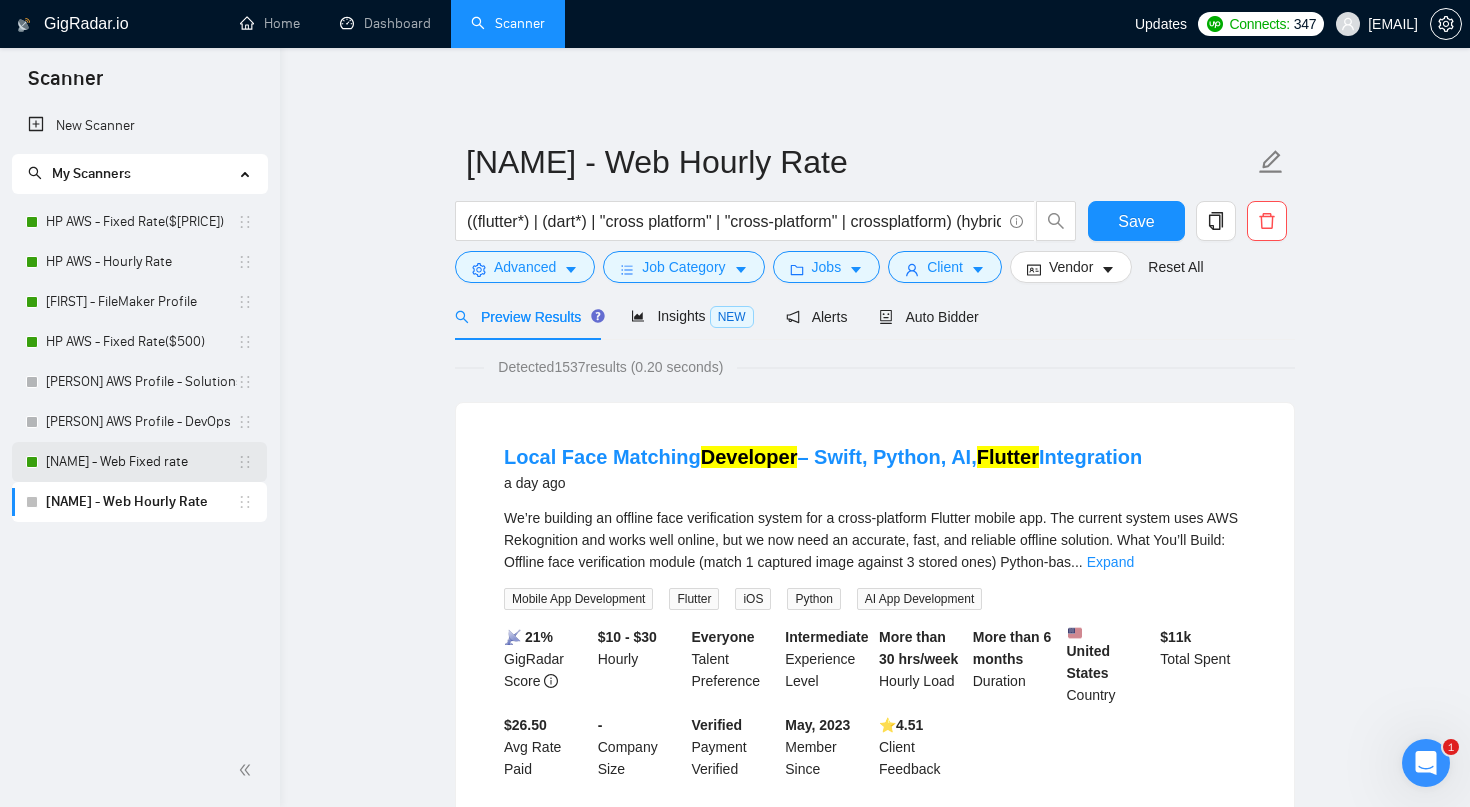 click on "[NAME] - Web Fixed rate" at bounding box center [141, 462] 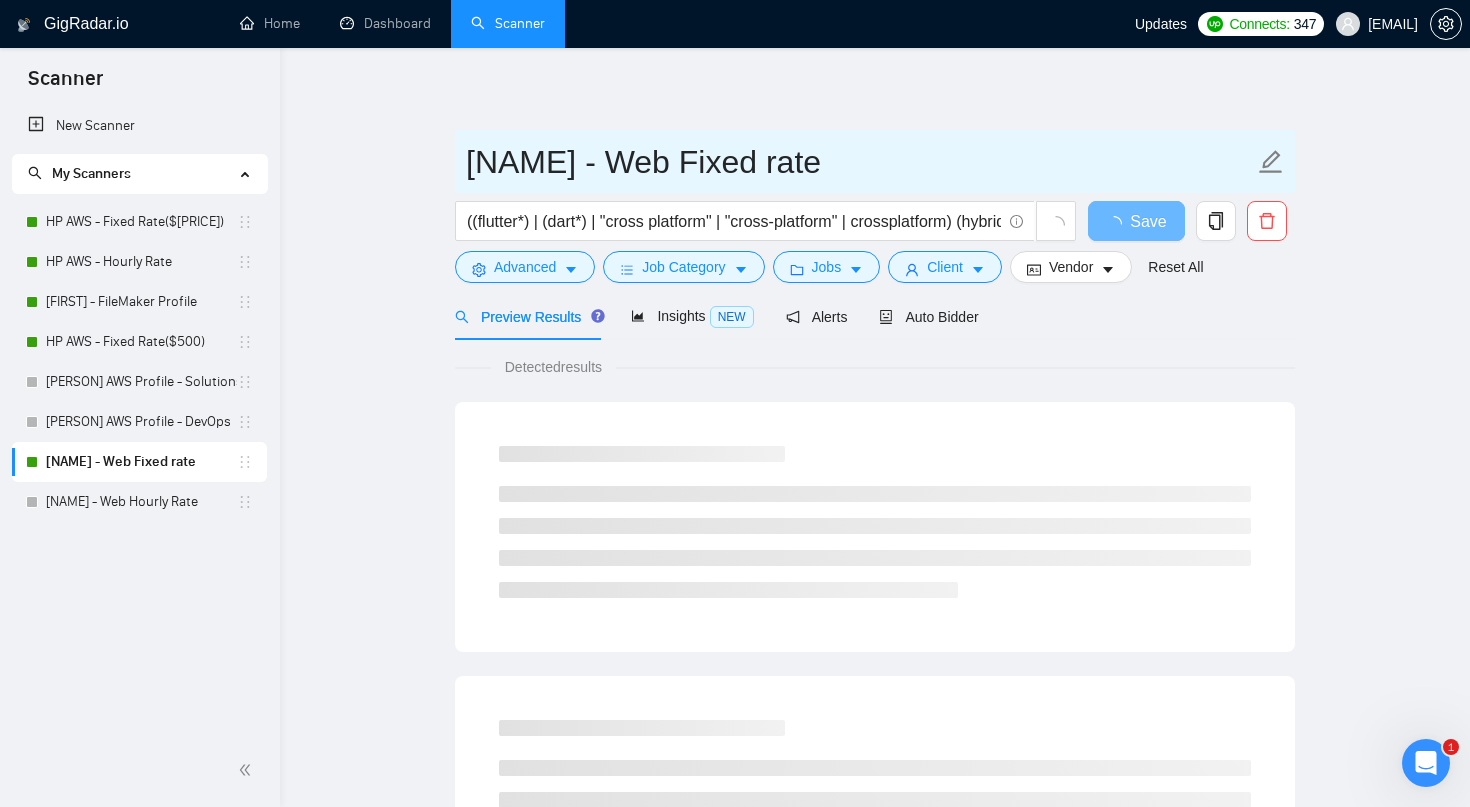 click on "[NAME] - Web Fixed rate" at bounding box center [860, 162] 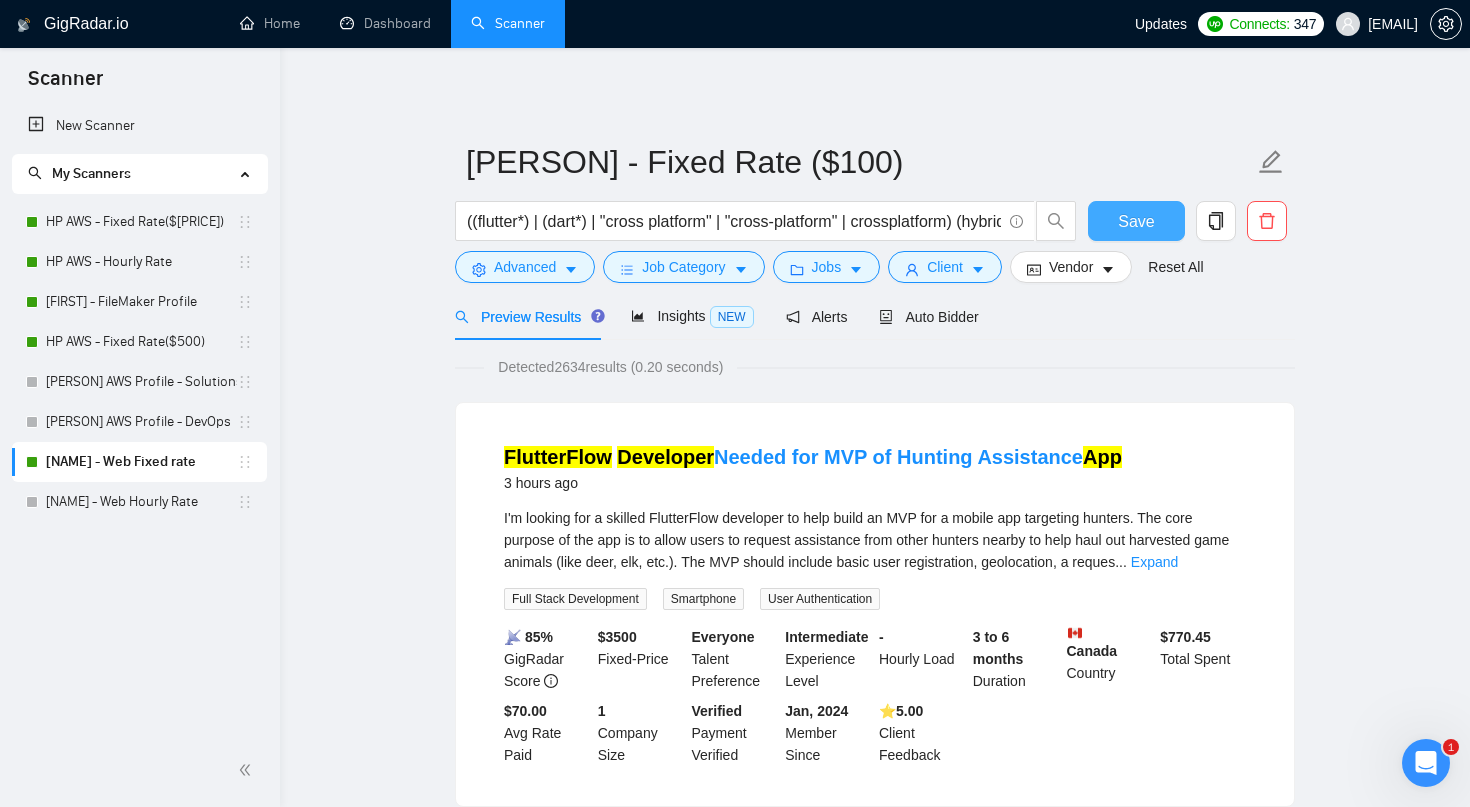 click on "Save" at bounding box center (1136, 221) 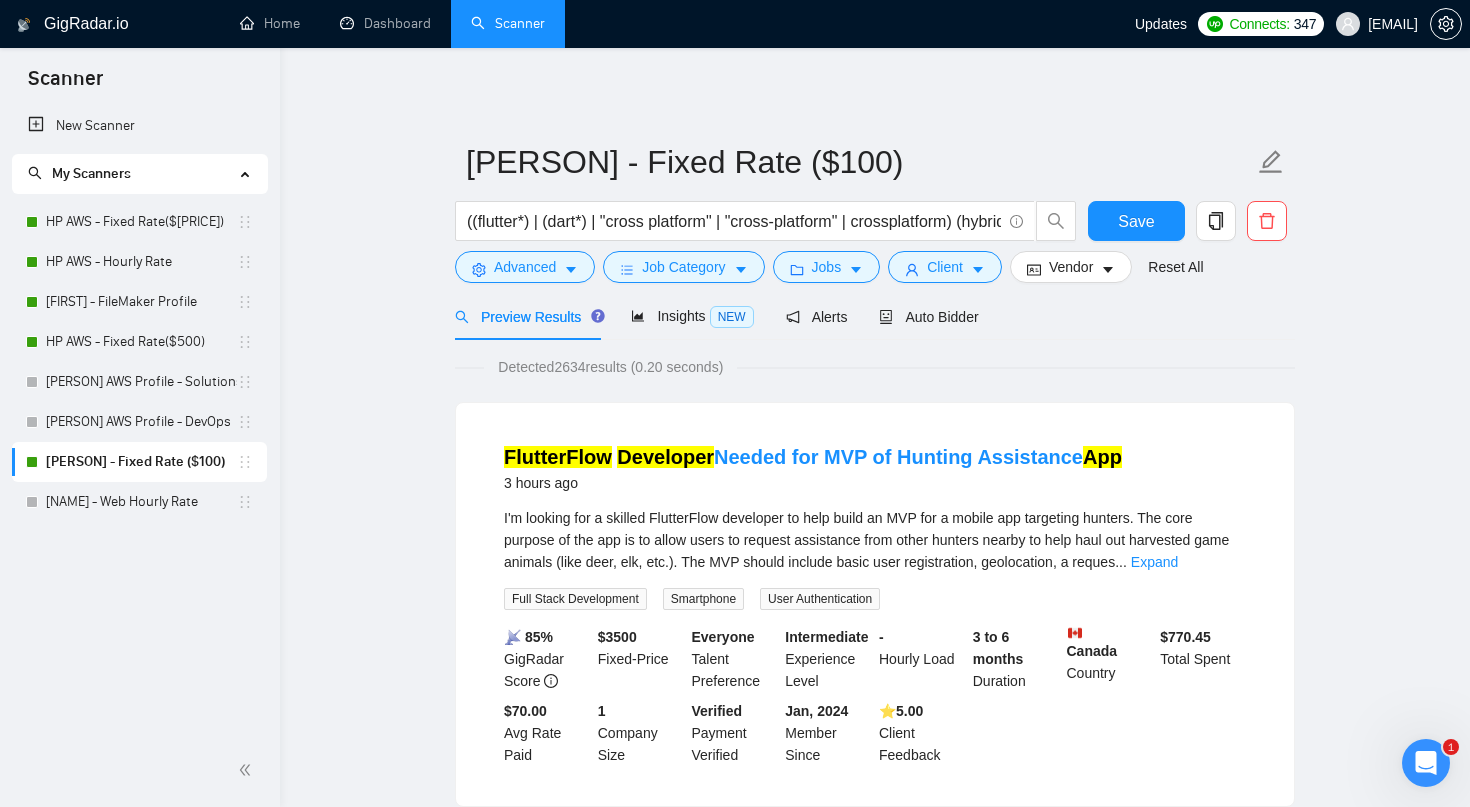 click on "[PERSON] - Fixed Rate ($100)" at bounding box center [141, 462] 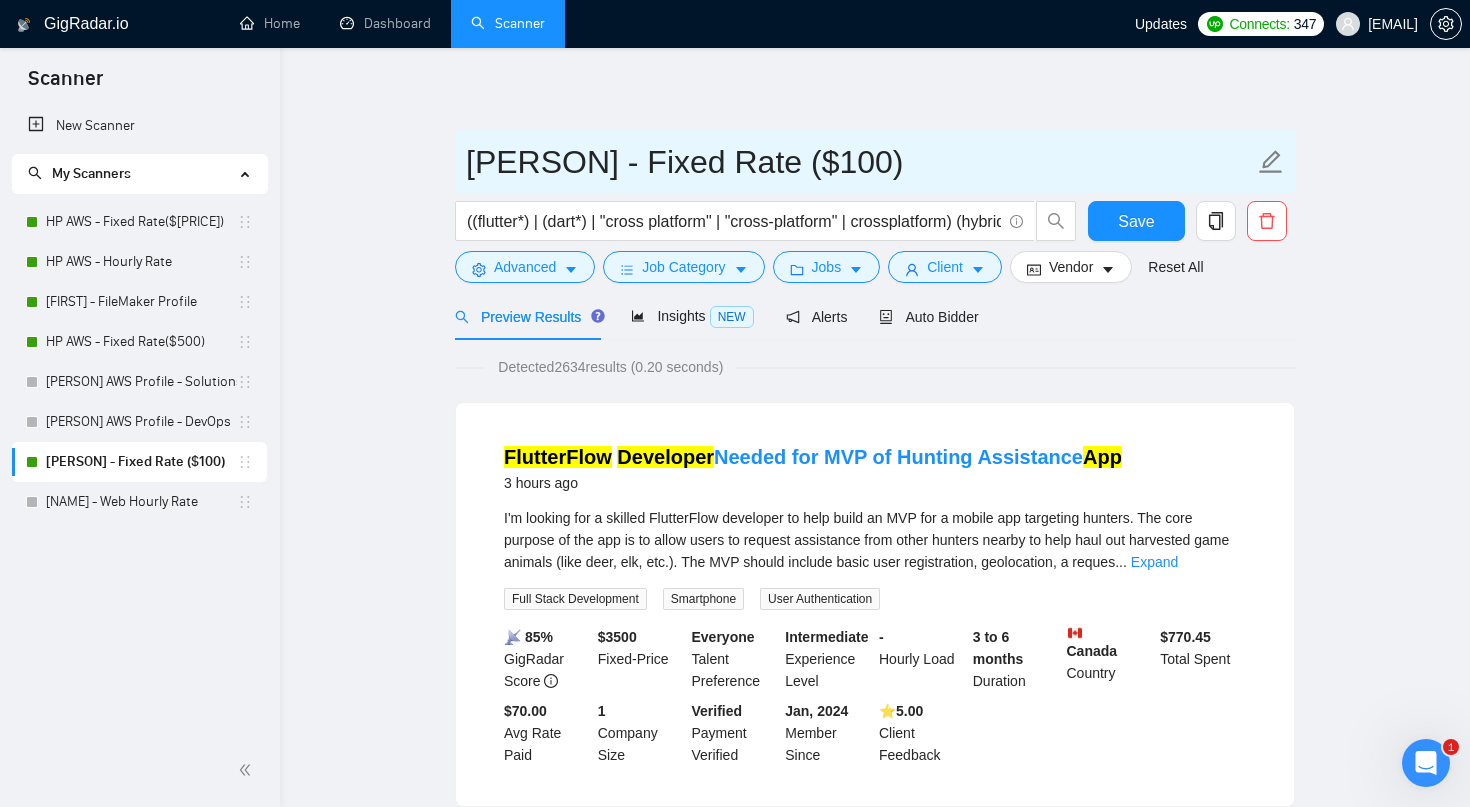 click on "[PERSON] - Fixed Rate ($100)" at bounding box center (860, 162) 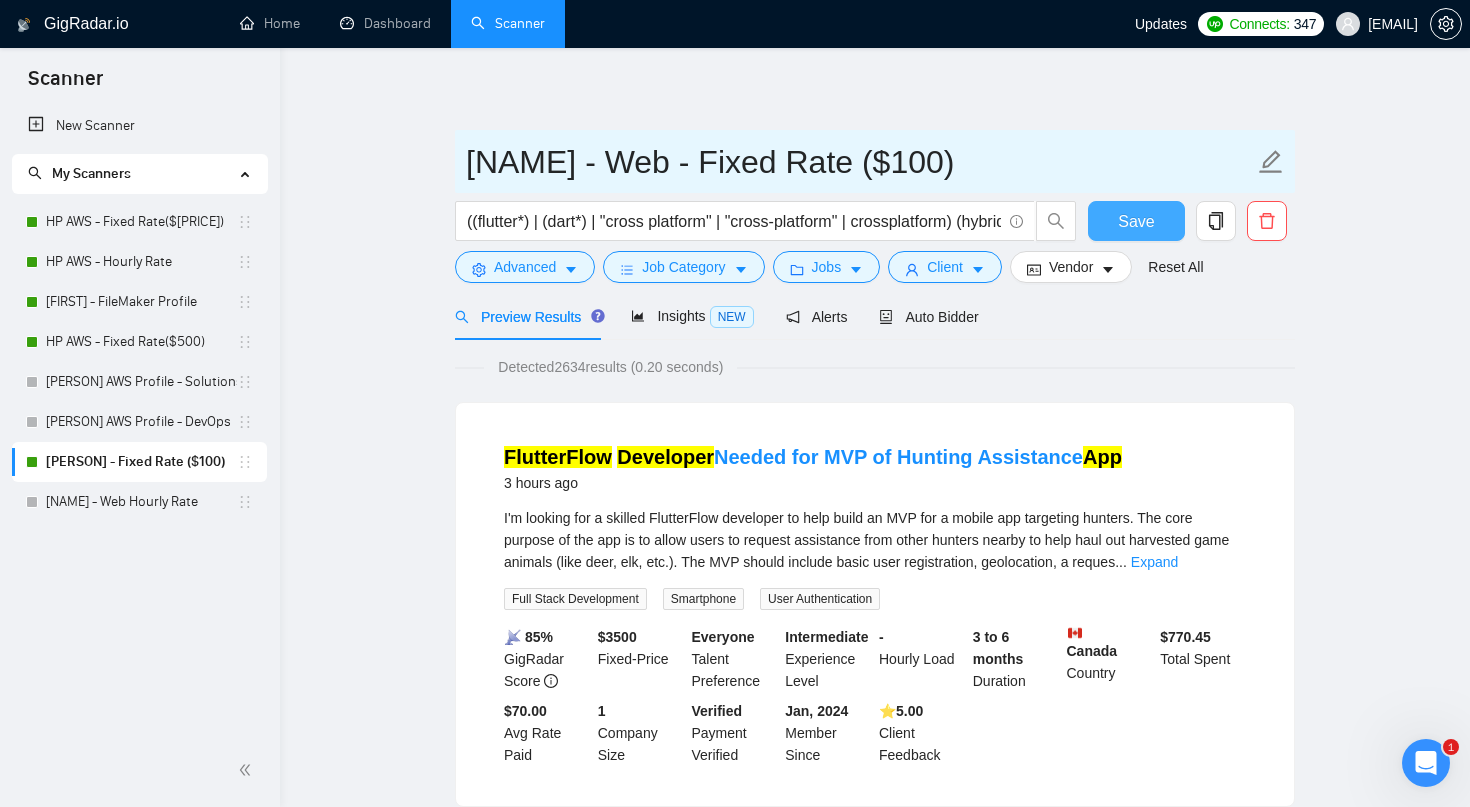 type on "[NAME] - Web - Fixed Rate ($100)" 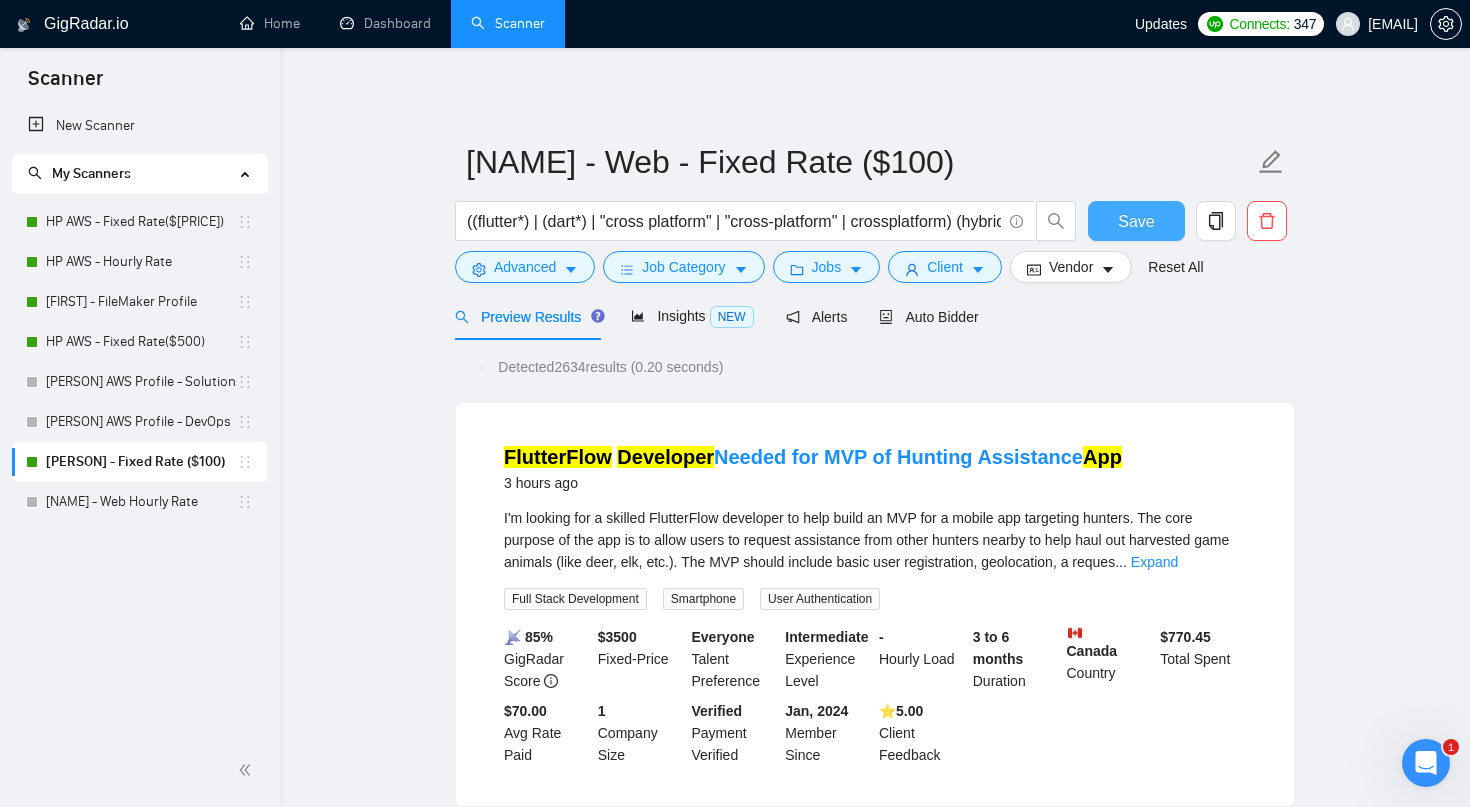 click on "Save" at bounding box center [1136, 221] 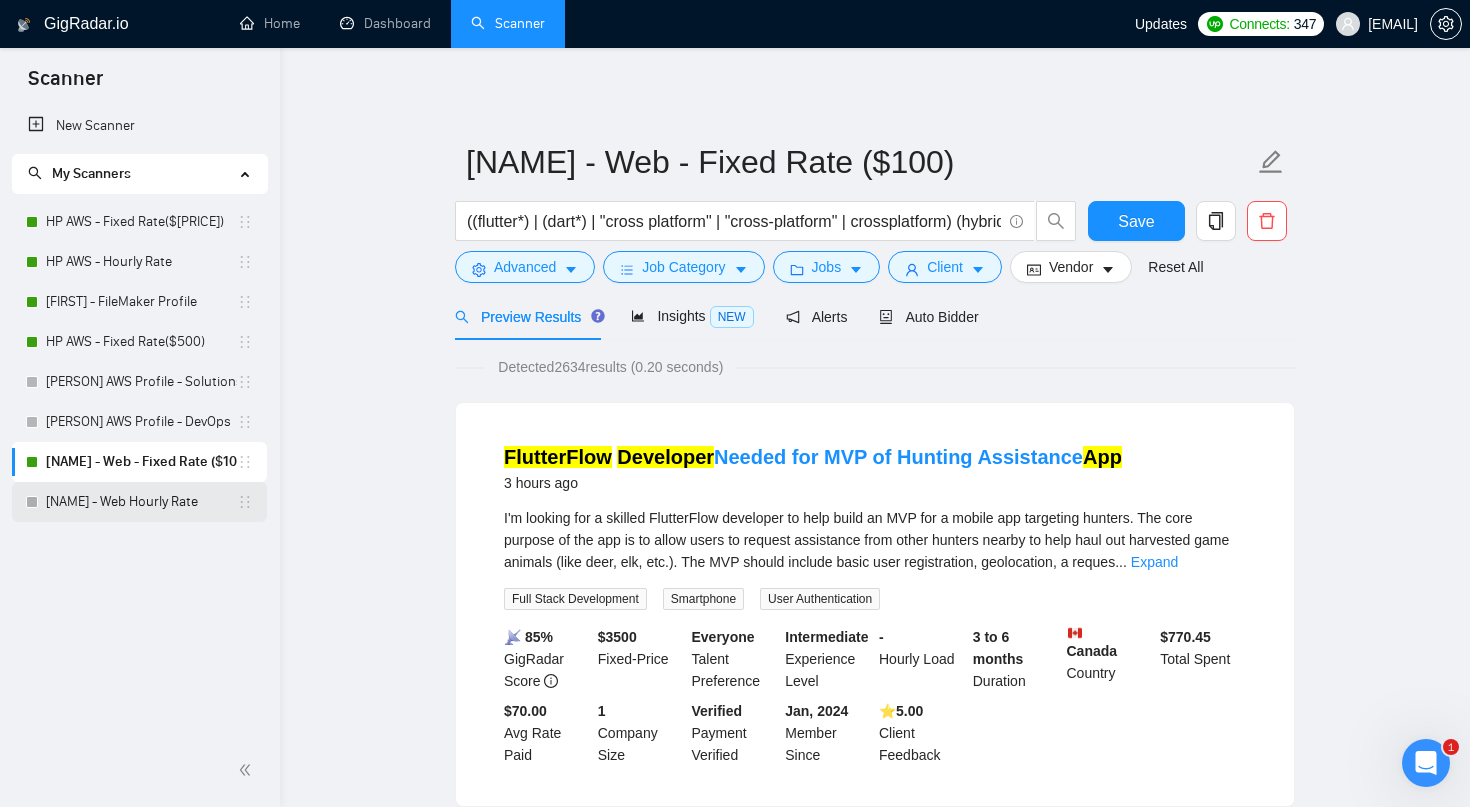 click on "[NAME] - Web Hourly Rate" at bounding box center (141, 502) 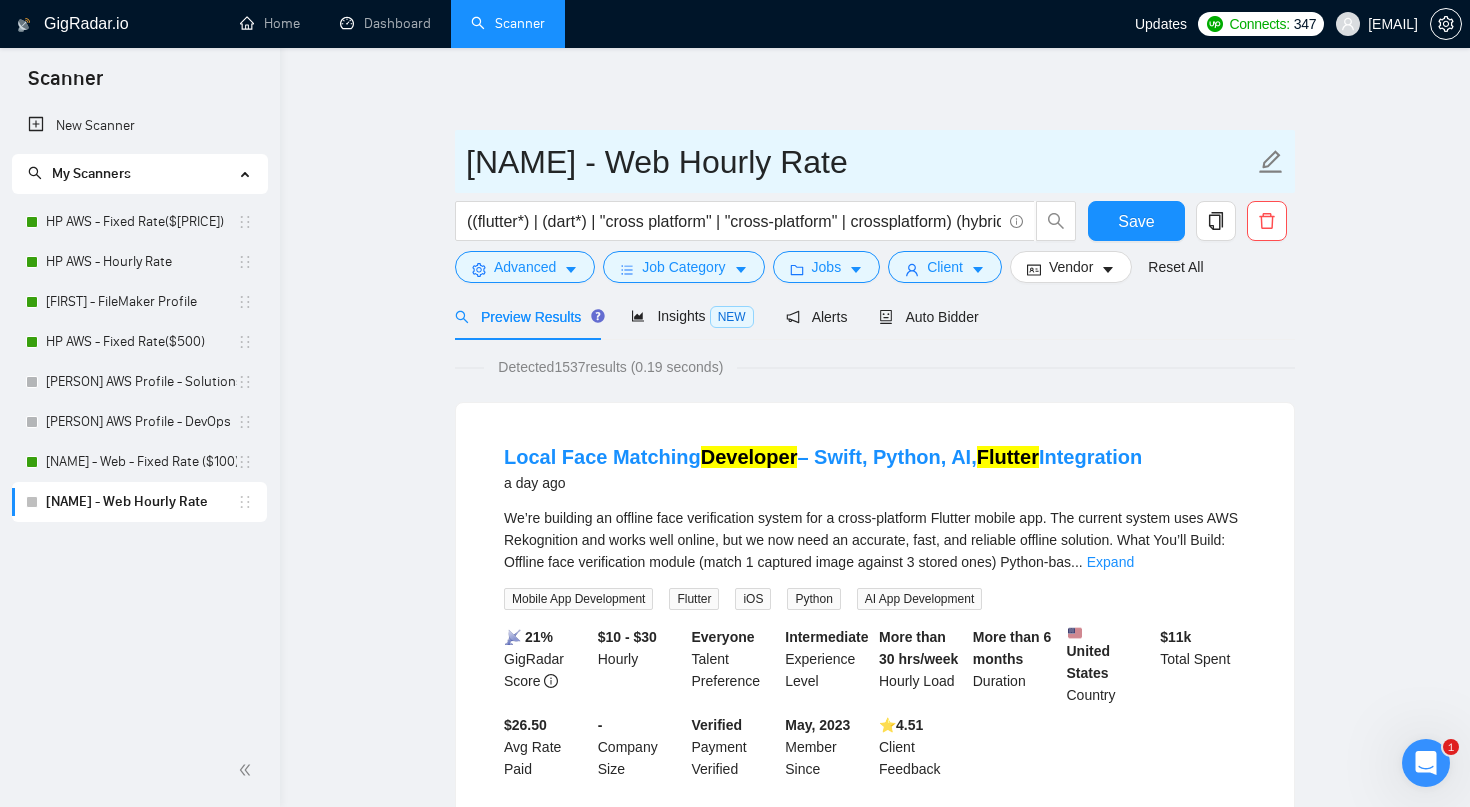 click on "[NAME] - Web Hourly Rate" at bounding box center [860, 162] 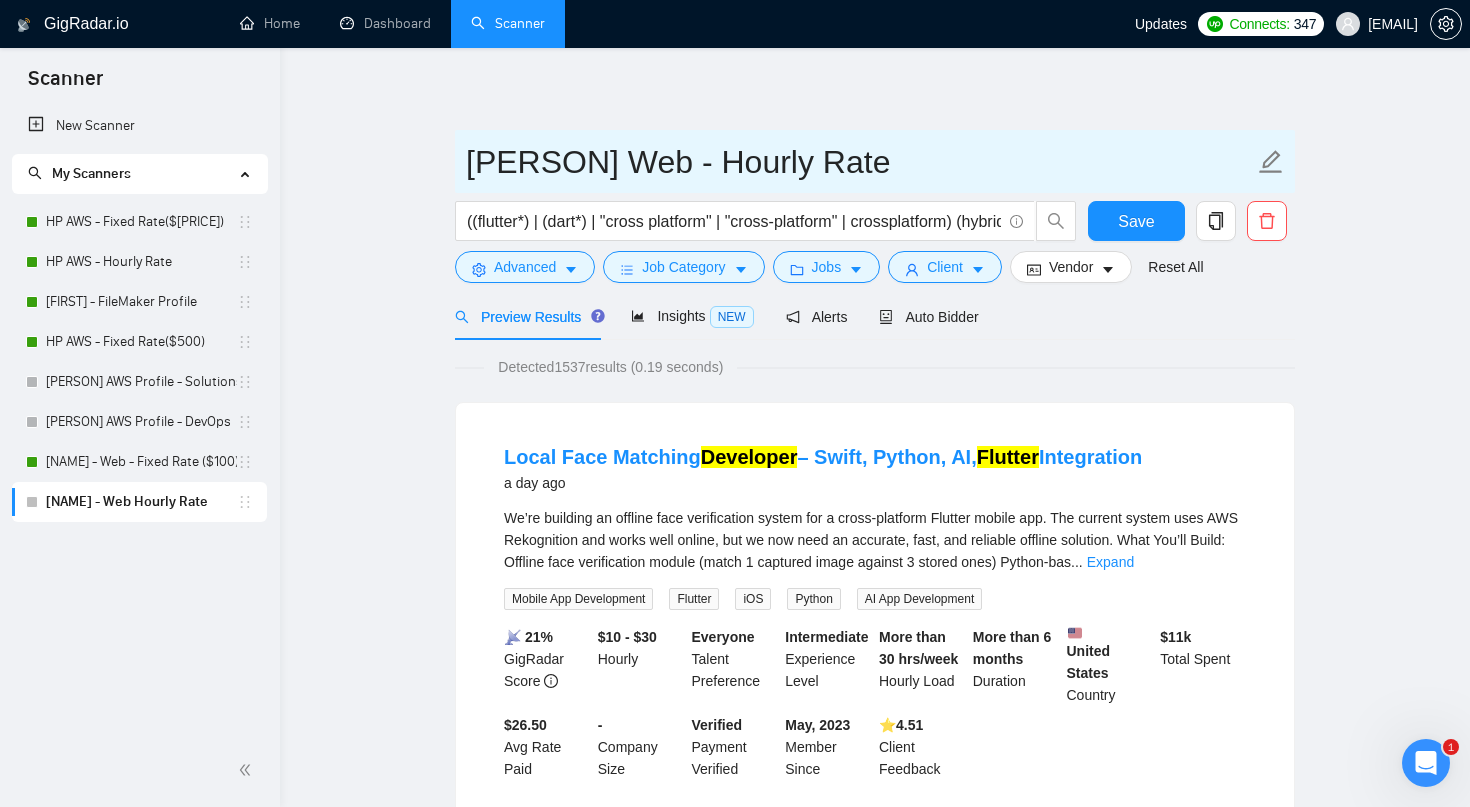 click on "[PERSON] Web - Hourly Rate" at bounding box center [860, 162] 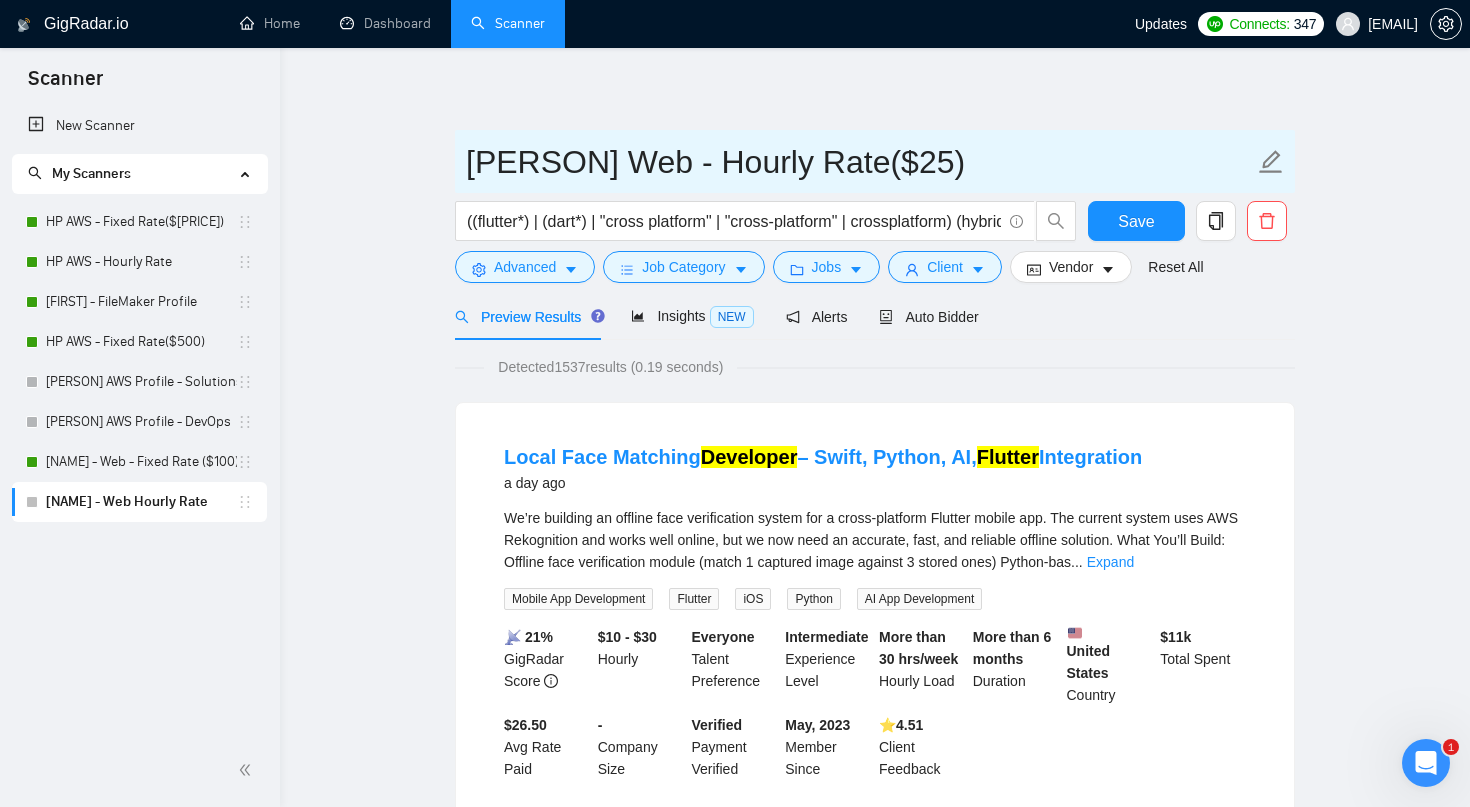 type on "[PERSON] Web - Hourly Rate($25)" 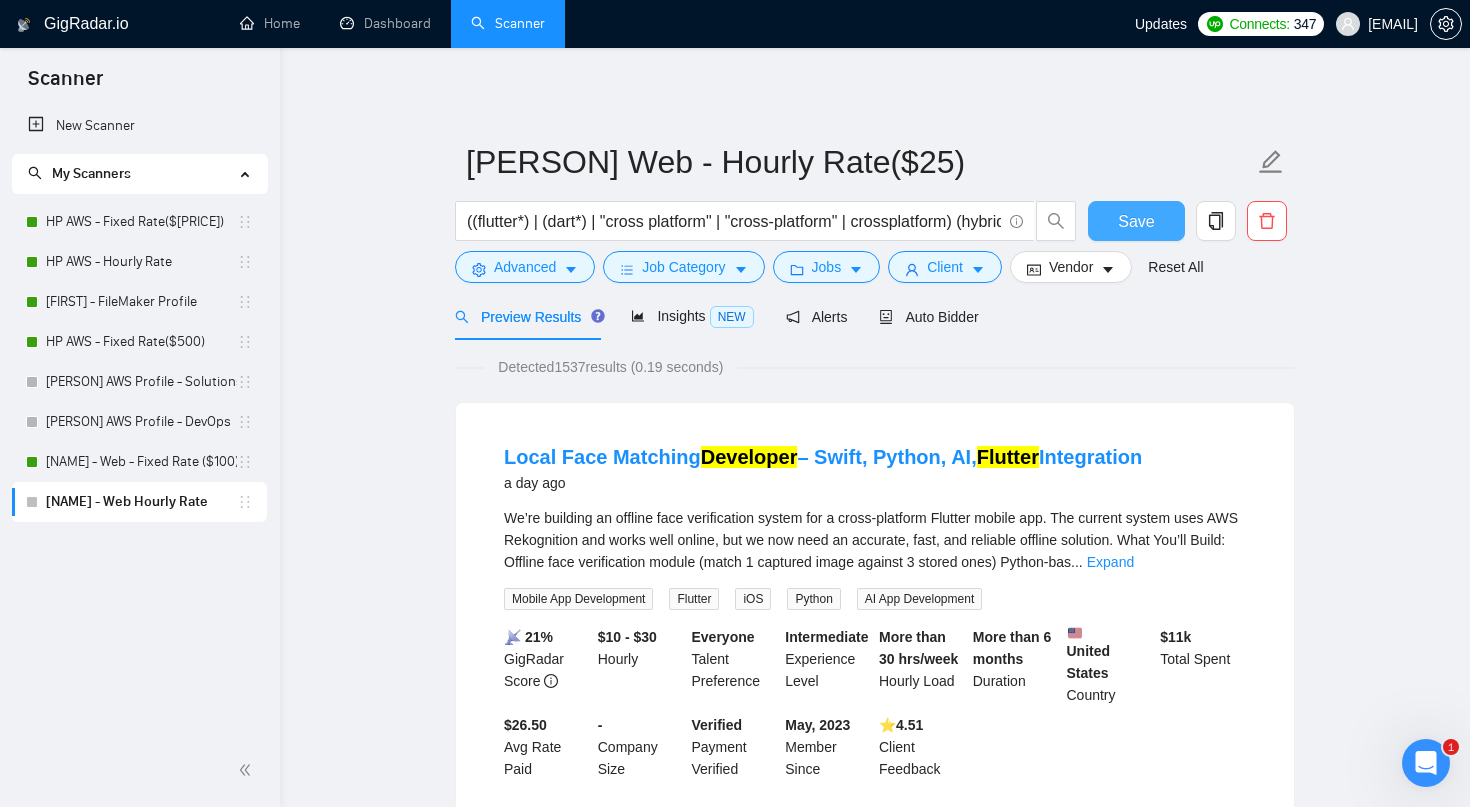 click on "Save" at bounding box center [1136, 221] 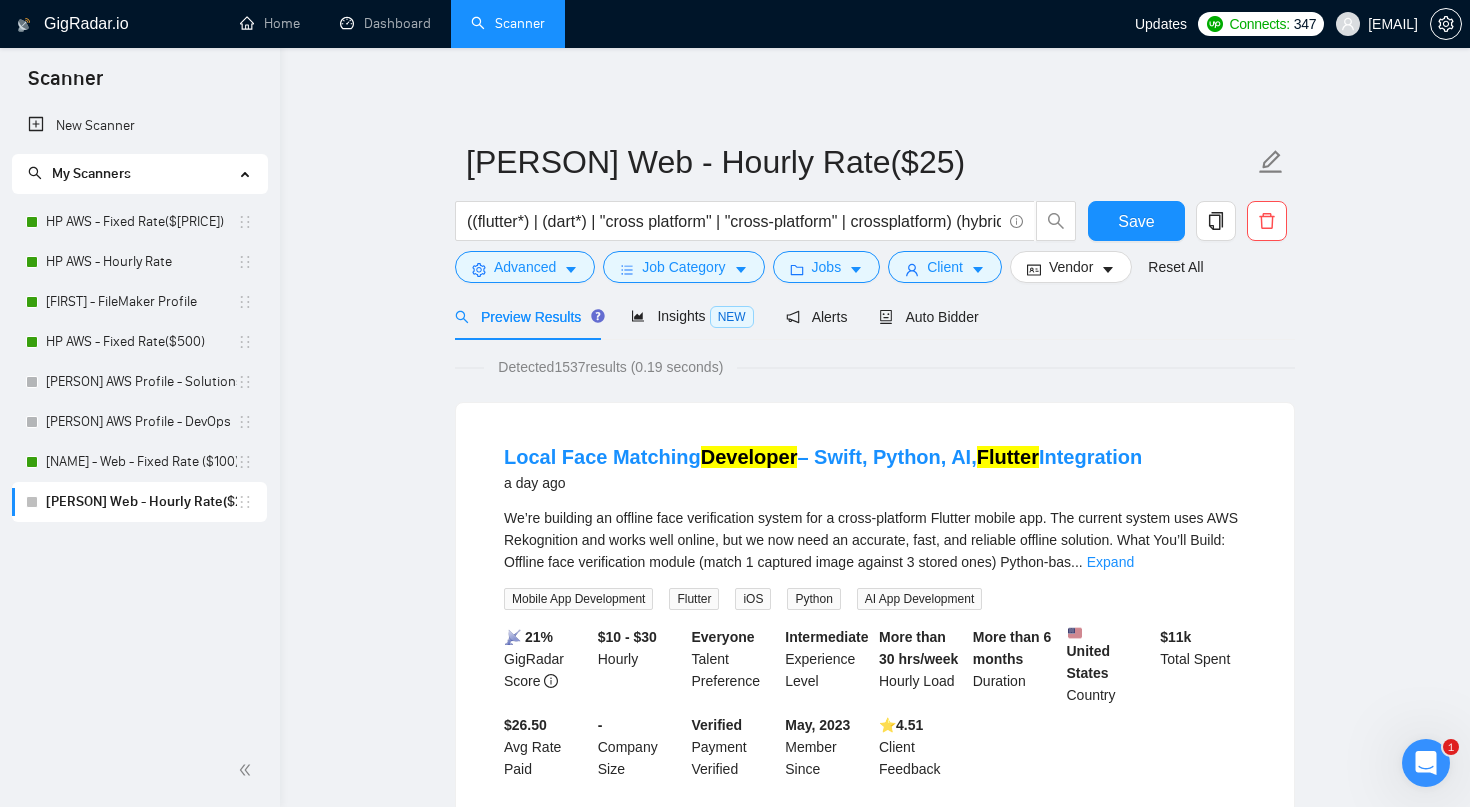 click on "[PERSON] Web - Hourly Rate($25)" at bounding box center (141, 502) 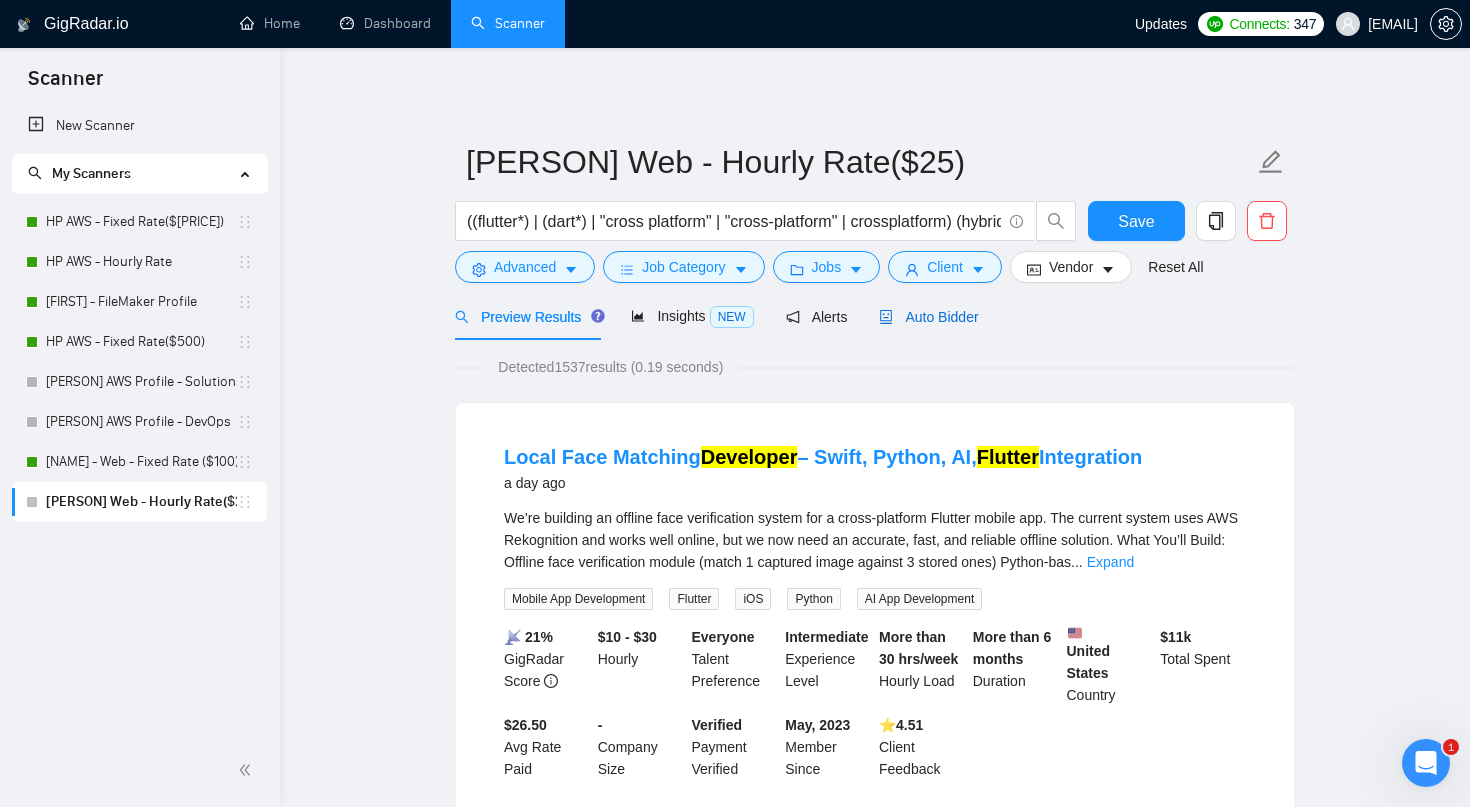 click on "Auto Bidder" at bounding box center (928, 317) 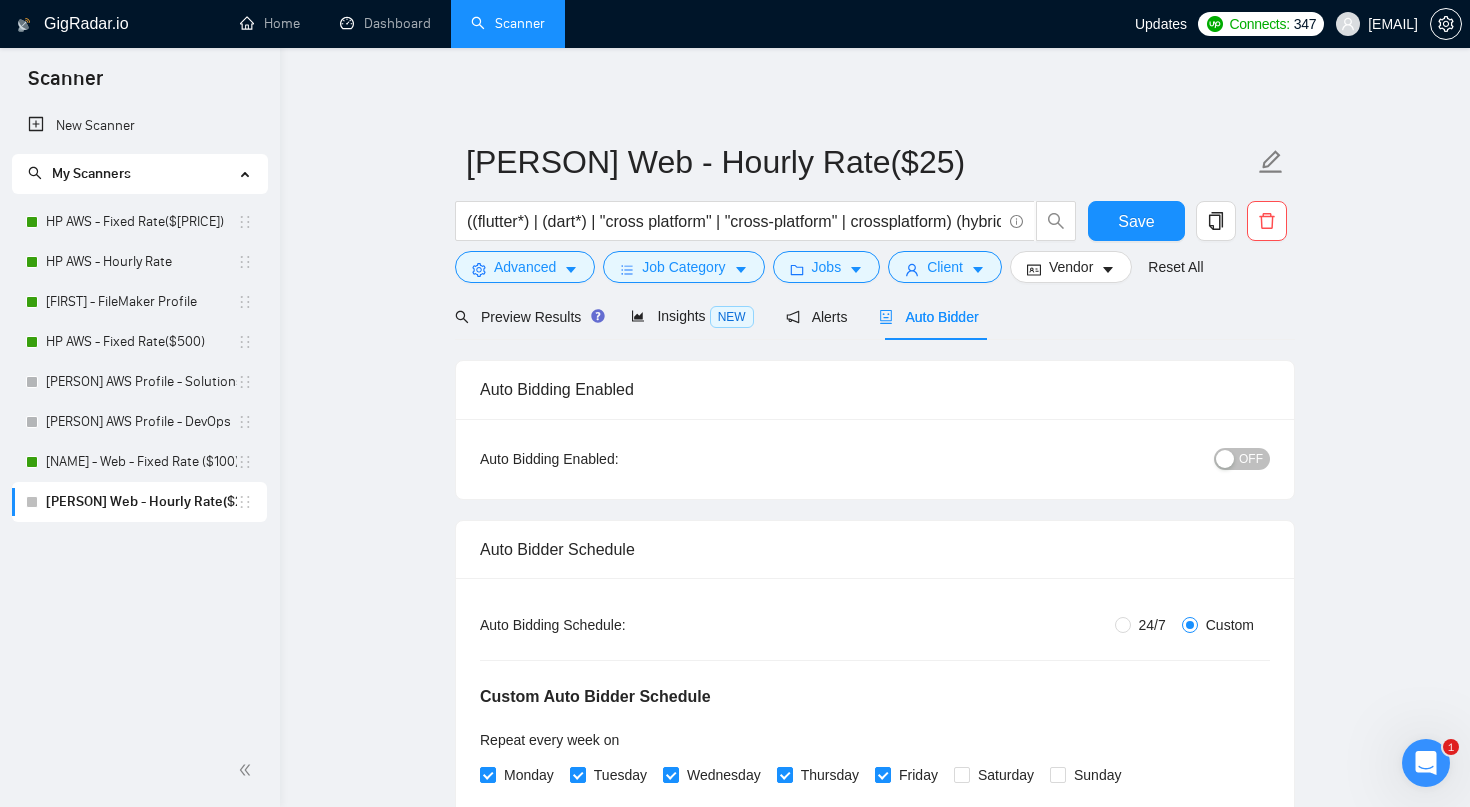 click on "Auto Bidding Enabled: OFF" at bounding box center [875, 459] 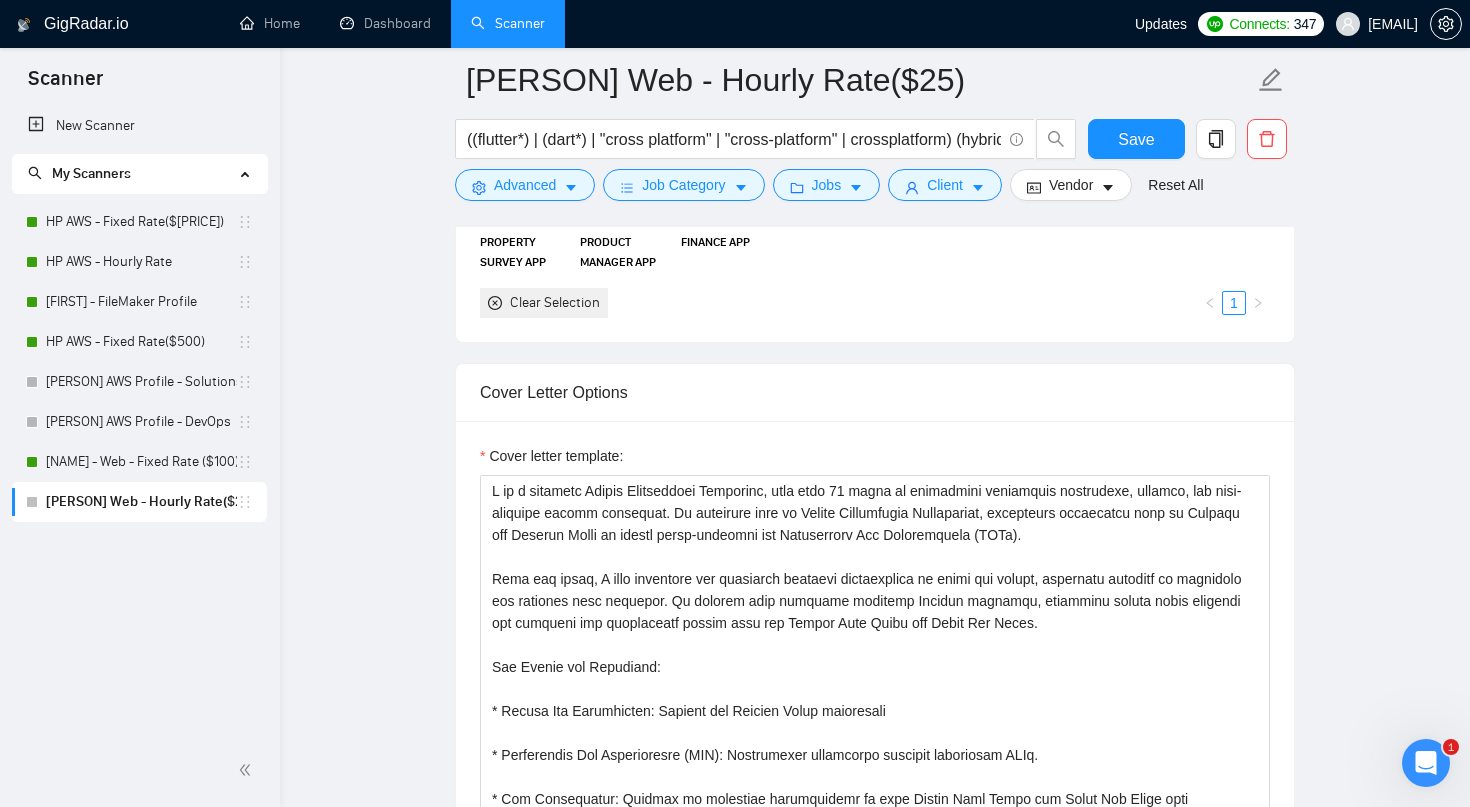 scroll, scrollTop: 2367, scrollLeft: 0, axis: vertical 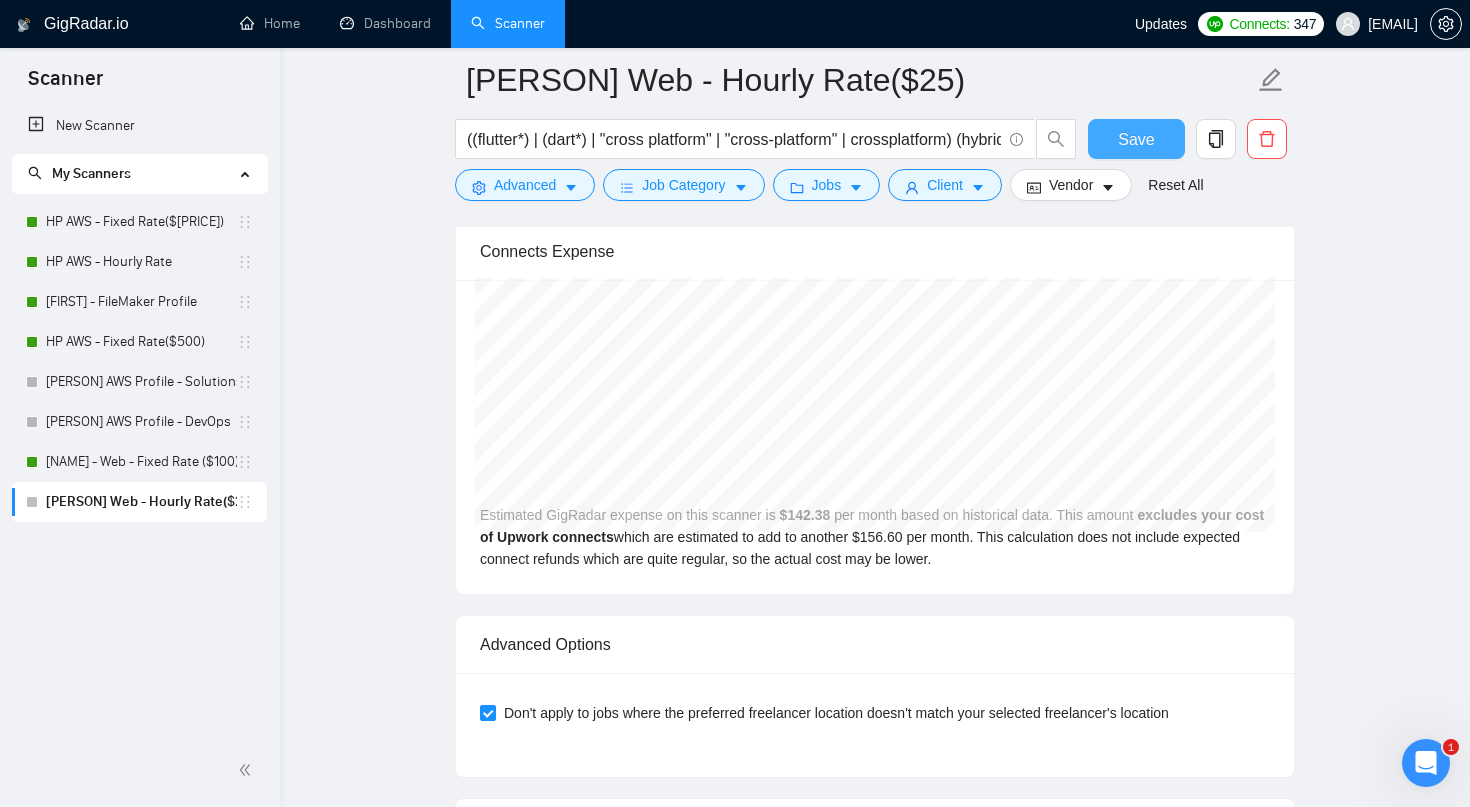 click on "Save" at bounding box center [1136, 139] 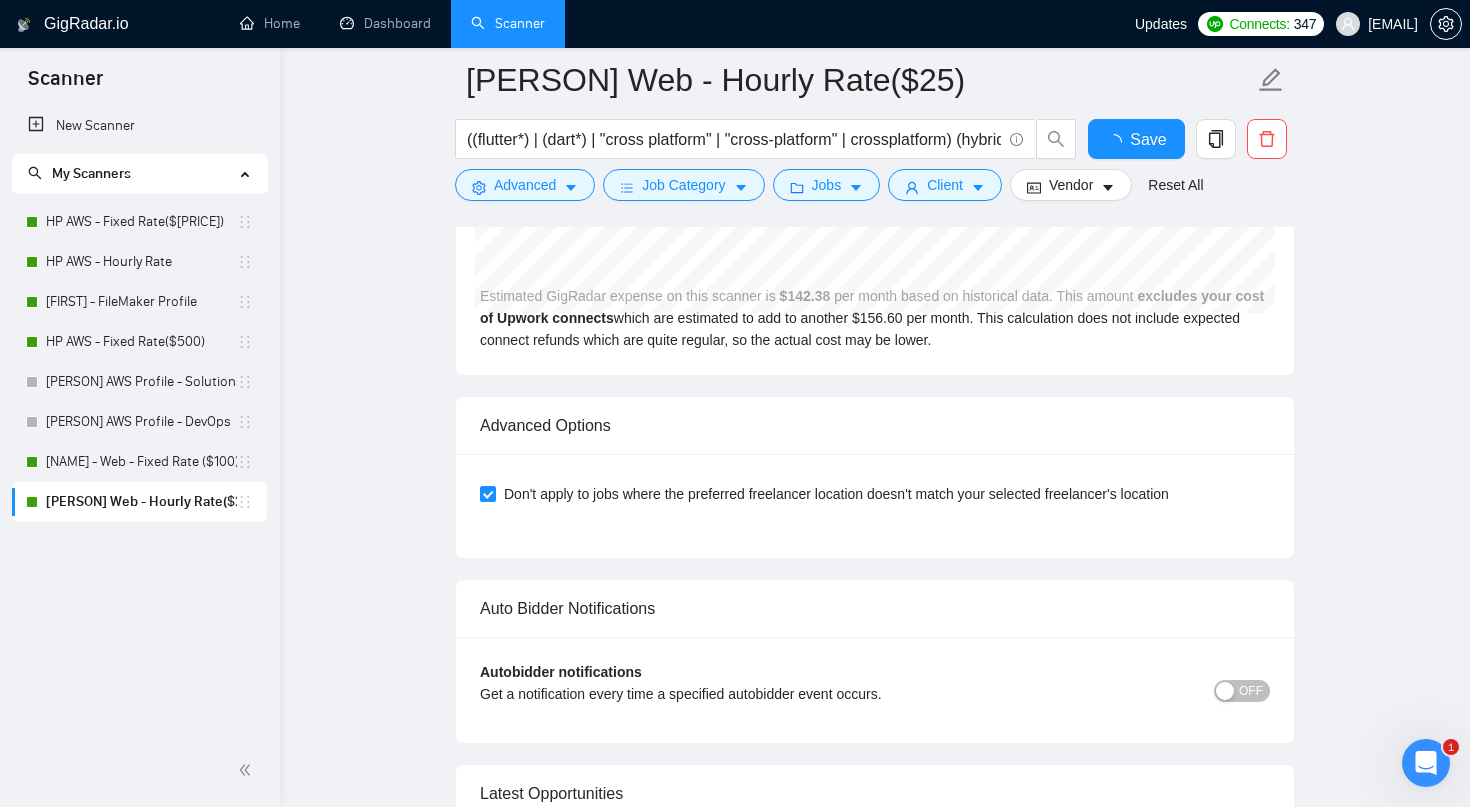 type 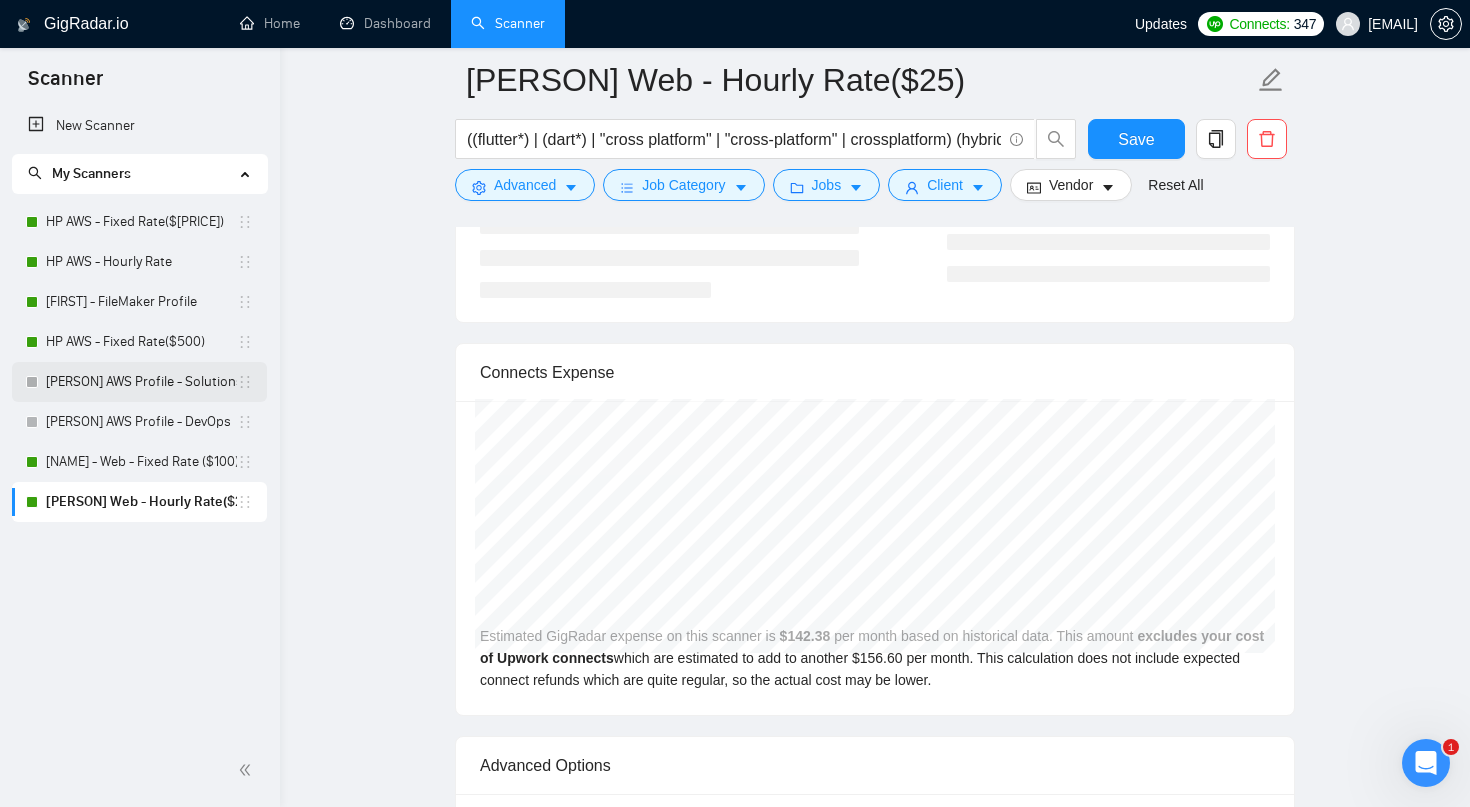 scroll, scrollTop: 4313, scrollLeft: 0, axis: vertical 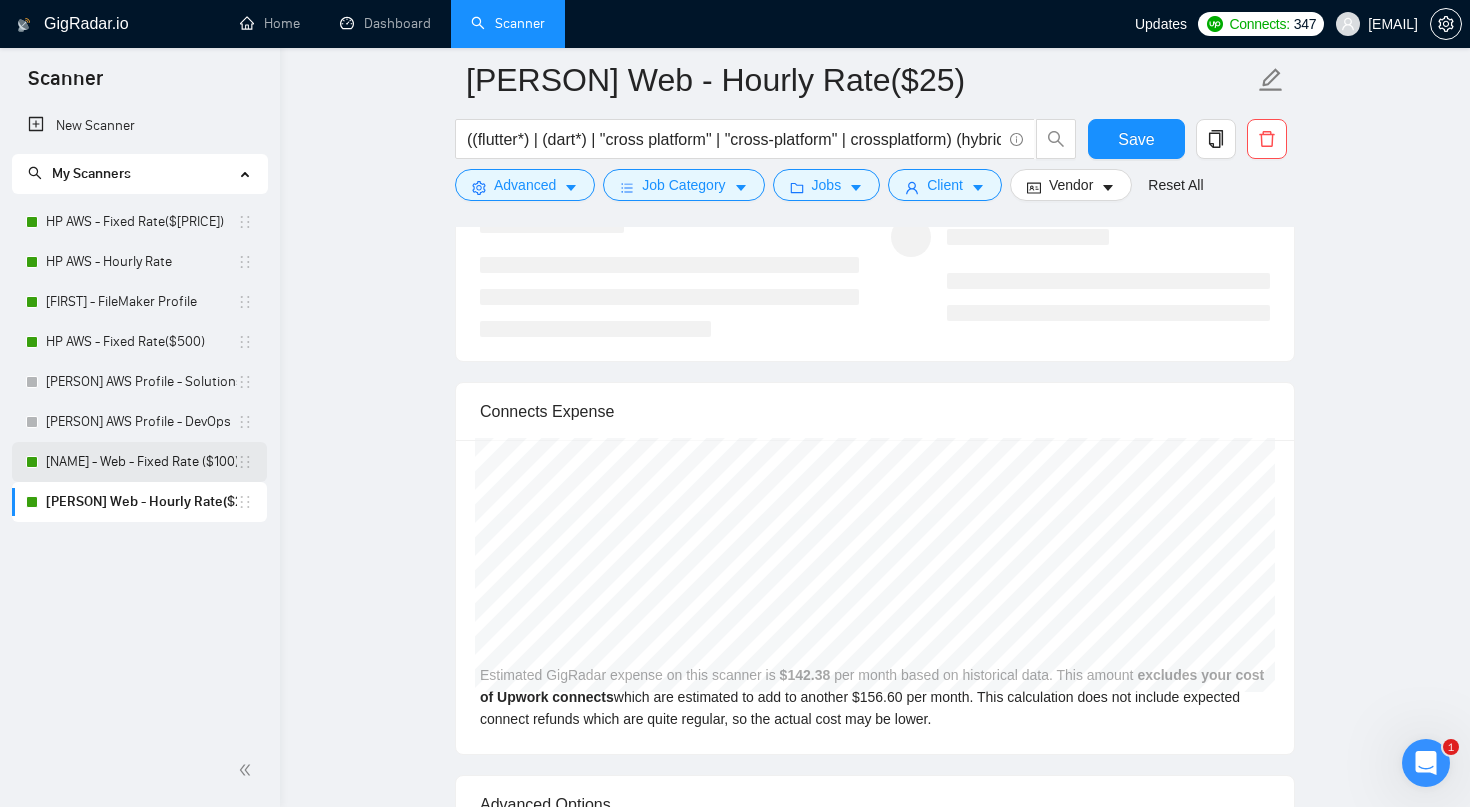 drag, startPoint x: 89, startPoint y: 466, endPoint x: 89, endPoint y: 455, distance: 11 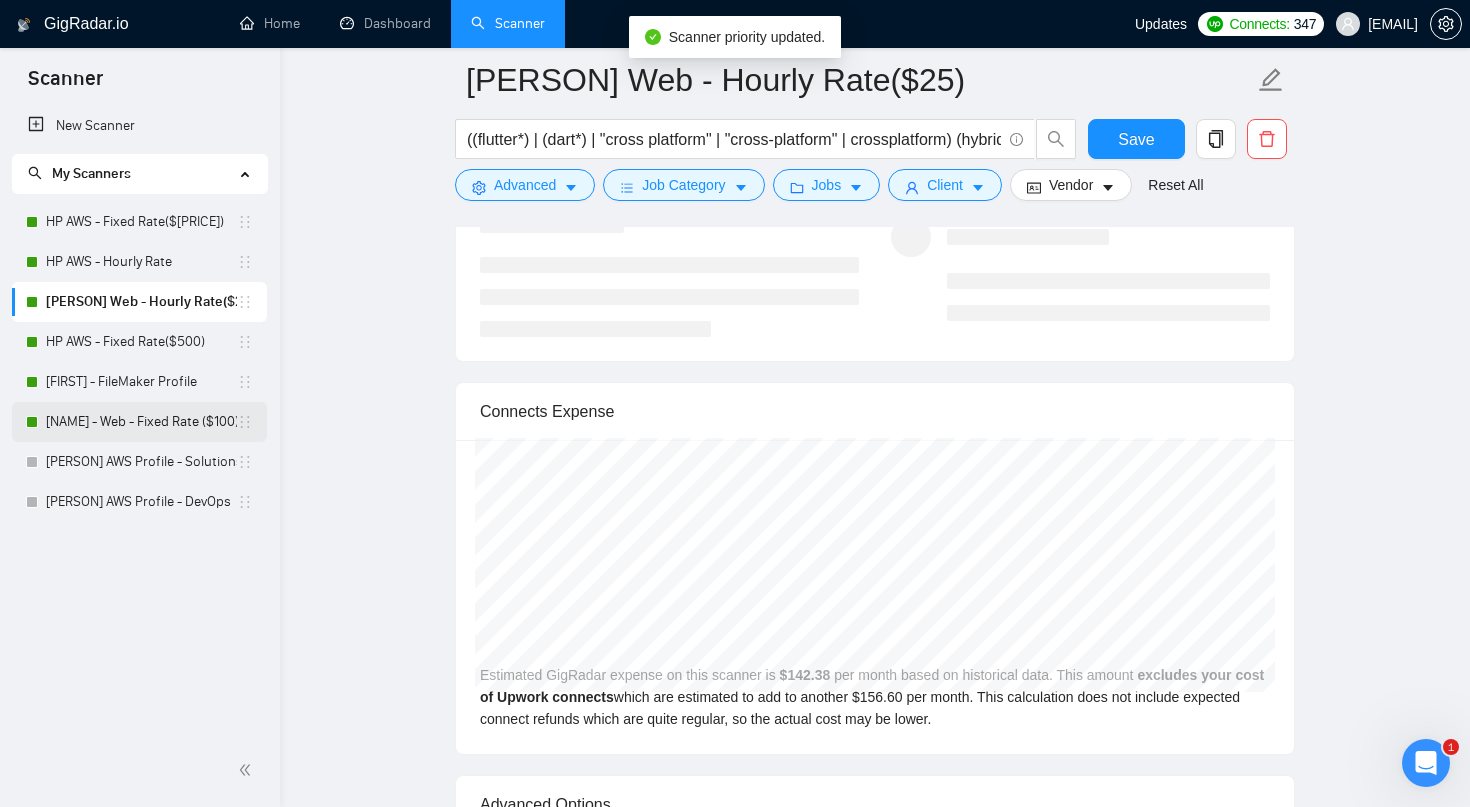 drag, startPoint x: 255, startPoint y: 298, endPoint x: 234, endPoint y: 403, distance: 107.07941 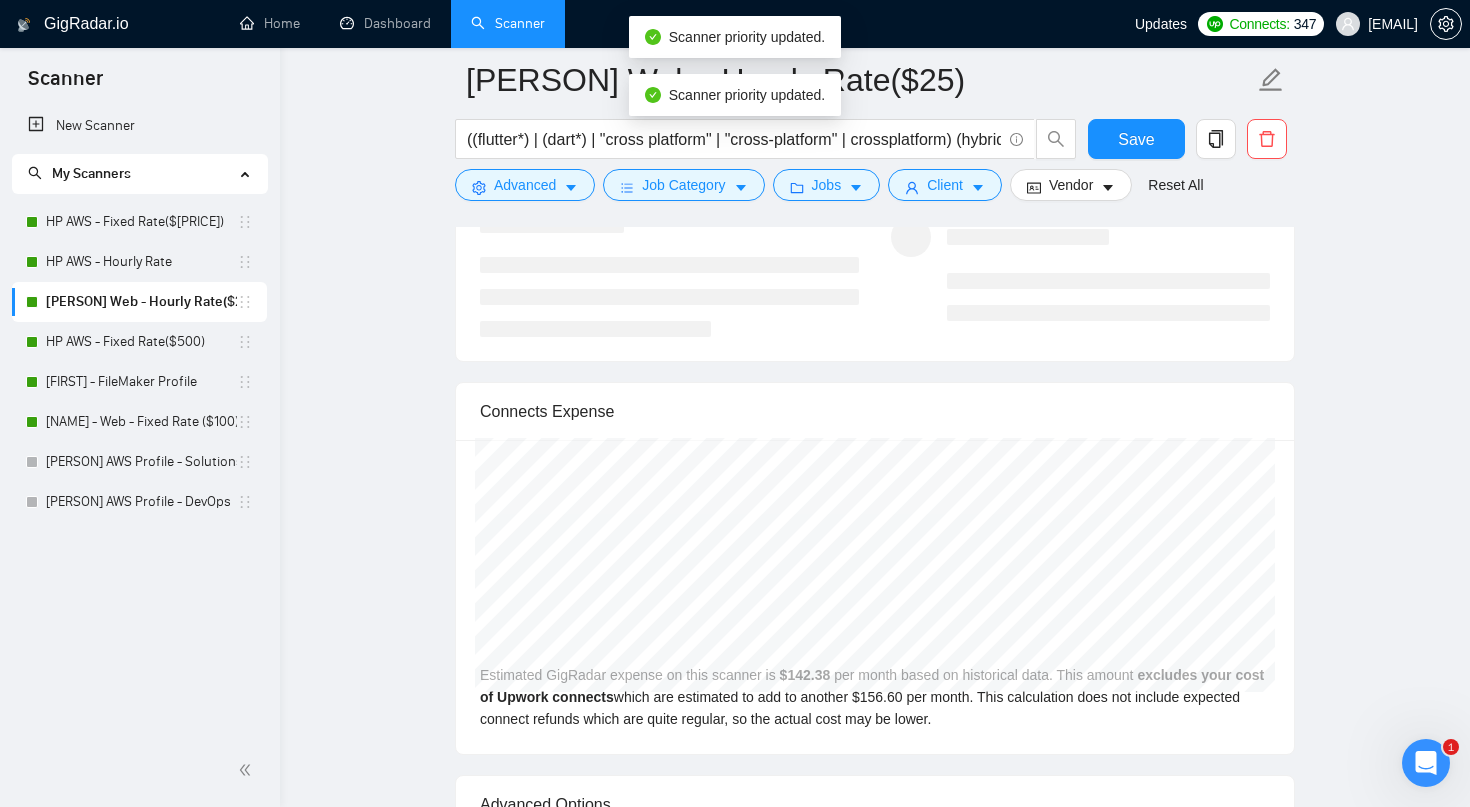 click on "[FIRST] Web - Hourly Rate($[PRICE]) ((flutter*) | (dart*) | "cross platform" | "cross-platform" | crossplatform) (hybrid | devops | mobile | app | (develop*) | (engineer*) | (expert*) | (consult*)) Save Advanced   Job Category   Jobs   Client   Vendor   Reset All Preview Results Insights NEW Alerts Auto Bidder Auto Bidding Enabled Auto Bidding Enabled: ON Auto Bidder Schedule Auto Bidding Type: Automated (recommended) Semi-automated Auto Bidding Schedule: 24/7 Custom Custom Auto Bidder Schedule Repeat every week on Monday Tuesday Wednesday Thursday Friday Saturday Sunday Active Hours ( Asia/Calcutta ): From: 00:00 To: 00:00  (next day) ( 24  hours) Asia/Calcutta Auto Bidding Type Select your bidding algorithm: Choose the algorithm for you bidding. The price per proposal does not include your connects expenditure. Template Bidder Works great for narrow segments and short cover letters that don't change. 0.75  credits 1.50" at bounding box center [875, -1341] 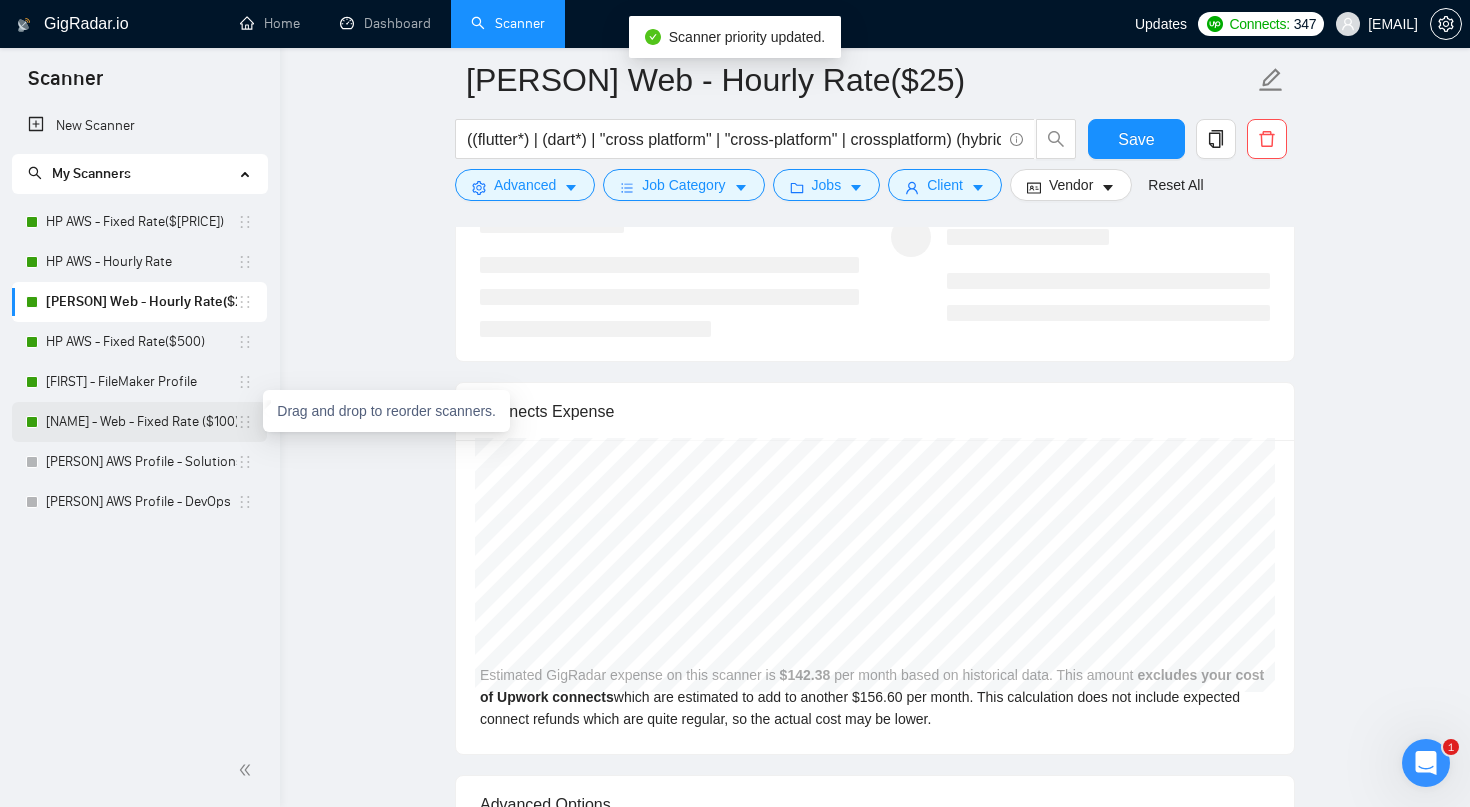 click 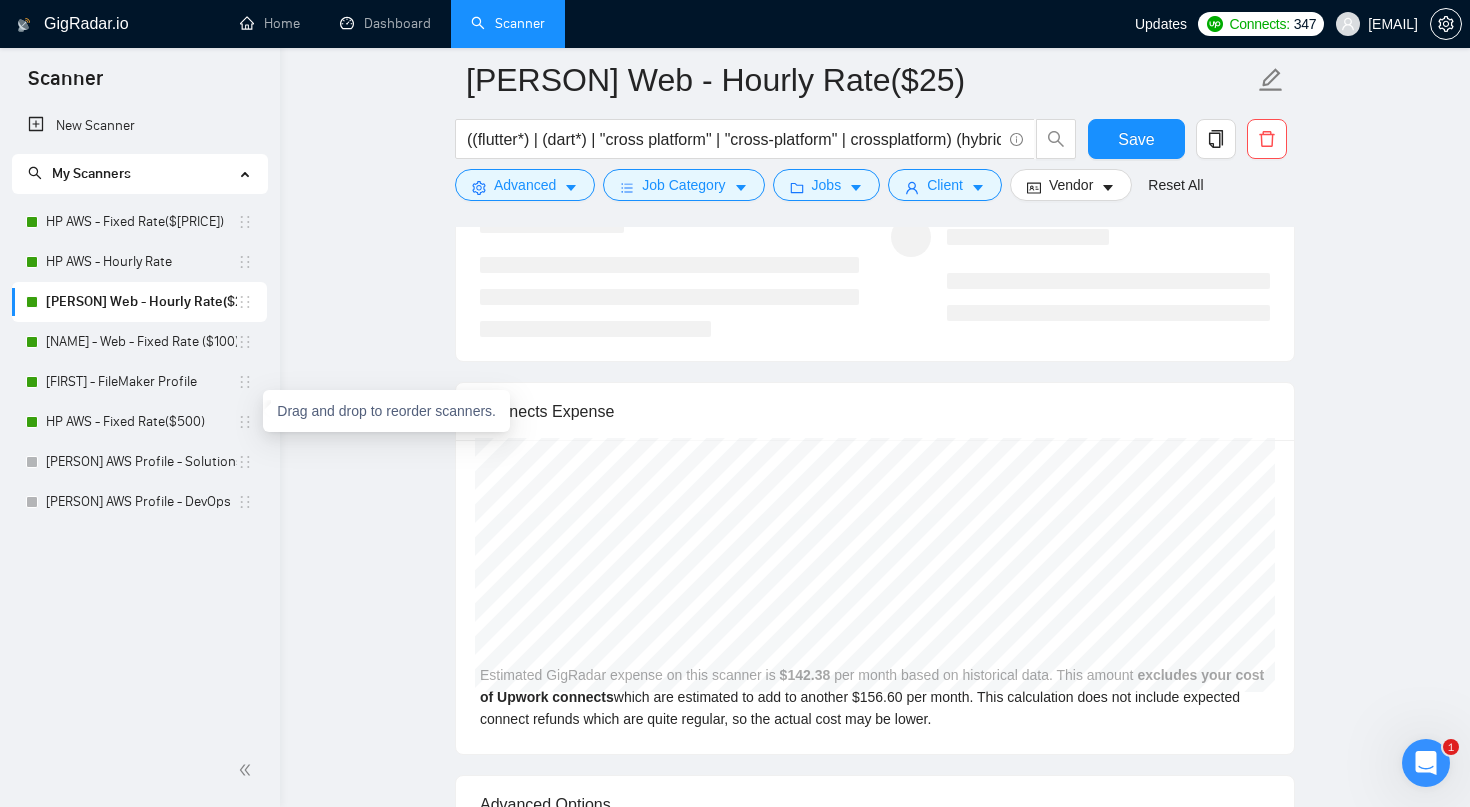 click on "[NAME] Web - Hourly Rate($25) ((flutter*) | (dart*) | "cross platform" | "cross-platform" | crossplatform) (hybrid | devops | mobile | app | (develop*) | (engineer*) | (expert*) | (consult*)) Save Advanced   Job Category   Jobs   Client   Vendor   Reset All Preview Results Insights NEW Alerts Auto Bidder Auto Bidding Enabled Auto Bidding Enabled: ON Auto Bidder Schedule Auto Bidding Type: Automated (recommended) Semi-automated Auto Bidding Schedule: 24/7 Custom Custom Auto Bidder Schedule Repeat every week on Monday Tuesday Wednesday Thursday Friday Saturday Sunday Active Hours ( [REGION] ): From: 00:00 To: 00:00  (next day) ( 24  hours) [REGION] Auto Bidding Type Select your bidding algorithm: Choose the algorithm for you bidding. The price per proposal does not include your connects expenditure. Template Bidder Works great for narrow segments and short cover letters that don't change. 0.75  credits / proposal Sardor AI 🤖 Personalise your cover letter with ai [placeholders] 1.50  credits" at bounding box center [875, -1378] 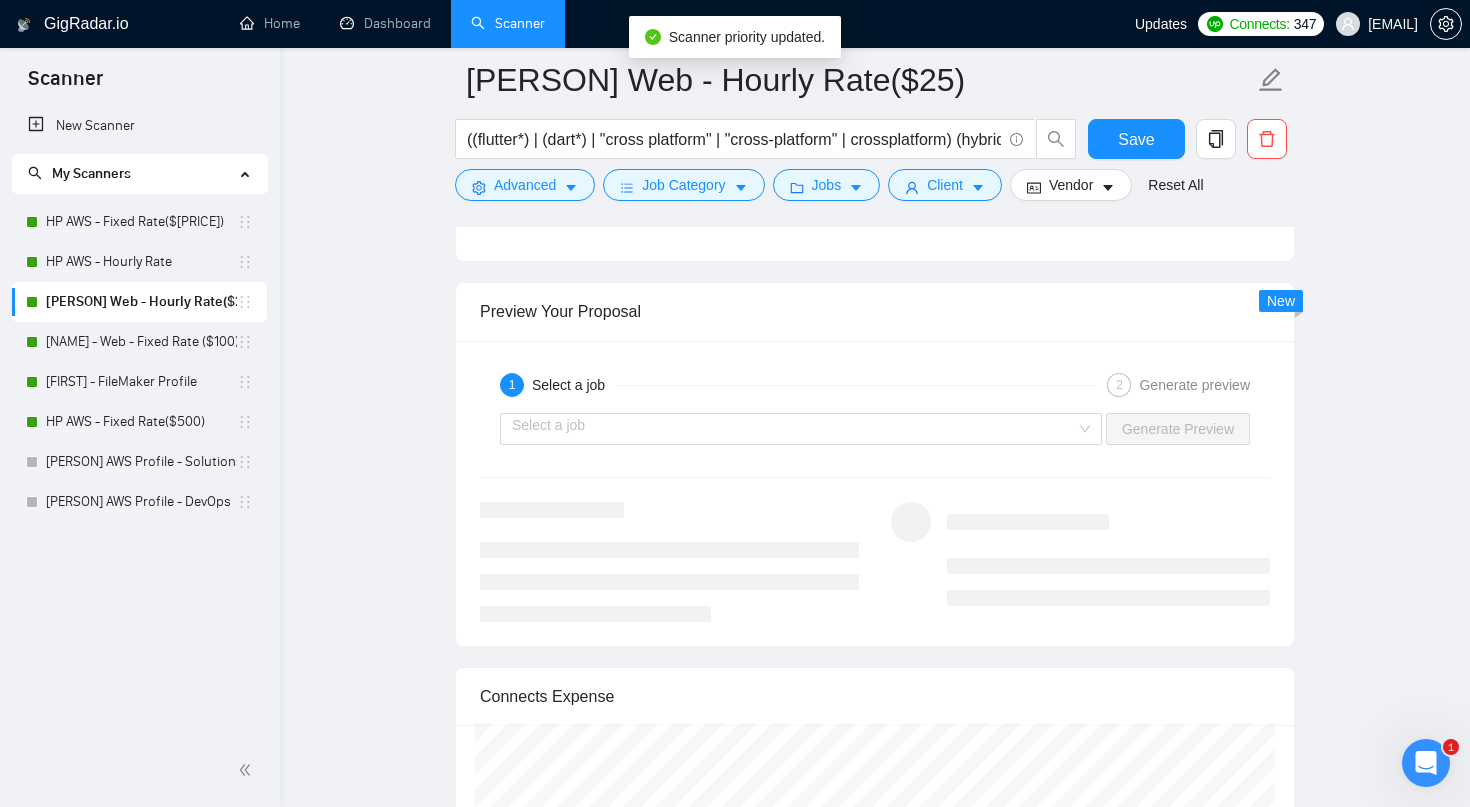 scroll, scrollTop: 3808, scrollLeft: 0, axis: vertical 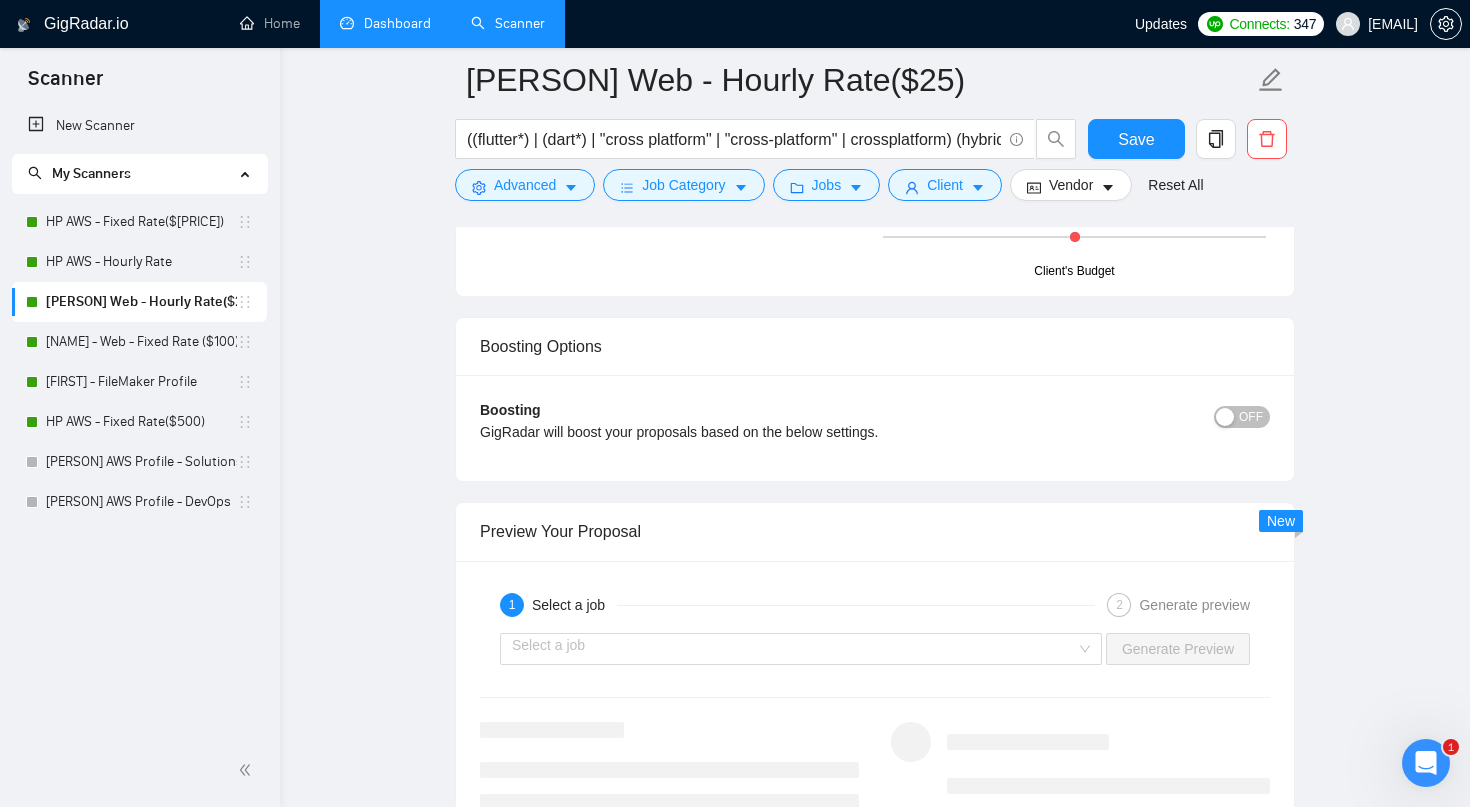 click on "Dashboard" at bounding box center (385, 23) 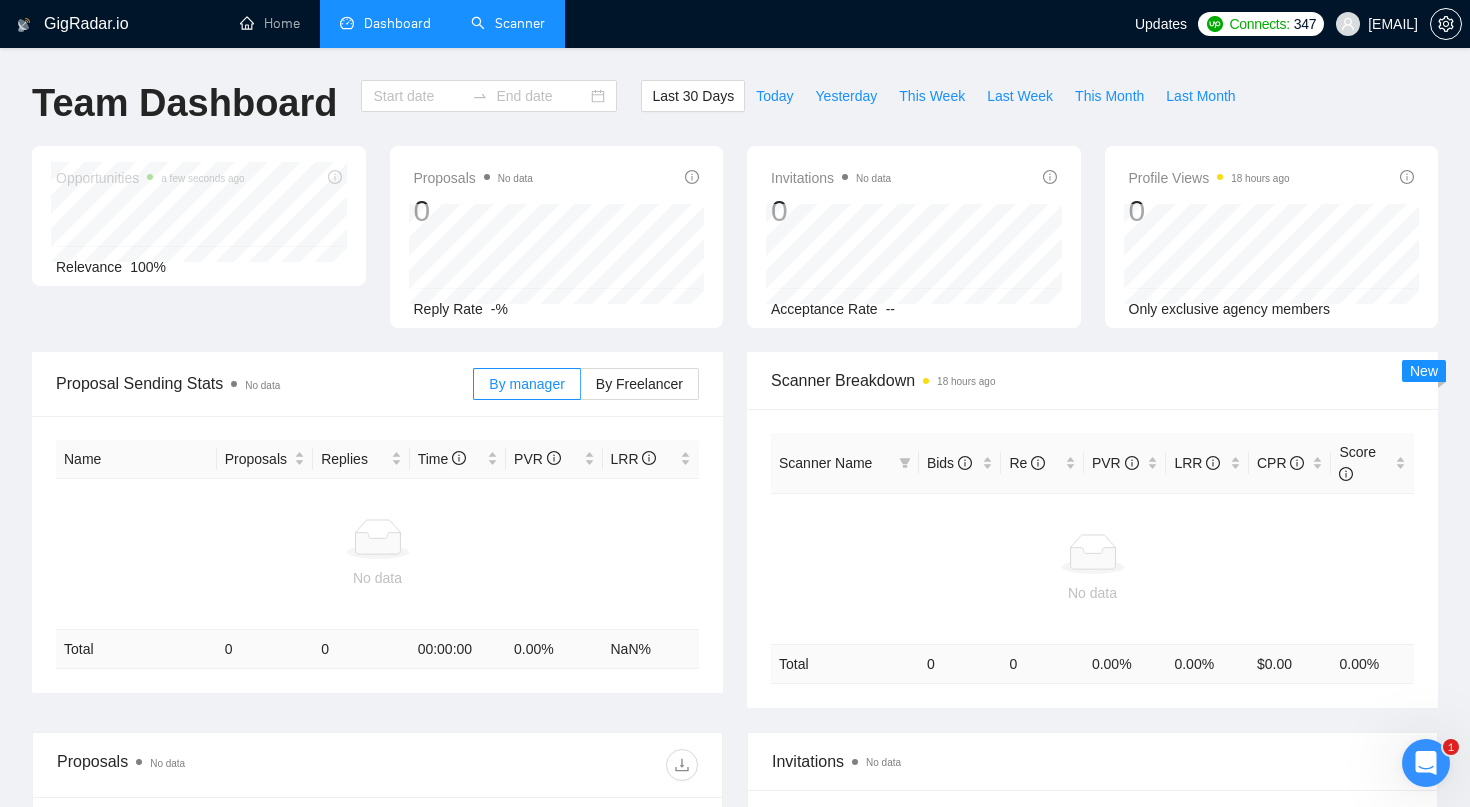 type on "2025-07-09" 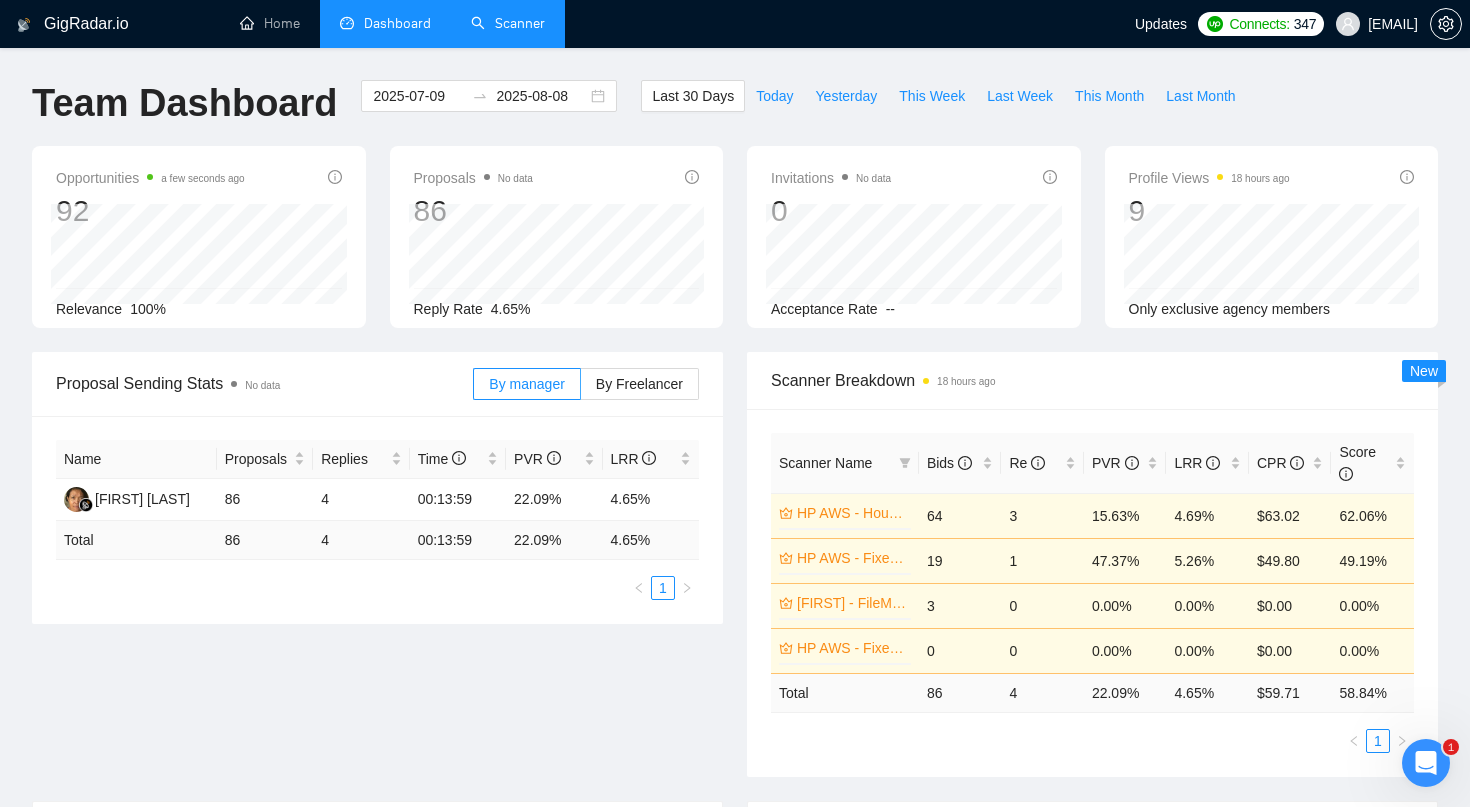 scroll, scrollTop: 0, scrollLeft: 0, axis: both 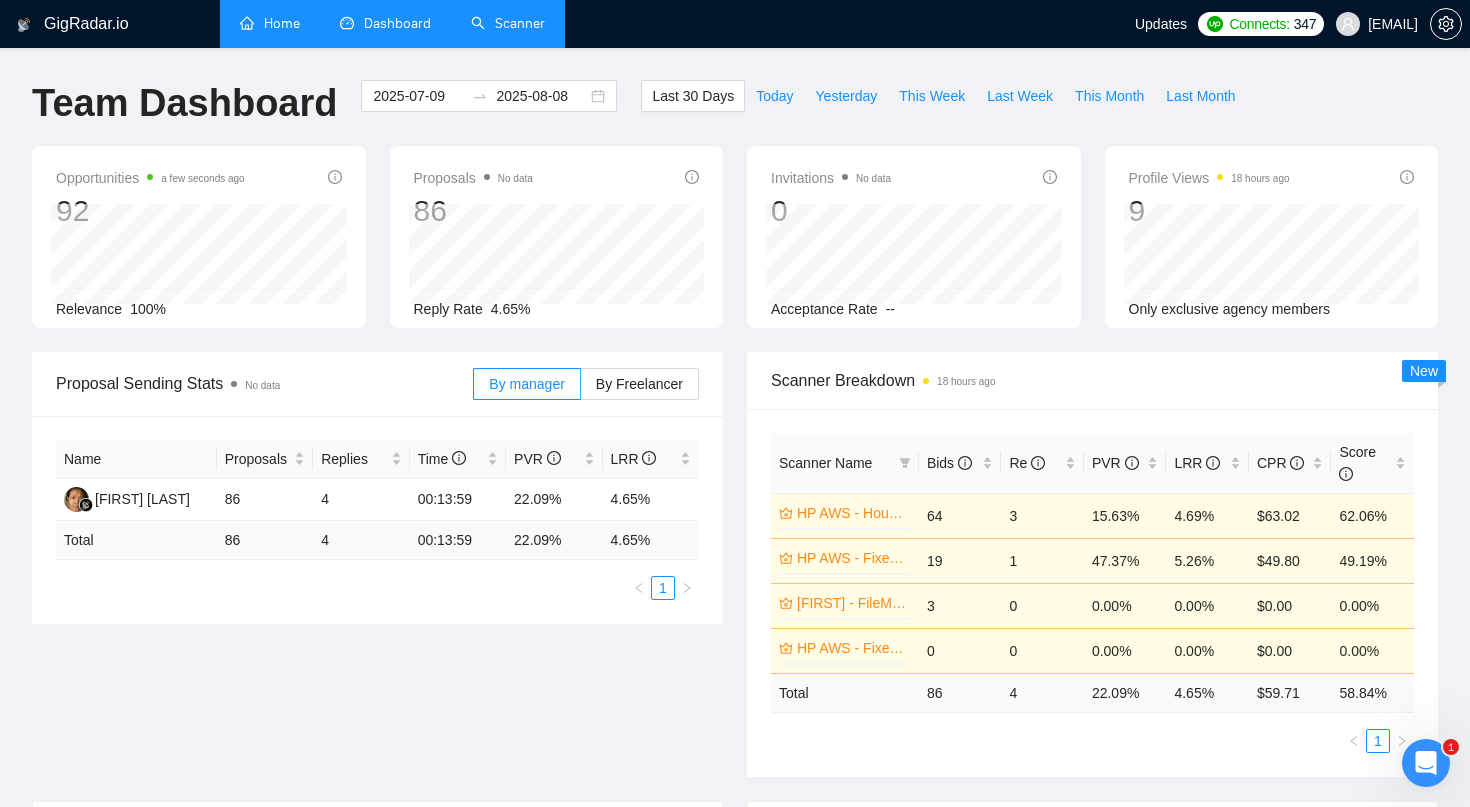 click on "Home" at bounding box center [270, 23] 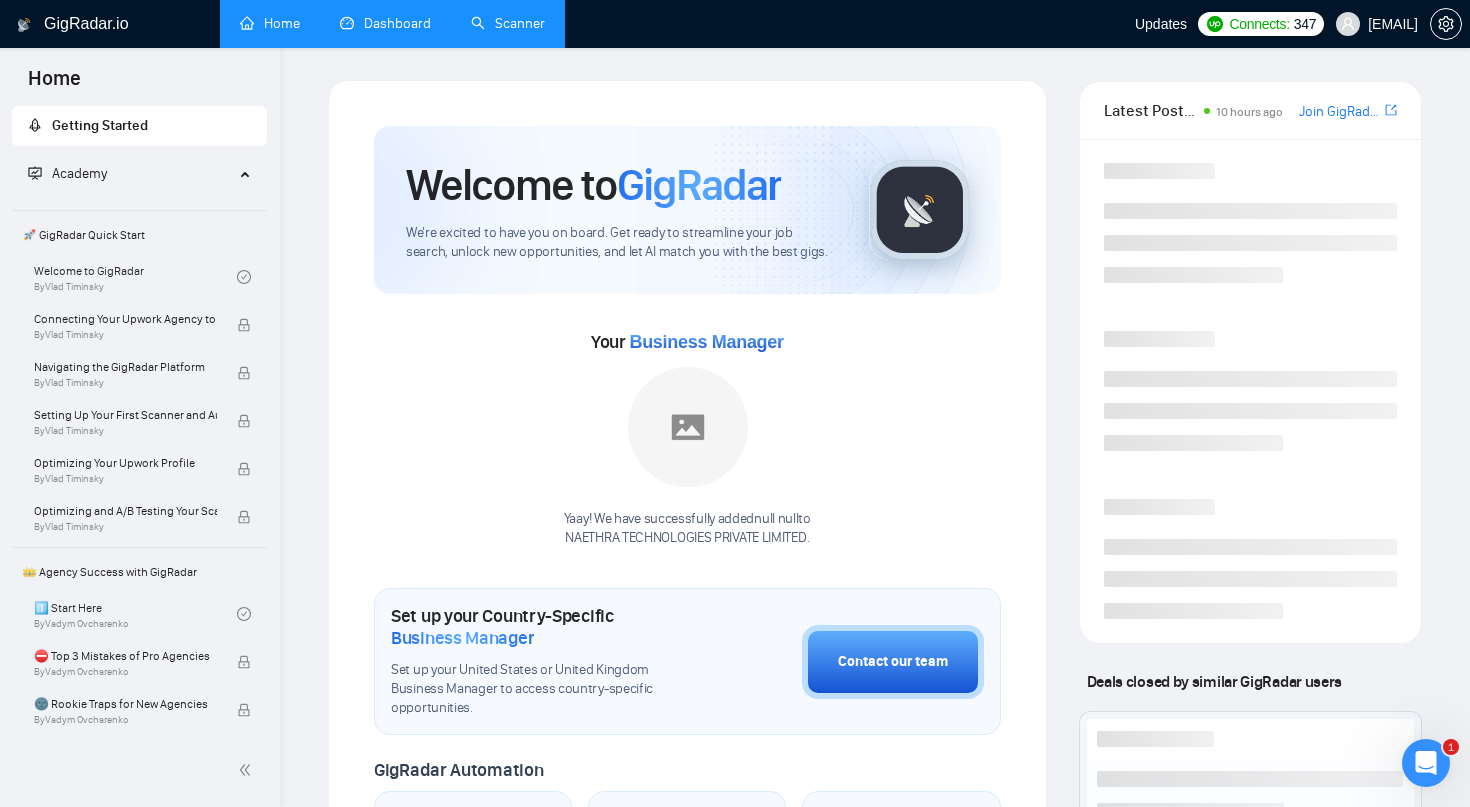 click on "Scanner" at bounding box center (508, 23) 